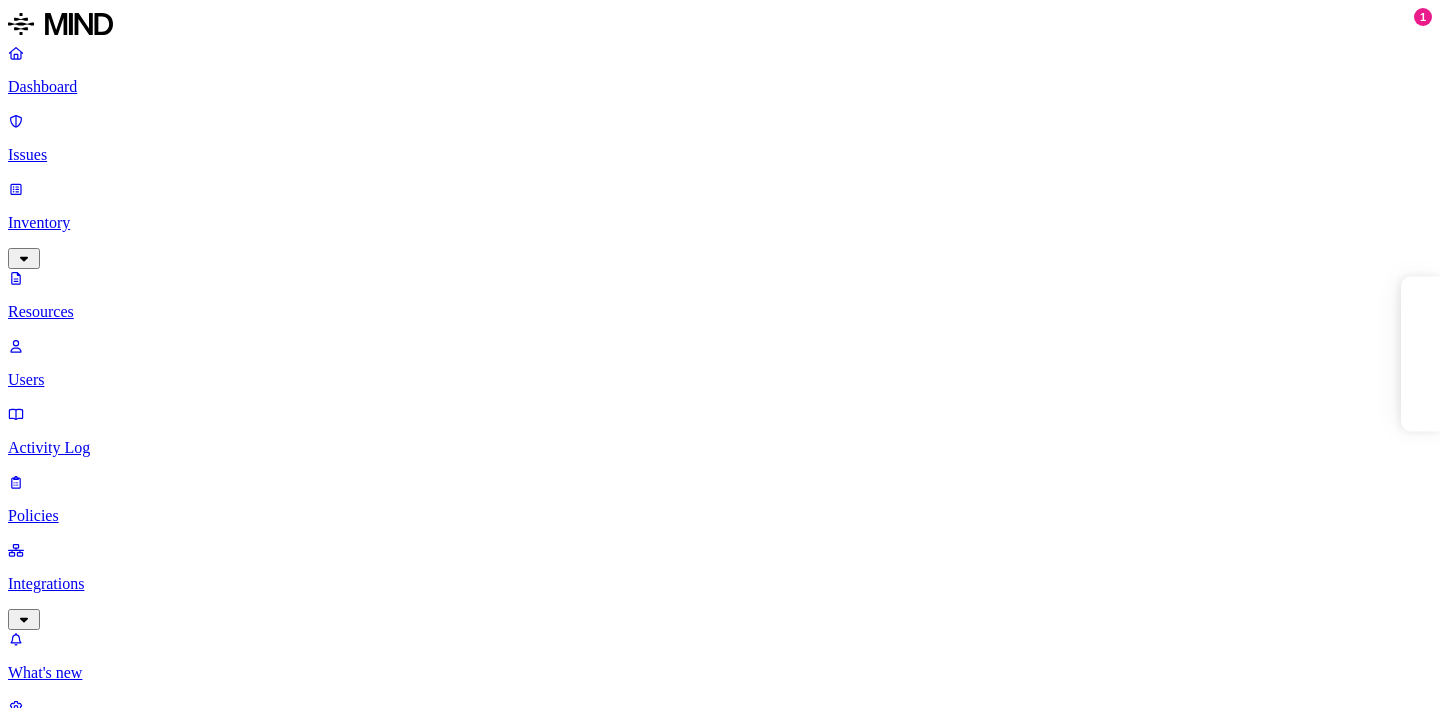 scroll, scrollTop: 0, scrollLeft: 0, axis: both 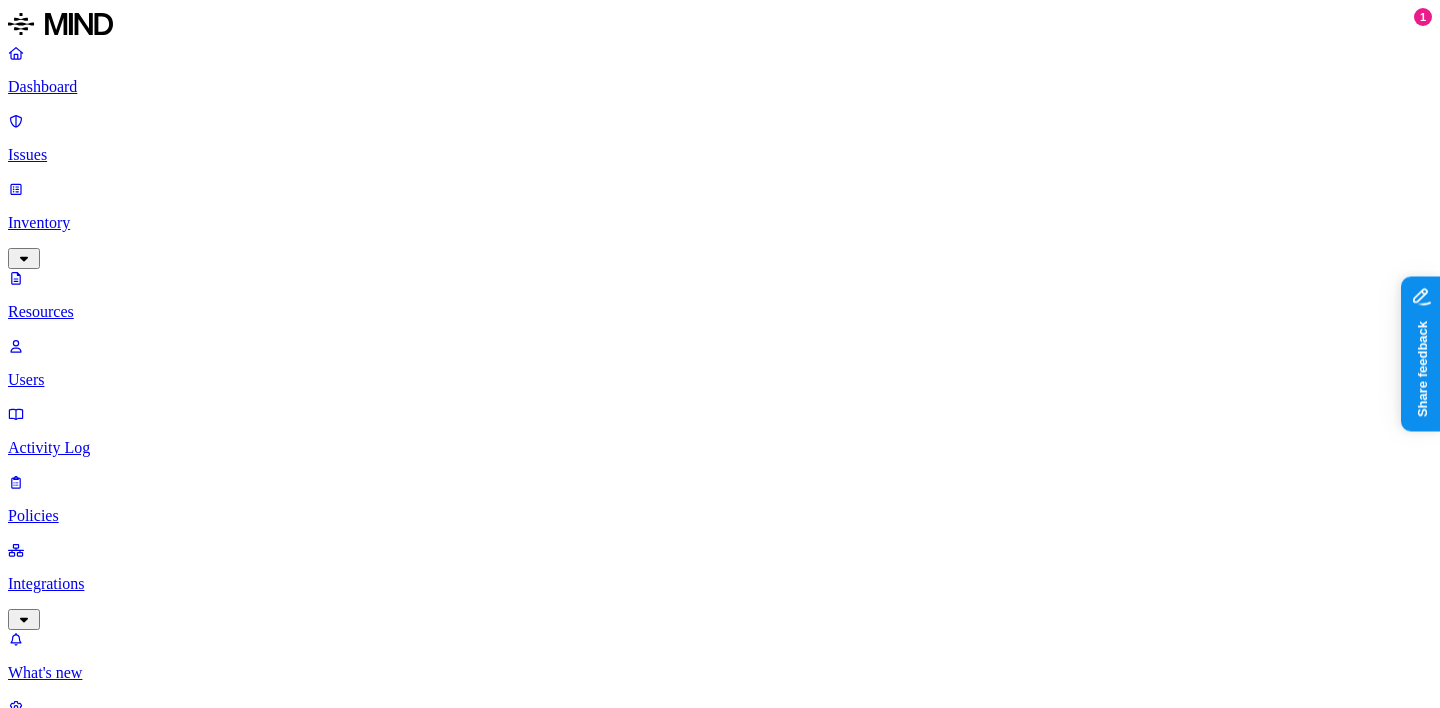 click on "Dashboard Issues Inventory Resources Users Activity Log Policies Integrations What's new 1 Settings Itai Schwartz Plaid Resources DLP Kind File type Classification Category Data types Labels Accessible Last access Drive name Encrypted 47 Resources Kind Resource Classification Category Accessible Last access time Full path DLP PoC Success Criteria (Shared with Orion) – – Public with link Internal 1 Jul 1, 2025, 02:37 PM dseidman@plaid.com FORTRESS_DLP estimates May 2025  v1.0.xlsx – – Internal 2 Jul 1, 2025, 11:29 AM kketon@plaid.com hy-dlp-update-sampling-dag – – Internal 1 – wrowan@plaid.com hy-dlp-more-regex-rules – – Internal 1 – wrowan@plaid.com hy-dlp-update-sampling-dag – – Internal 1 – wrowan@plaid.com hy-dlp-more-regex-rules – – Internal 1 – wrowan@plaid.com DLP vendor reviews – – Internal 4 Jun 10, 2025, 10:32 AM jdollbaum@plaid.com Fortra's Digital Guardian DLP solution.docx – – Internal 4 Jun 10, 2025, 10:52 AM jdollbaum@plaid.com/DLP – – 7 –" at bounding box center (720, 3720) 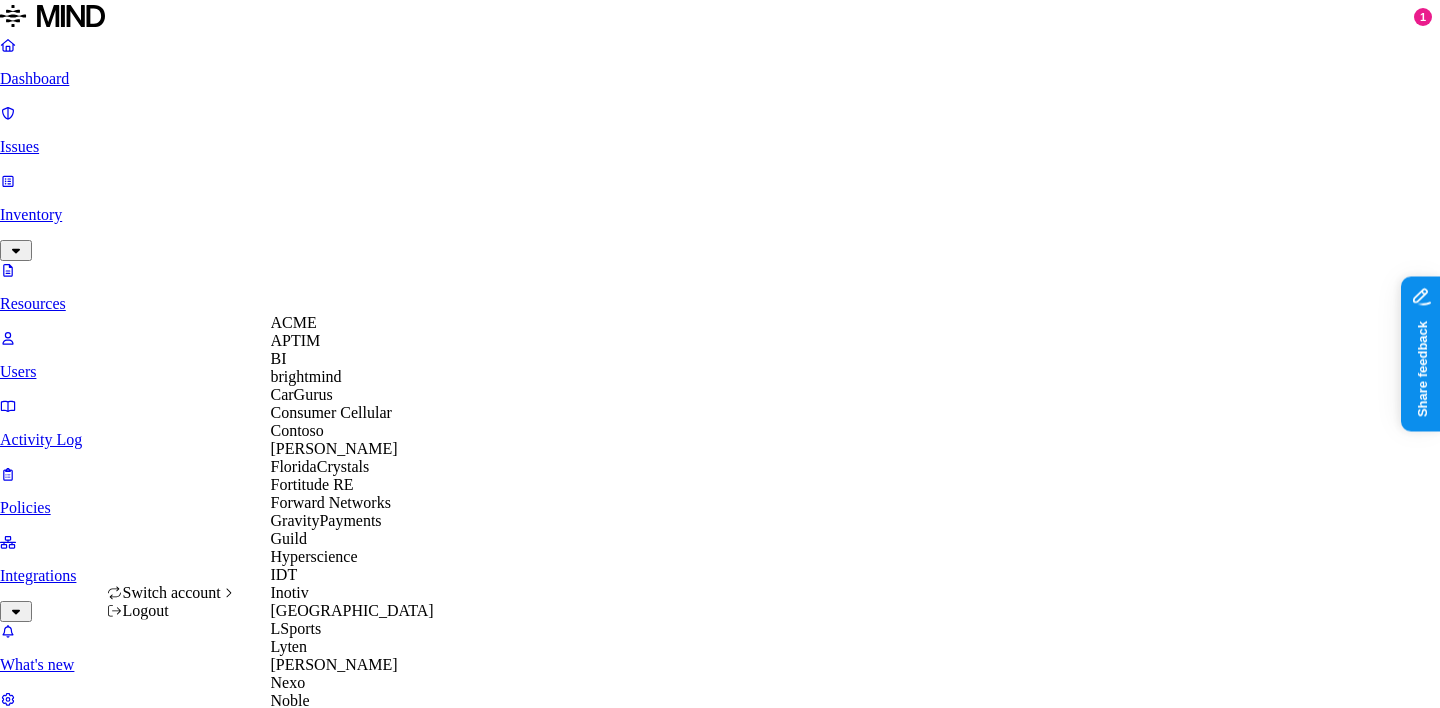 scroll, scrollTop: 0, scrollLeft: 0, axis: both 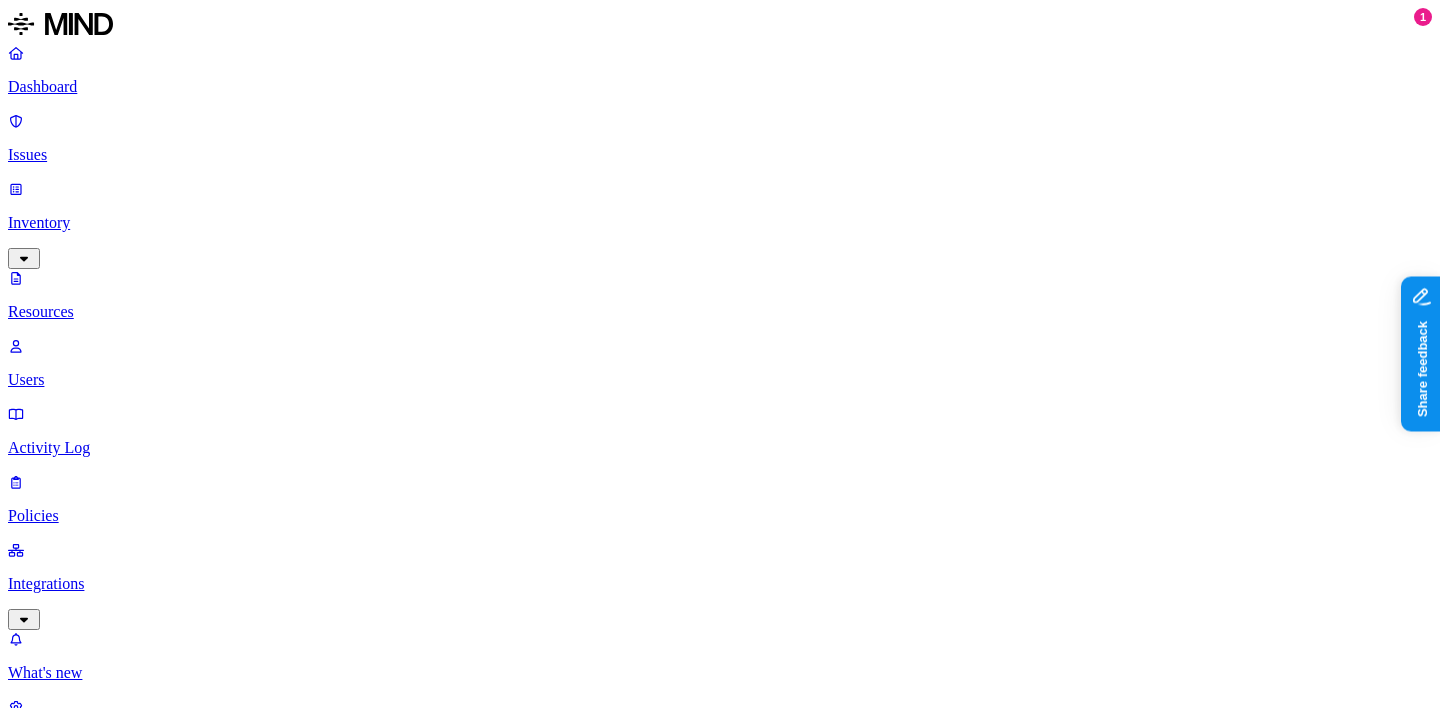 click on "Dashboard" at bounding box center [720, 87] 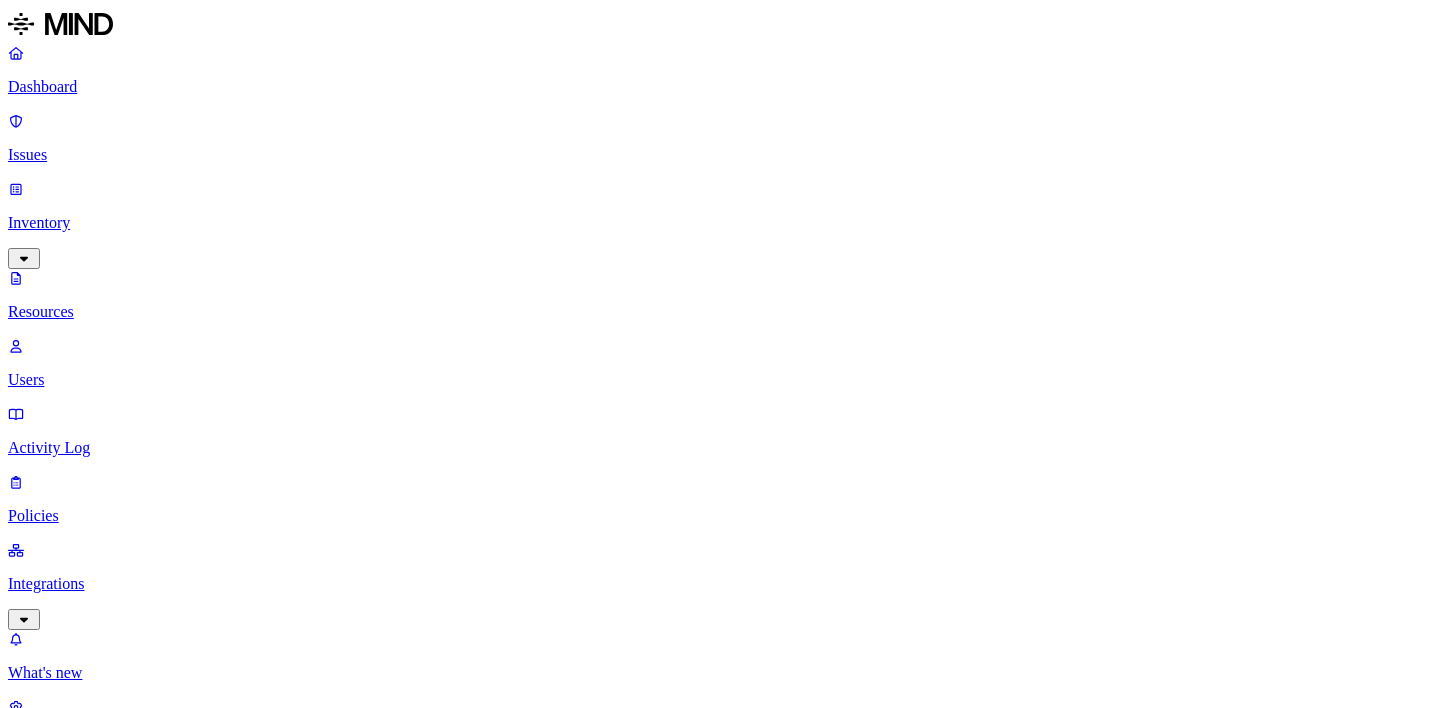 scroll, scrollTop: 0, scrollLeft: 0, axis: both 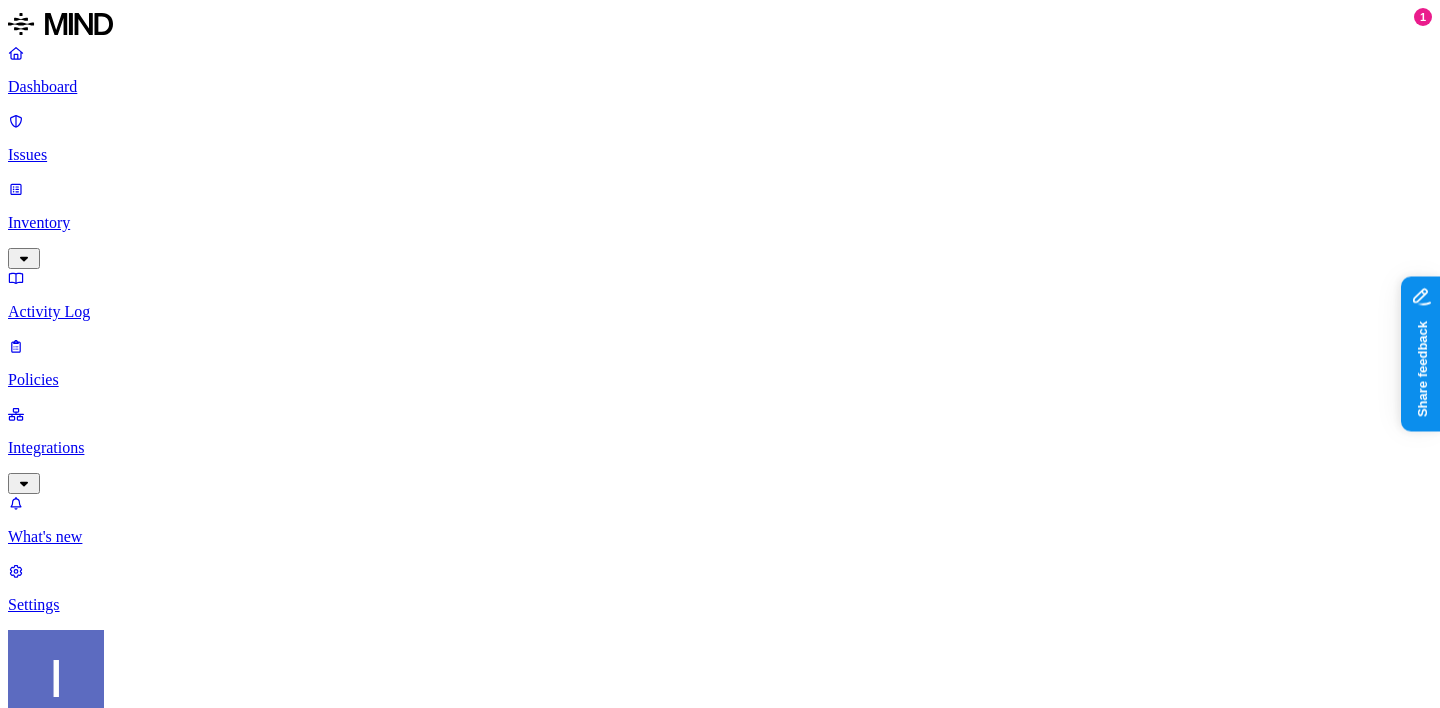 click on "ACME Office365" at bounding box center [185, 2436] 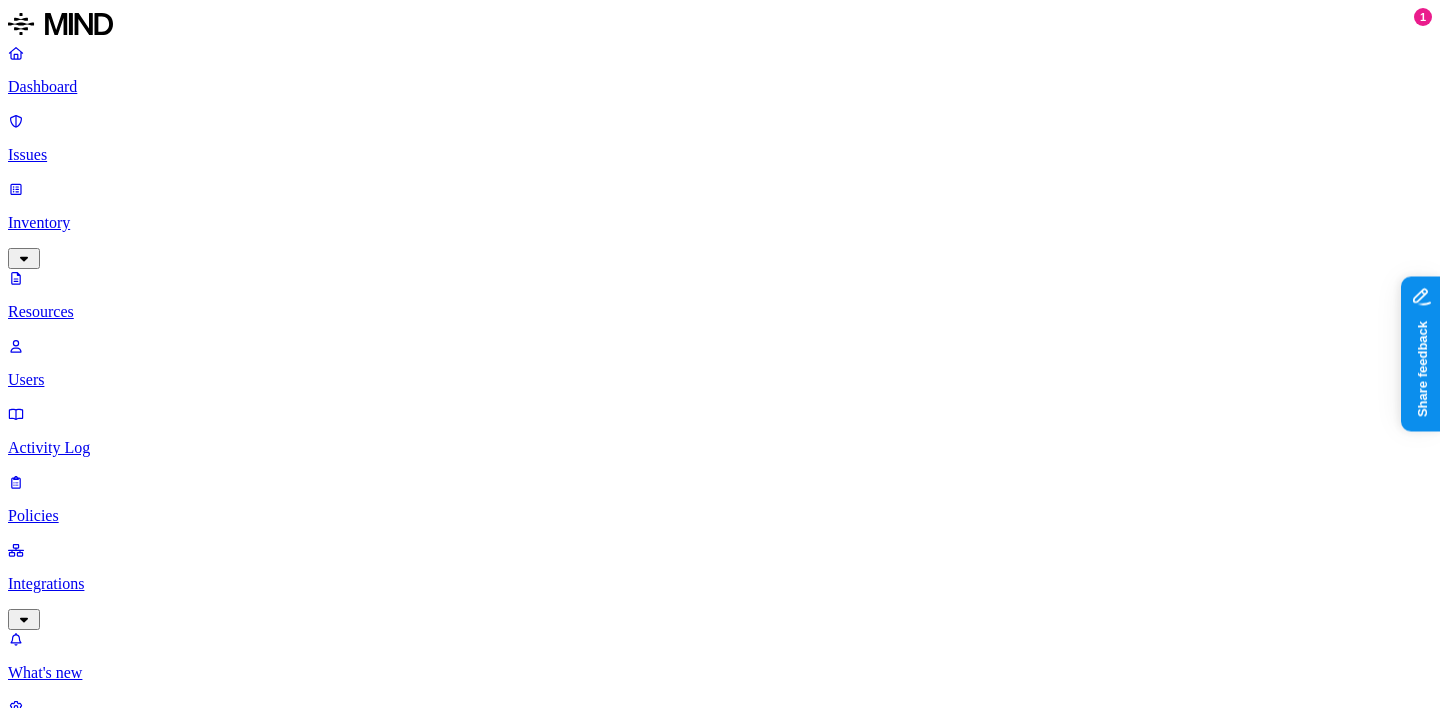click on "Users" at bounding box center [720, 380] 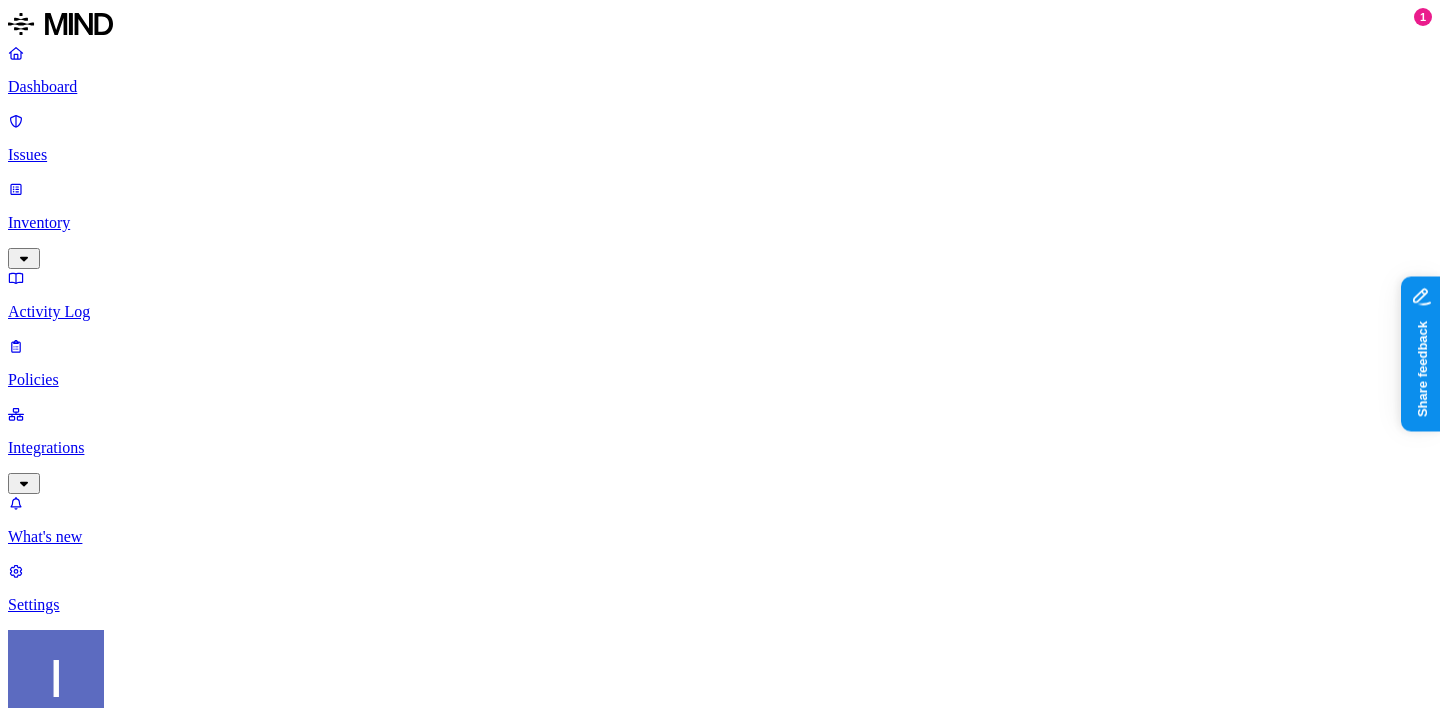 click on "Inventory" at bounding box center (720, 223) 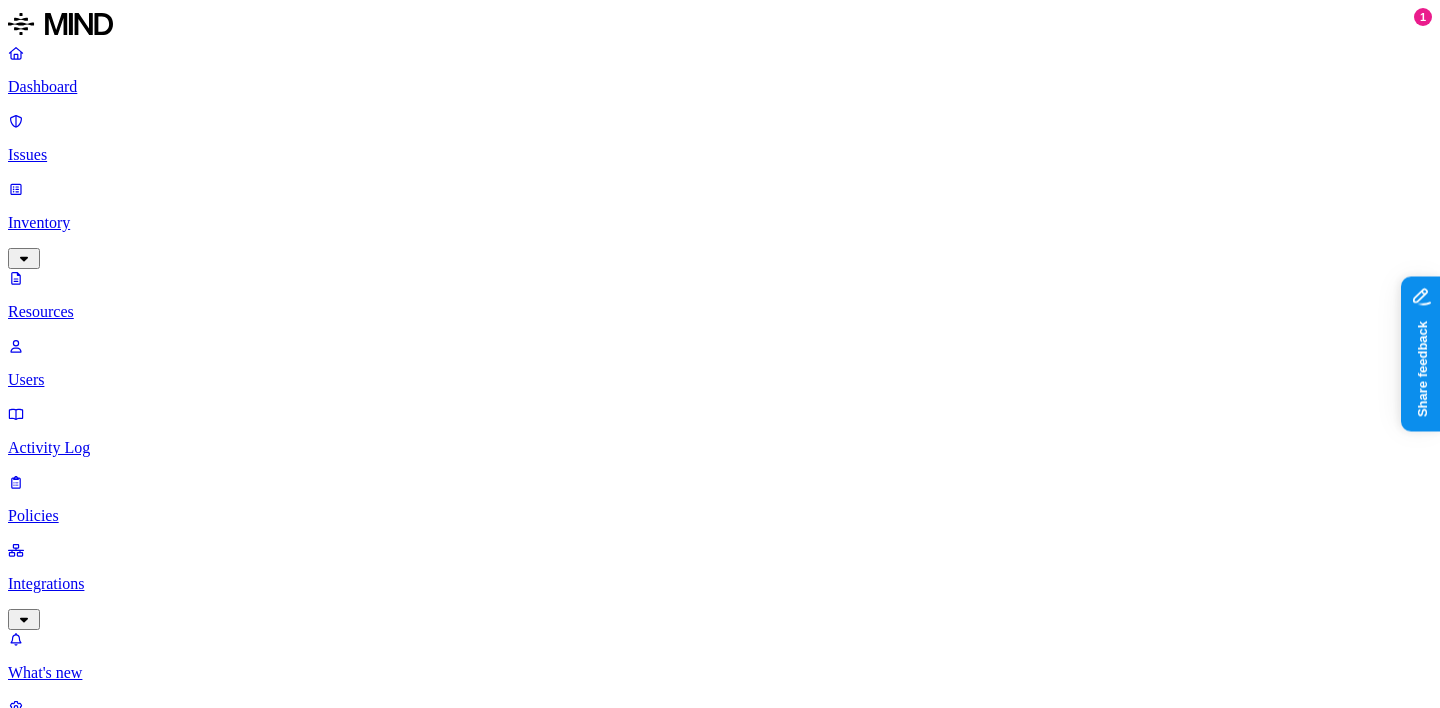 click on "Category" at bounding box center (43, 1132) 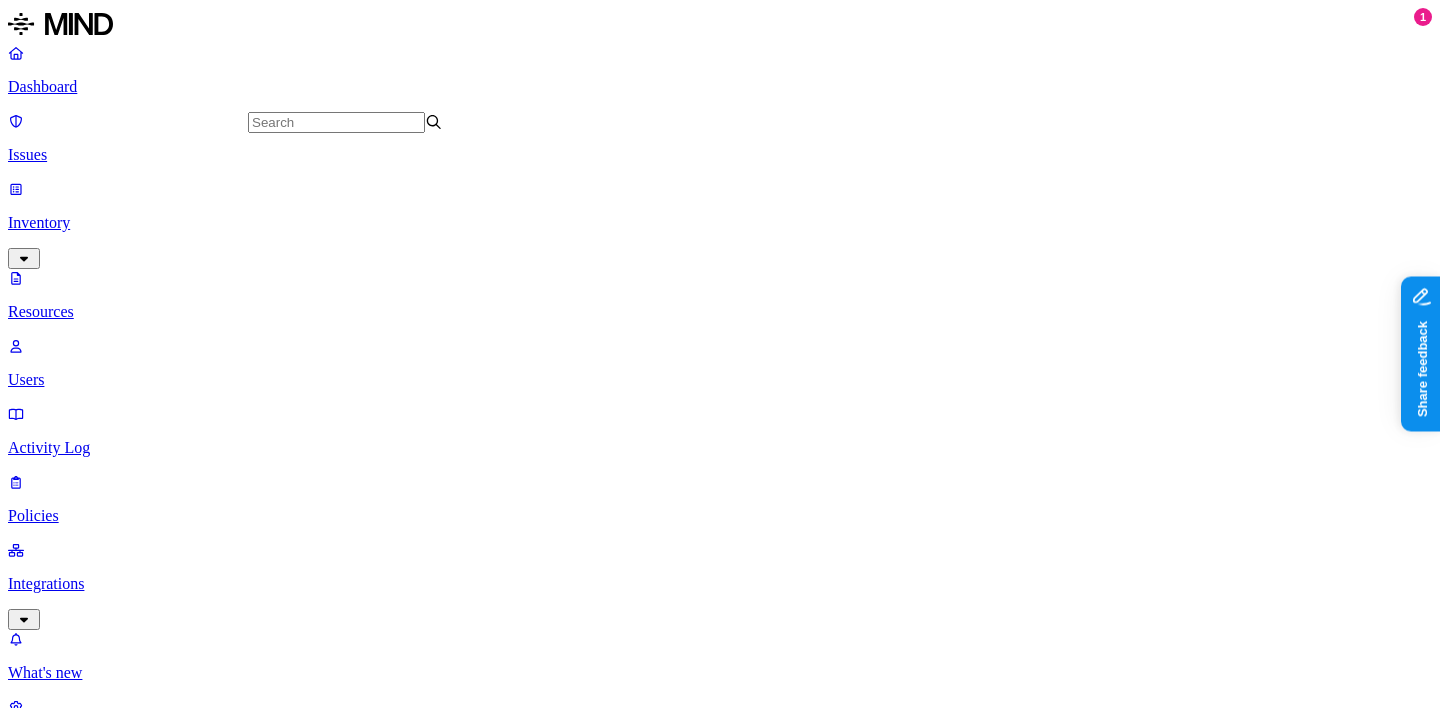 scroll, scrollTop: 2342, scrollLeft: 0, axis: vertical 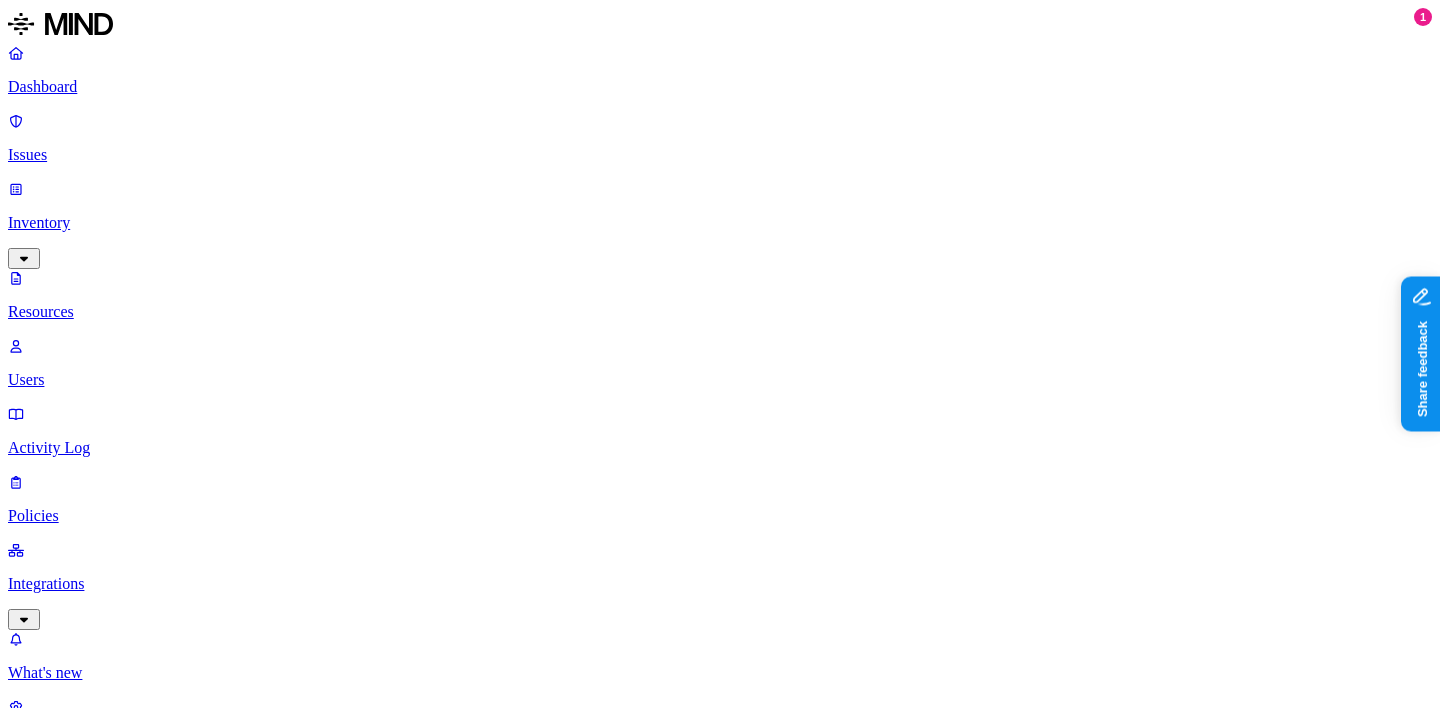 click on "Issues" at bounding box center [720, 155] 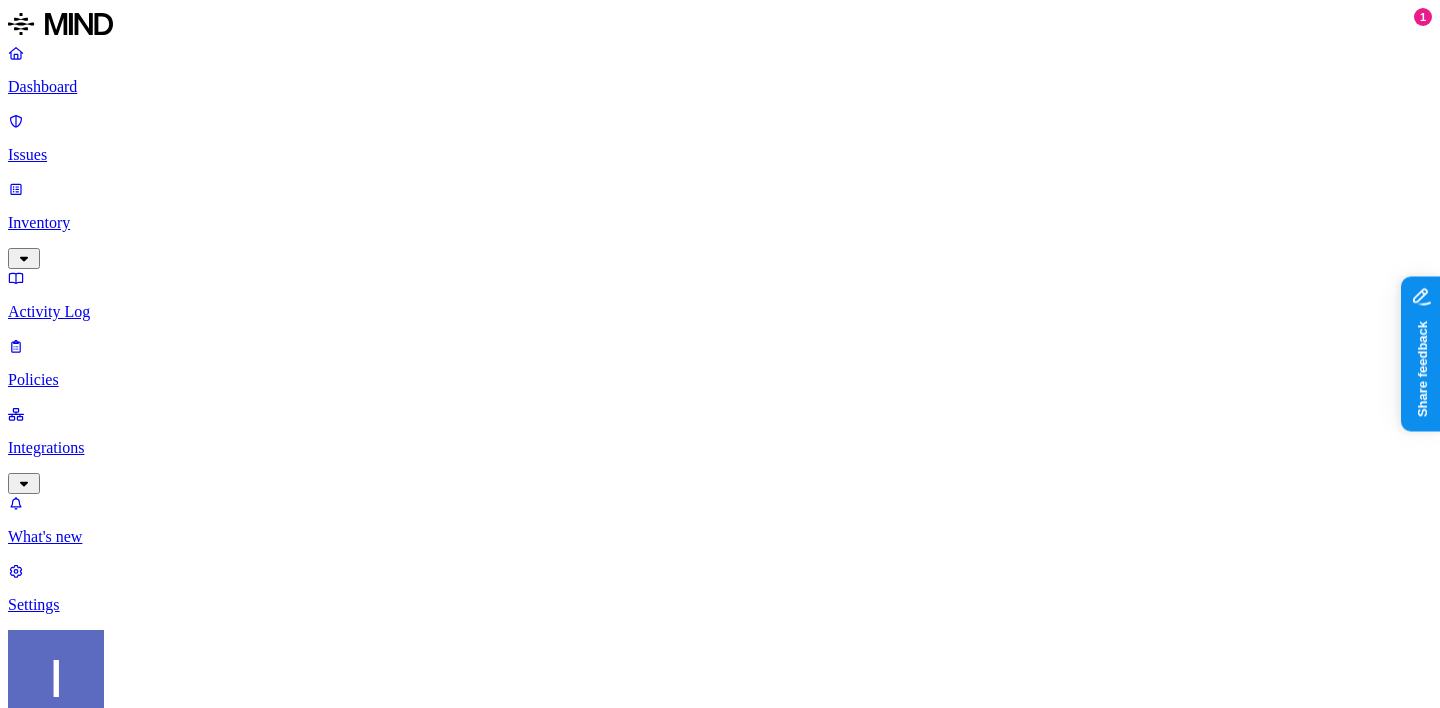 scroll, scrollTop: 687, scrollLeft: 0, axis: vertical 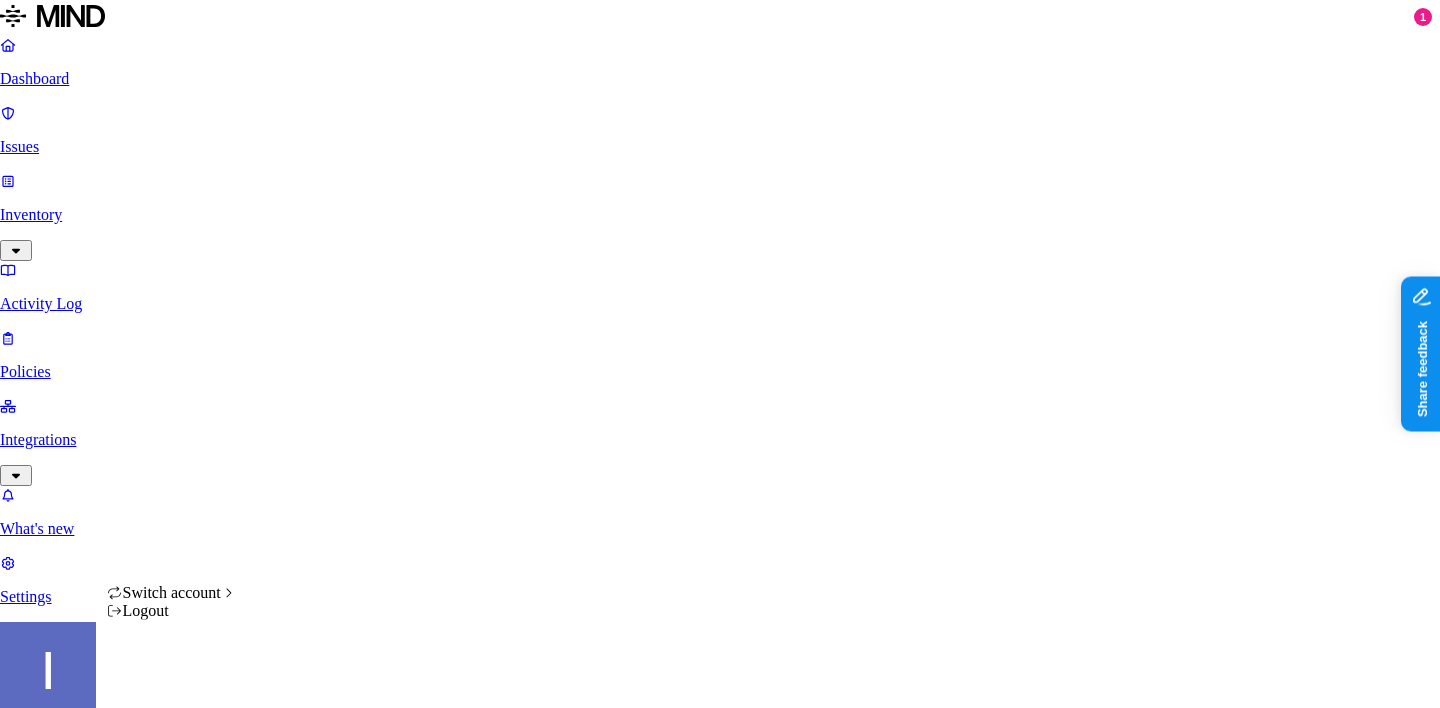 click on "Dashboard Issues Inventory Activity Log Policies Integrations What's new 1 Settings Itai Schwartz ACME Issues: All issues Status :  Open ,  In Progress Discovered Severity Action taken Environment Risk category Assignee 3,991 Issues Policy Subject Environment Severity Risk category Discovered Assignee Status Action taken Secret upload to web NovaSuite Pro Installation details_MIND.docx Endpoint Medium Exfiltration Jul 2 – Open Overridden hodbn-test-corp-1 NovaSuite Pro Installation details_MIND.docx Endpoint High Exfiltration Jul 2 – Open Overridden Secret upload to GenAI NovaSuite Pro Installation details_MIND.docx Endpoint Medium Exfiltration Jul 2 – Open Overridden PCI upload to web Synthetic CCN Endpoint Medium Exfiltration Jul 1 joe.user@acme.tannin.io Open Overridden avigail-policy-test-do-not-delete Synthetic CCN Endpoint Low Exfiltration Jul 1 joe.user@acme.tannin.io Open Overridden PII upload to web Patient_Cardiology_Record_MIND.docx Endpoint Medium Exfiltration Jul 1 – Open Low 1" at bounding box center (720, 1490) 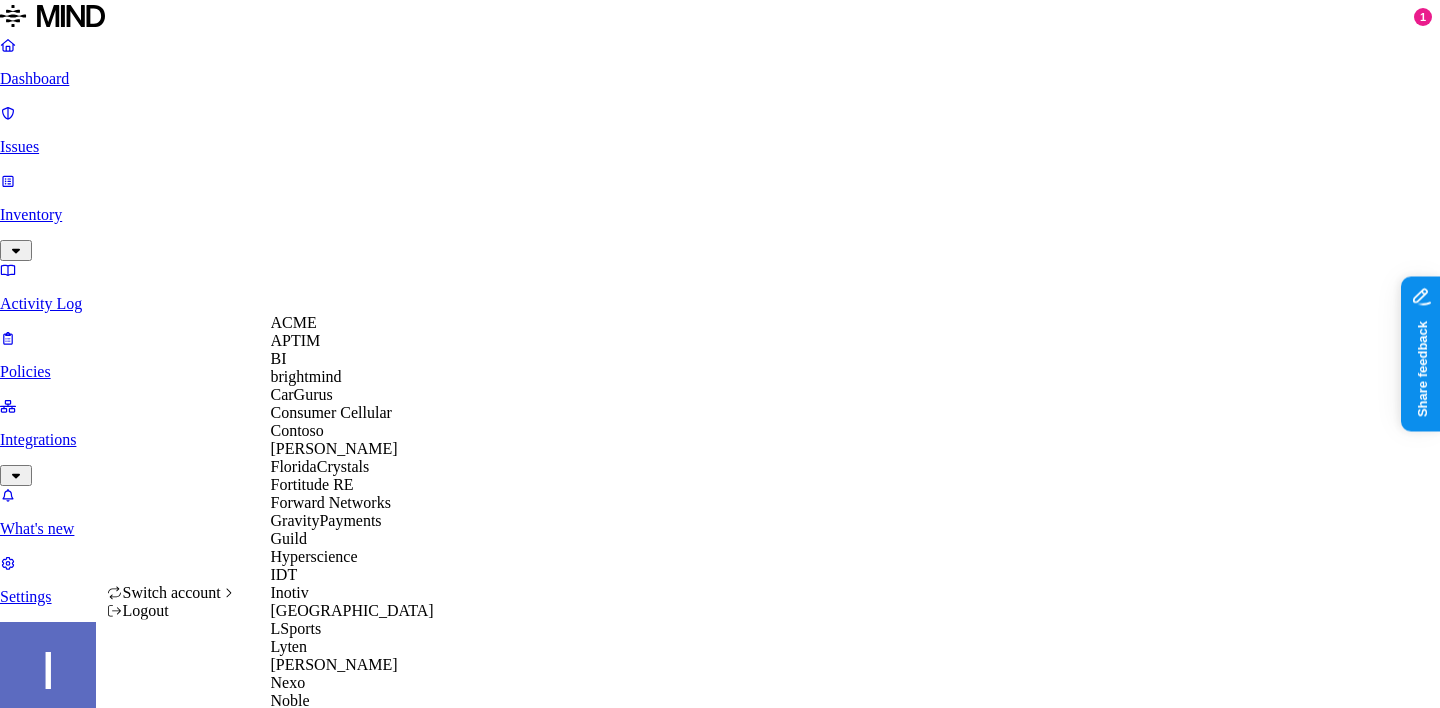 scroll, scrollTop: 888, scrollLeft: 0, axis: vertical 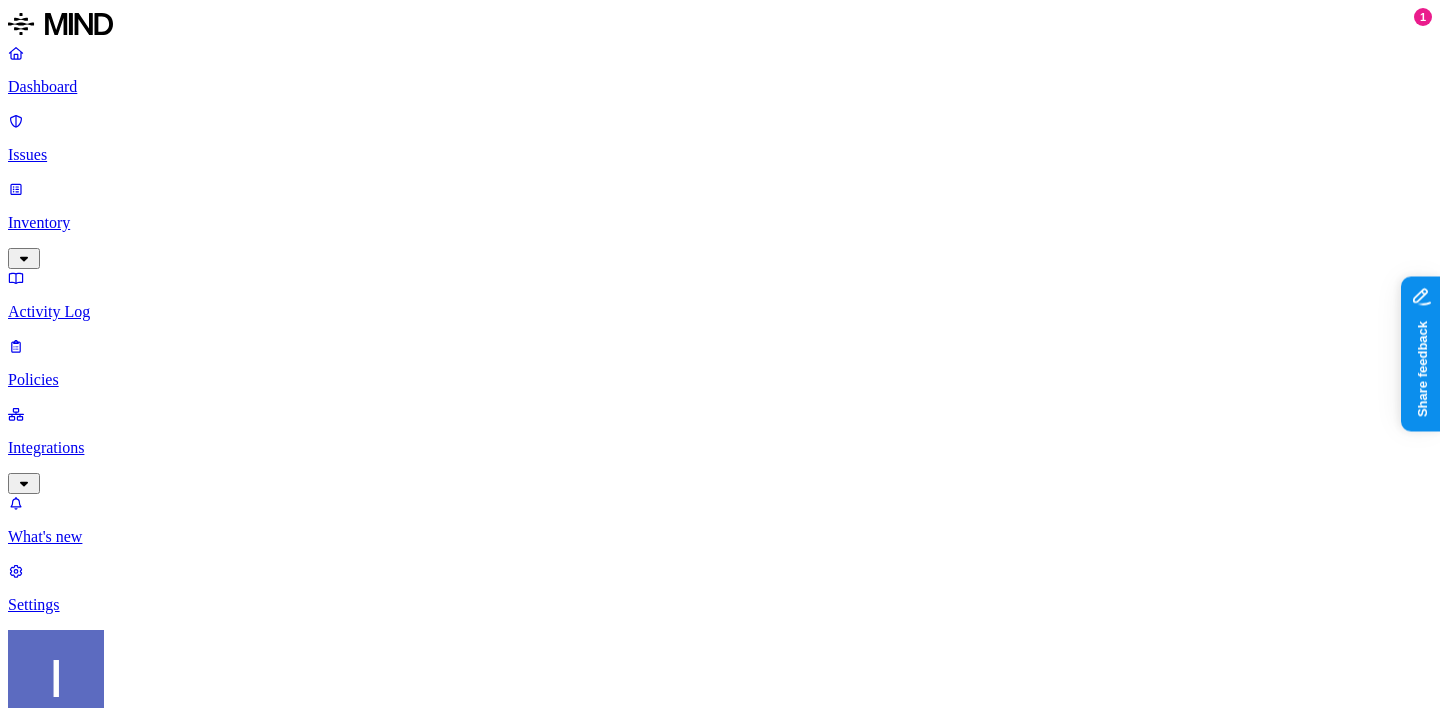 click on "Dashboard" at bounding box center [720, 87] 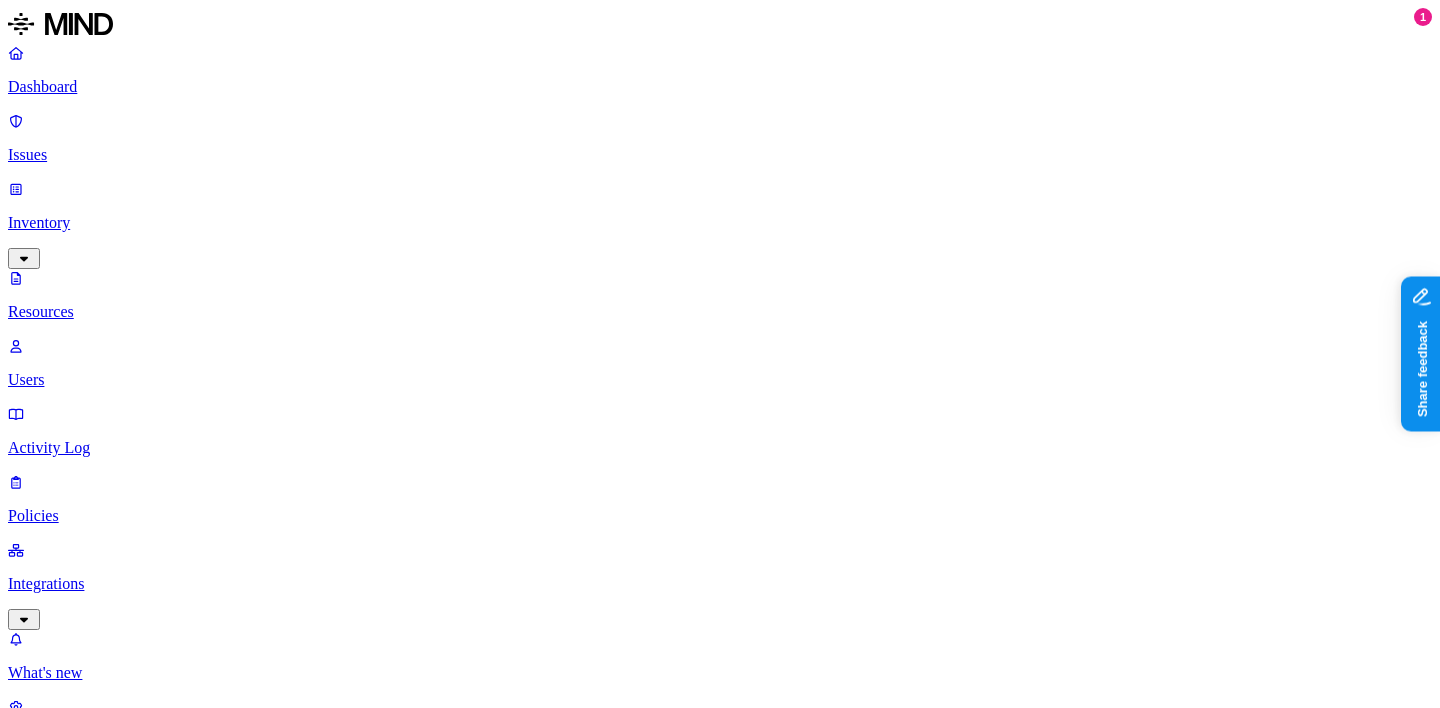click on "Users" at bounding box center [720, 380] 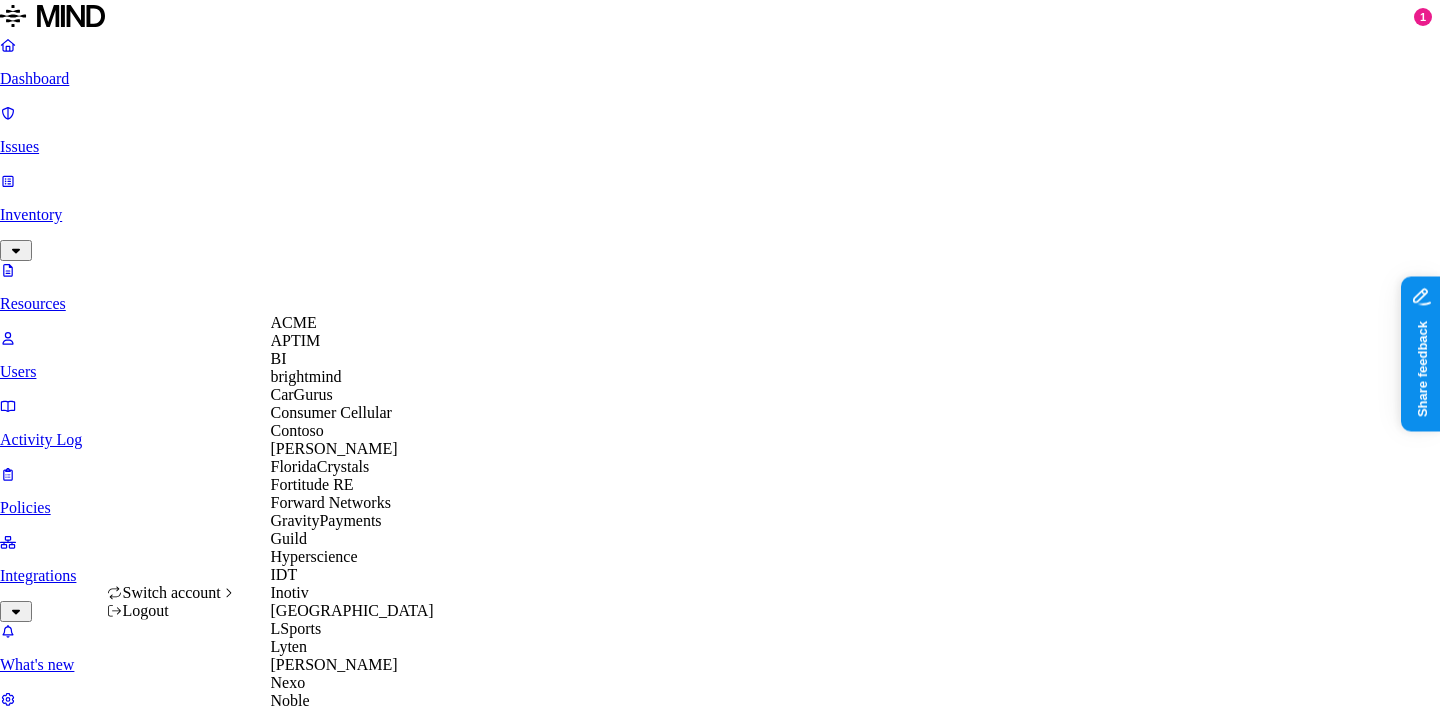 scroll, scrollTop: 547, scrollLeft: 0, axis: vertical 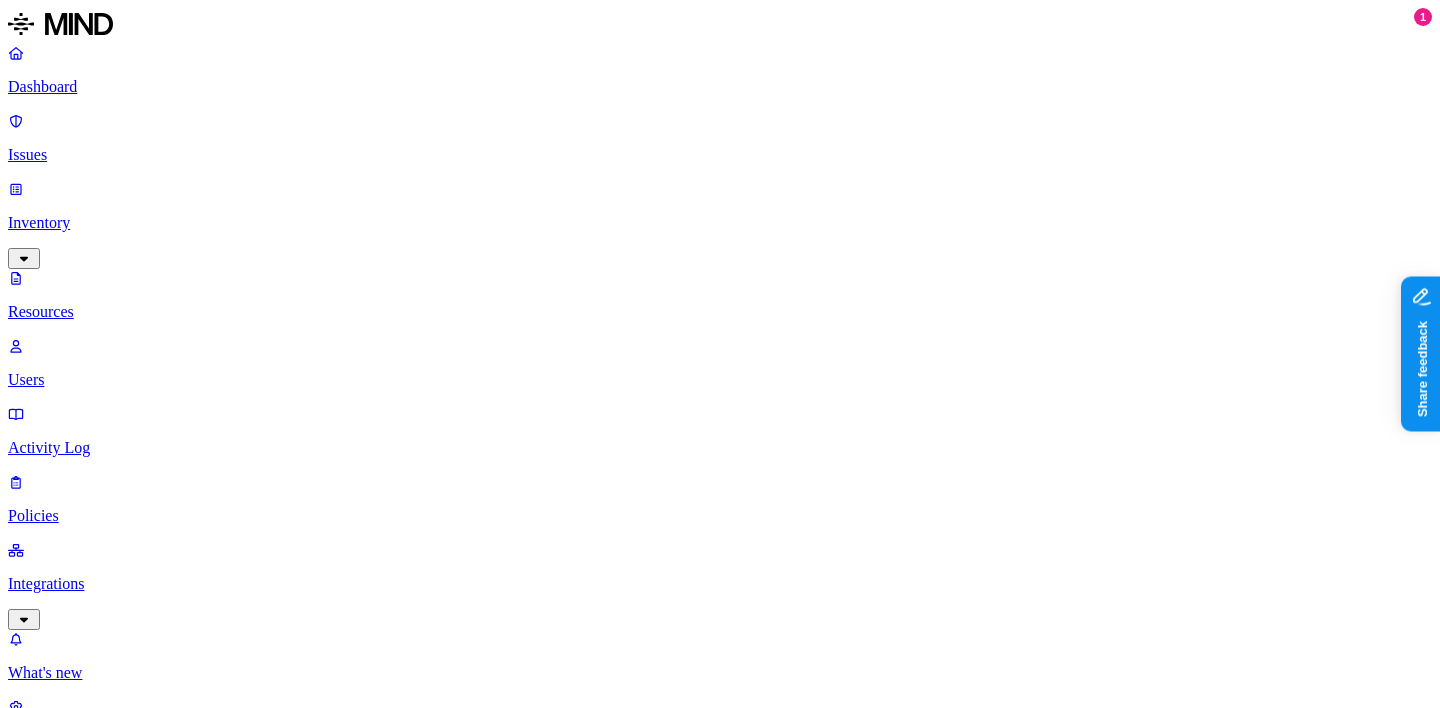 click on "Settings" at bounding box center [720, 741] 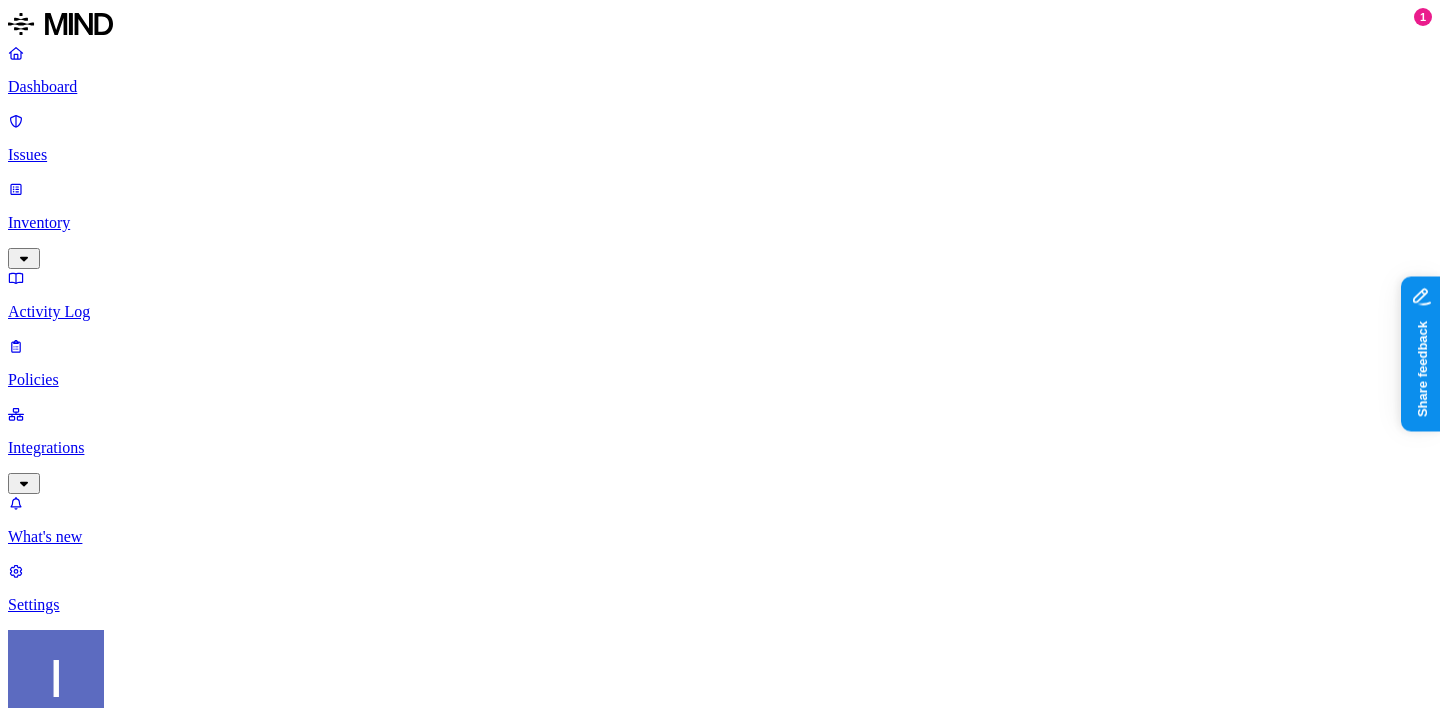 click on "Known entities" at bounding box center [720, 912] 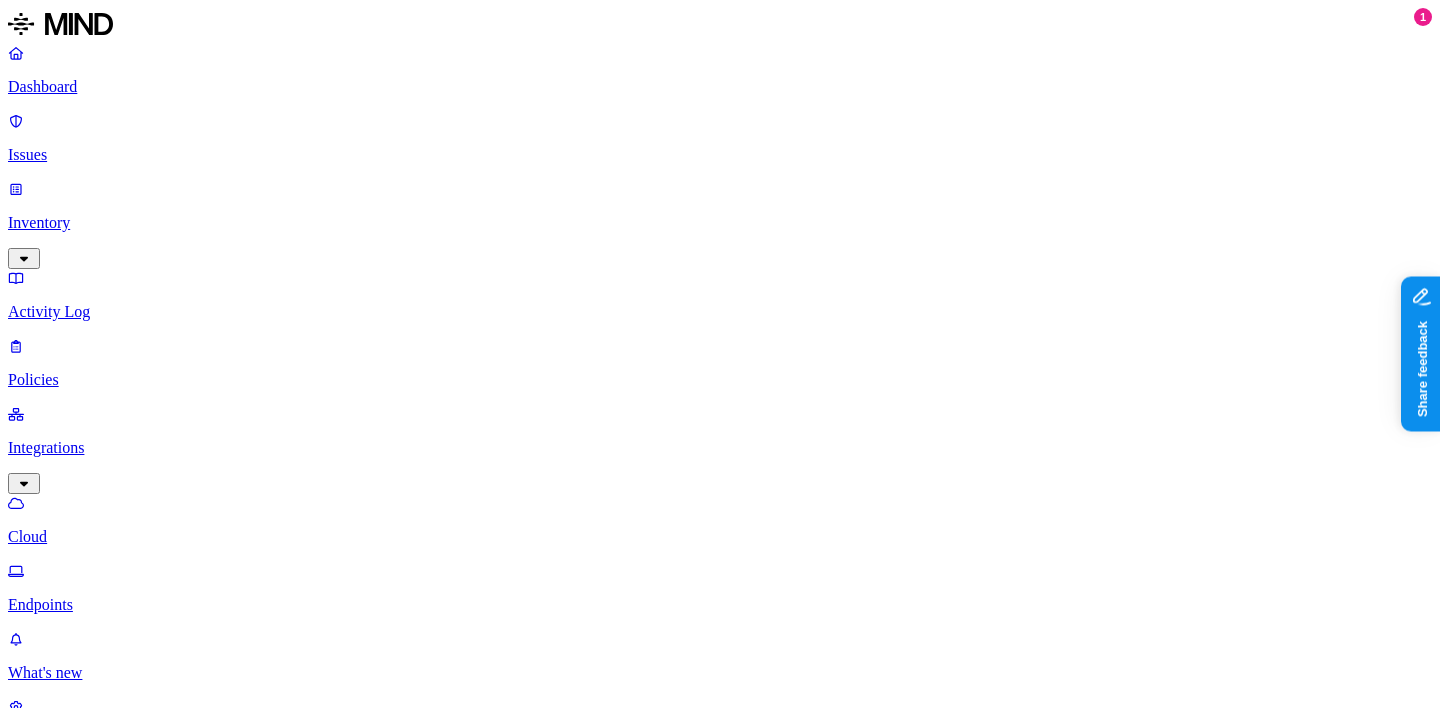 click on "Dashboard Issues Inventory Activity Log Policies Integrations Cloud Endpoints What's new 1 Settings Itai Schwartz Lionbridge Cloud integrations Add Integration Cloud applications Box Failure Lionbridge Box GitHub Online Lionbridge Github Office 365 Online Lionbridge Office365 Custom Custom Secret Online Azure Integration" at bounding box center (720, 875) 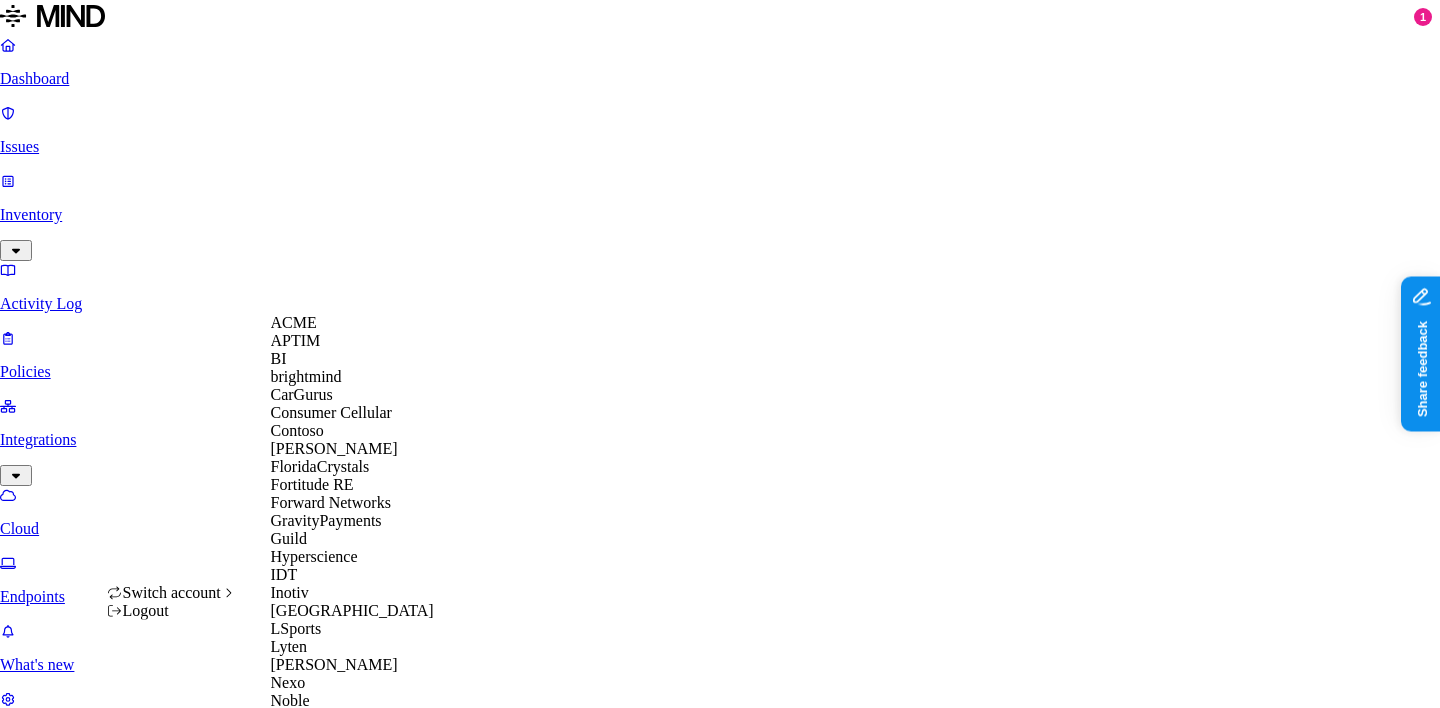 scroll, scrollTop: 0, scrollLeft: 0, axis: both 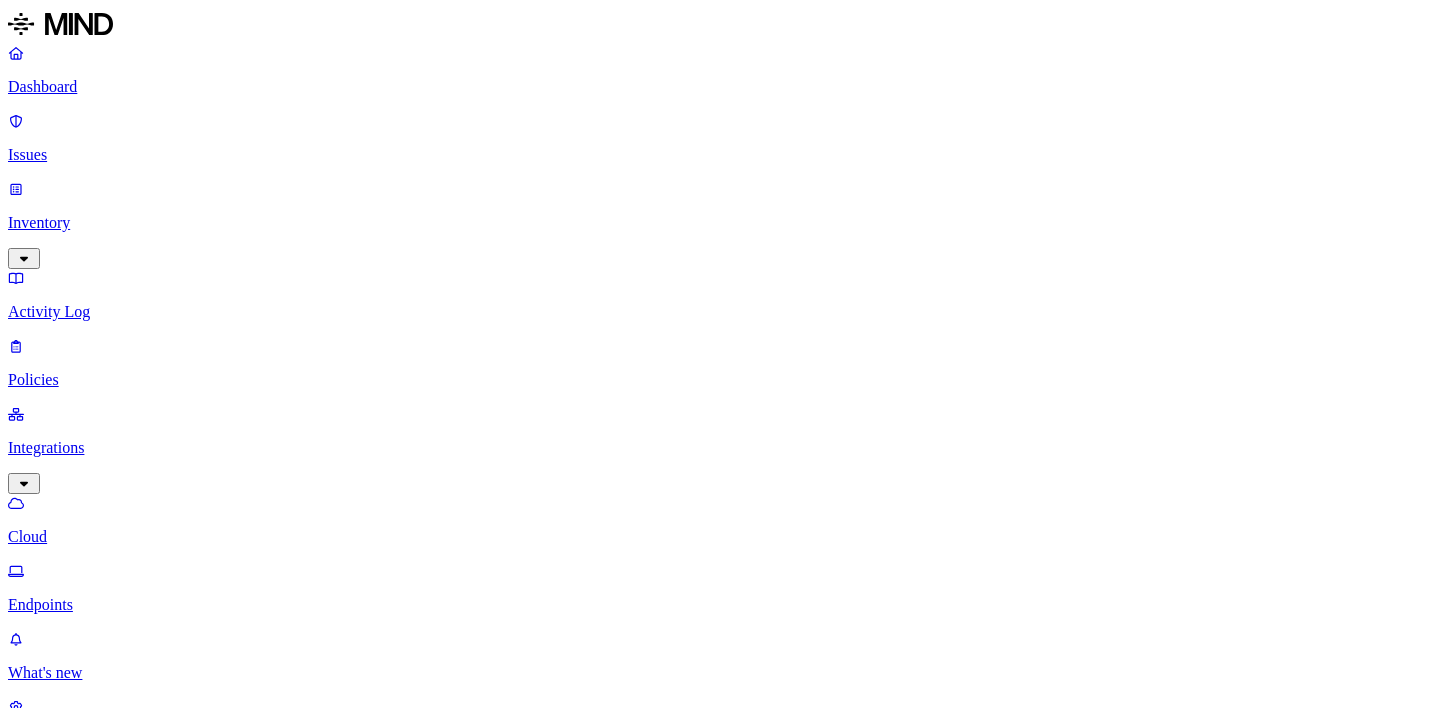 click on "Settings" at bounding box center [720, 741] 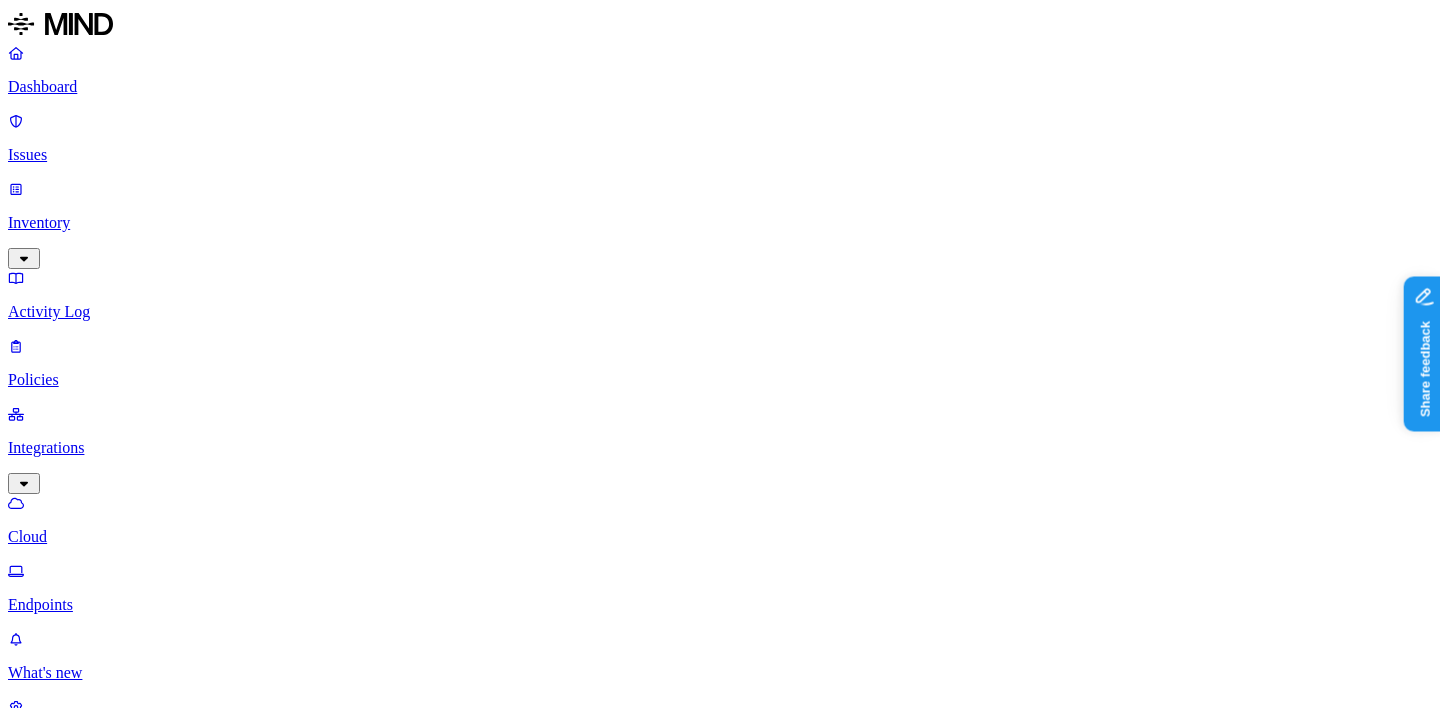 scroll, scrollTop: 0, scrollLeft: 0, axis: both 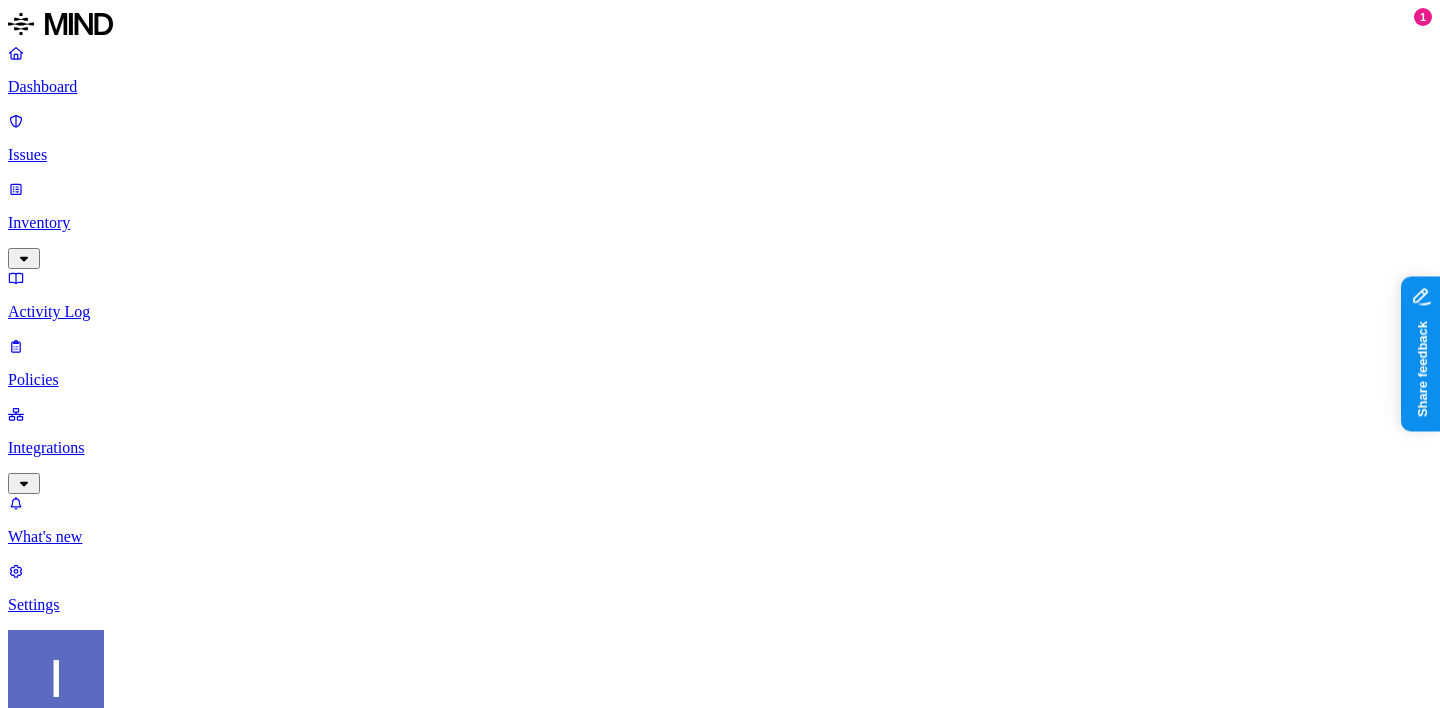 click 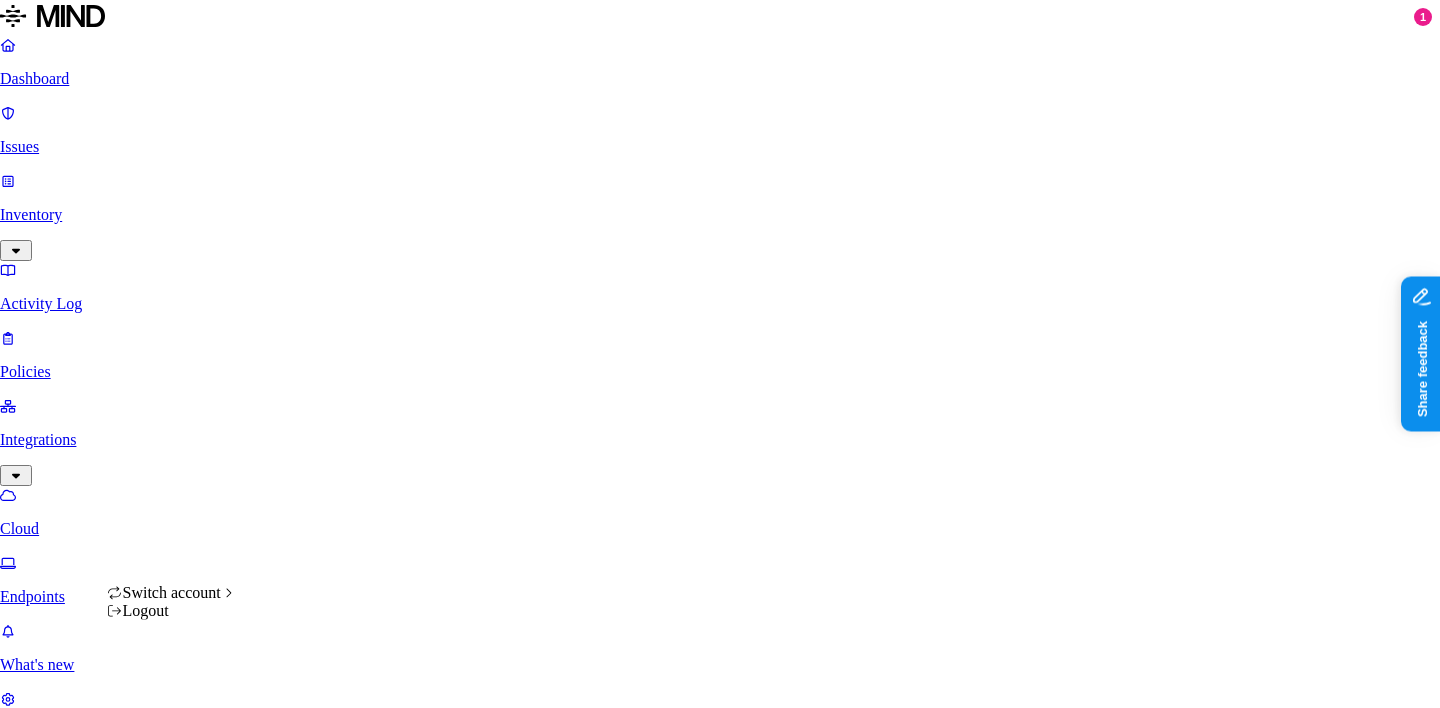 click on "Dashboard Issues Inventory Activity Log Policies Integrations Cloud Endpoints What's new 1 Settings [PERSON_NAME] Hyperscience Cloud integrations Add Integration Communication Slack Online Hyperscience
Switch account Logout" at bounding box center [720, 632] 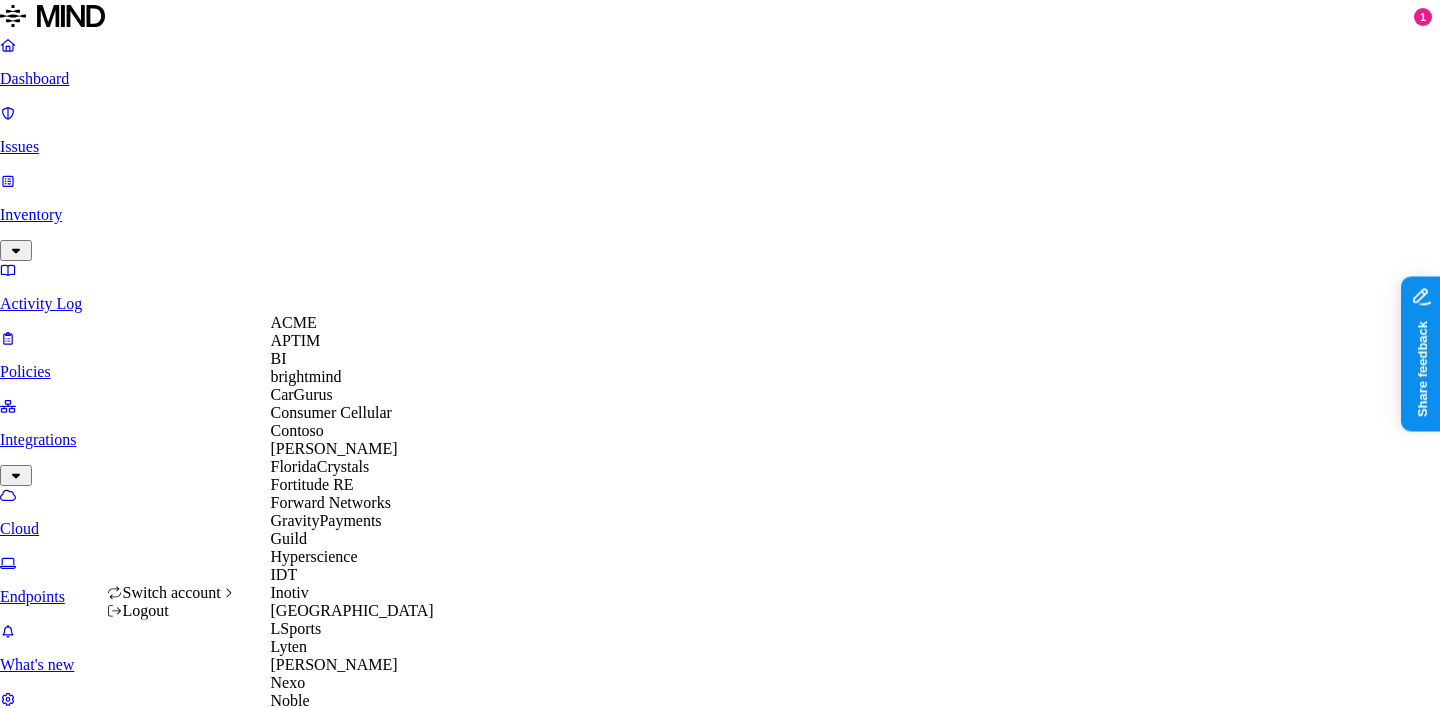 scroll, scrollTop: 264, scrollLeft: 0, axis: vertical 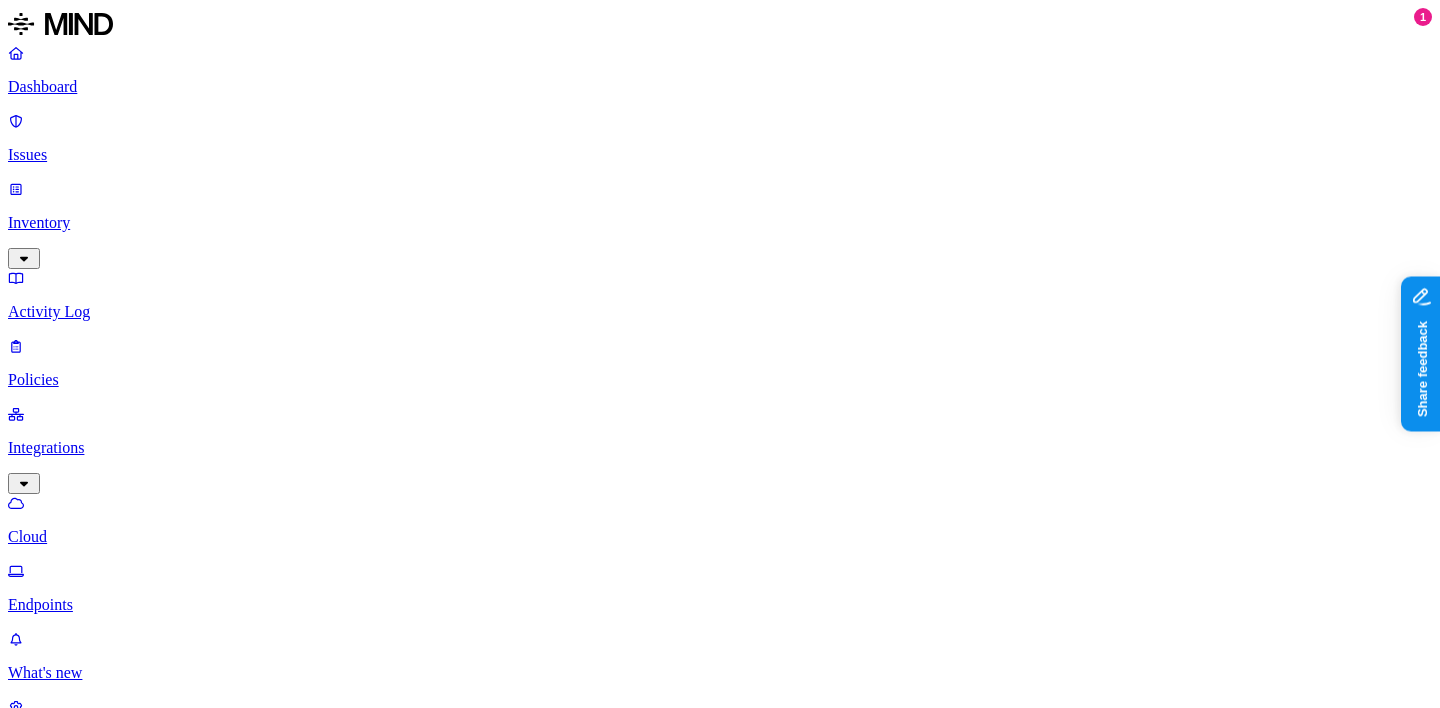 click on "Settings" at bounding box center [720, 741] 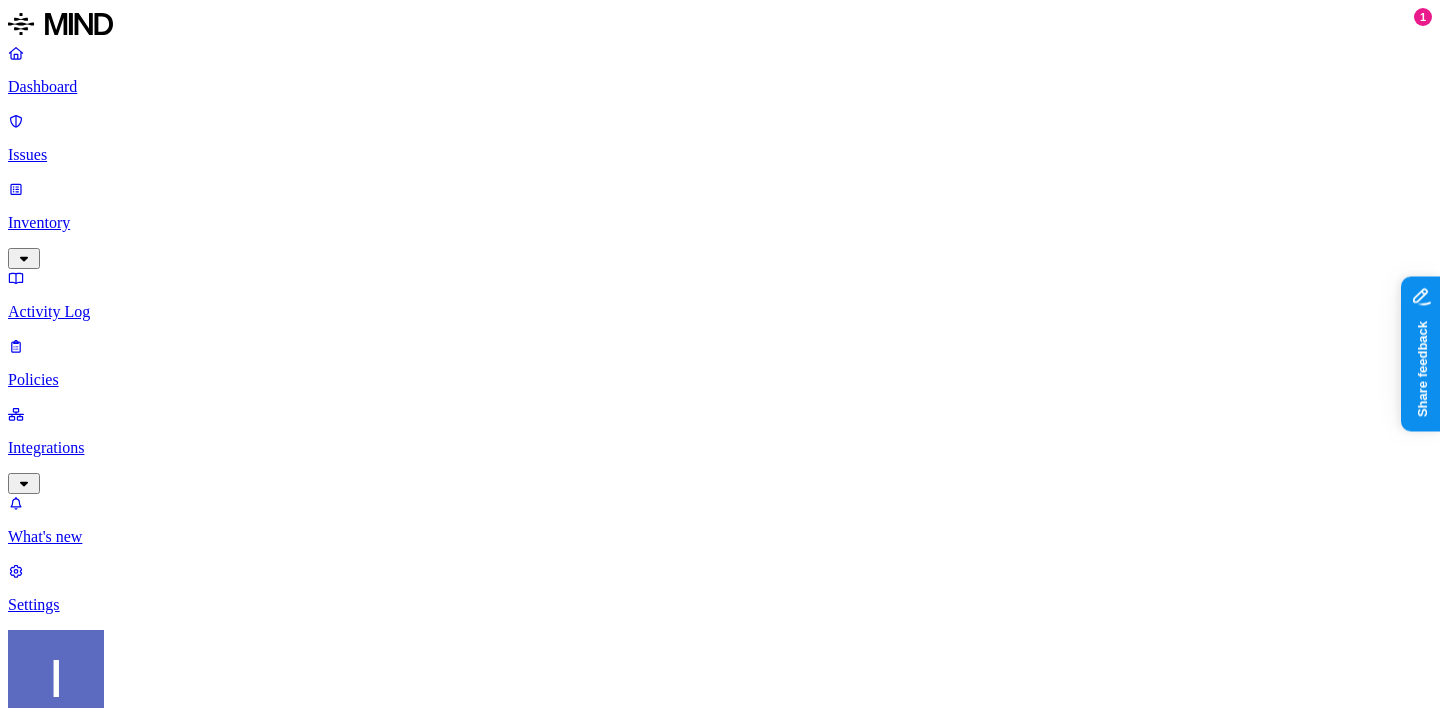 click on "Dashboard Issues Inventory Activity Log Policies Integrations What's new 1 Settings Itai Schwartz Lionbridge Settings Members Known entities Notification channels Web destinations Branding Members Add member 7 Members Member Last login DA Yoslov, David david.yoslov@lionbridge.com Jun 10, 2025, 09:03 PM DO Graham, Douglas douglas.graham@lionbridge.com Oct 14, 2024, 09:03 AM D. Diego Cristian Castillo d.castillo@lionbridge.com Jun 4, 2025, 09:06 AM JA javi.perez@lionbridge.com Pending LA laijaiplia.vang@lionbridge.com Pending JA jan.wroblewski@lionbridge.com Pending DA damon.barringer@lionbridge.com Pending" at bounding box center [720, 1027] 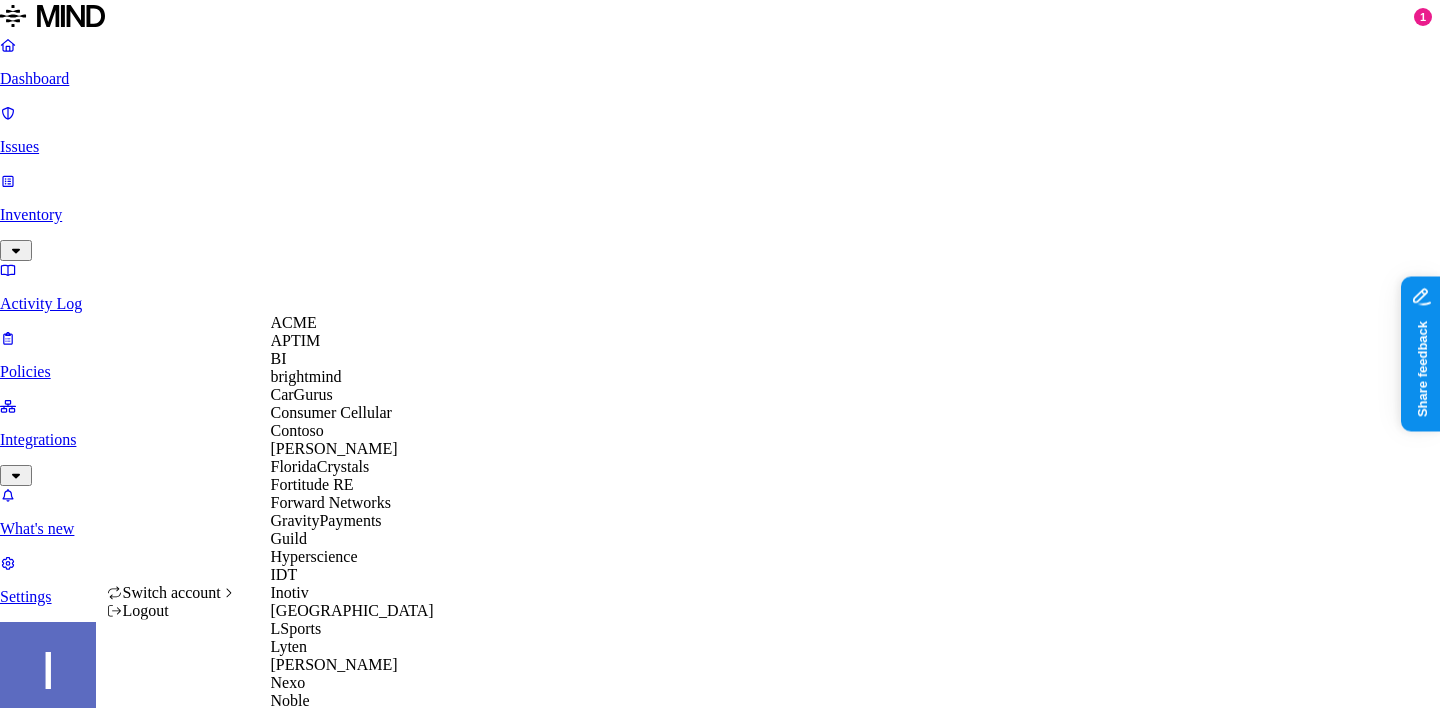 click on "Dashboard Issues Inventory Activity Log Policies Integrations What's new 1 Settings Itai Schwartz Lionbridge Settings Members Known entities Notification channels Web destinations Branding Members Add member 7 Members Member Last login DA Yoslov, David david.yoslov@lionbridge.com Jun 10, 2025, 09:03 PM DO Graham, Douglas douglas.graham@lionbridge.com Oct 14, 2024, 09:03 AM D. Diego Cristian Castillo d.castillo@lionbridge.com Jun 4, 2025, 09:06 AM JA javi.perez@lionbridge.com Pending LA laijaiplia.vang@lionbridge.com Pending JA jan.wroblewski@lionbridge.com Pending DA damon.barringer@lionbridge.com Pending
Switch account Logout ACME APTIM BI brightmind CarGurus Consumer Cellular Contoso Covelli FloridaCrystals Fortitude RE Forward Networks GravityPayments Guild Hyperscience IDT Inotiv Lionbridge LSports Lyten Mikkel-dev Nexo Noble Noname Openweb Orion Financial PennyMac Plaid SDI Spirent TexasTrustCU ThoughtSpot Trace3 Turo Wafra Warner Music Group Yageo" at bounding box center [720, 1023] 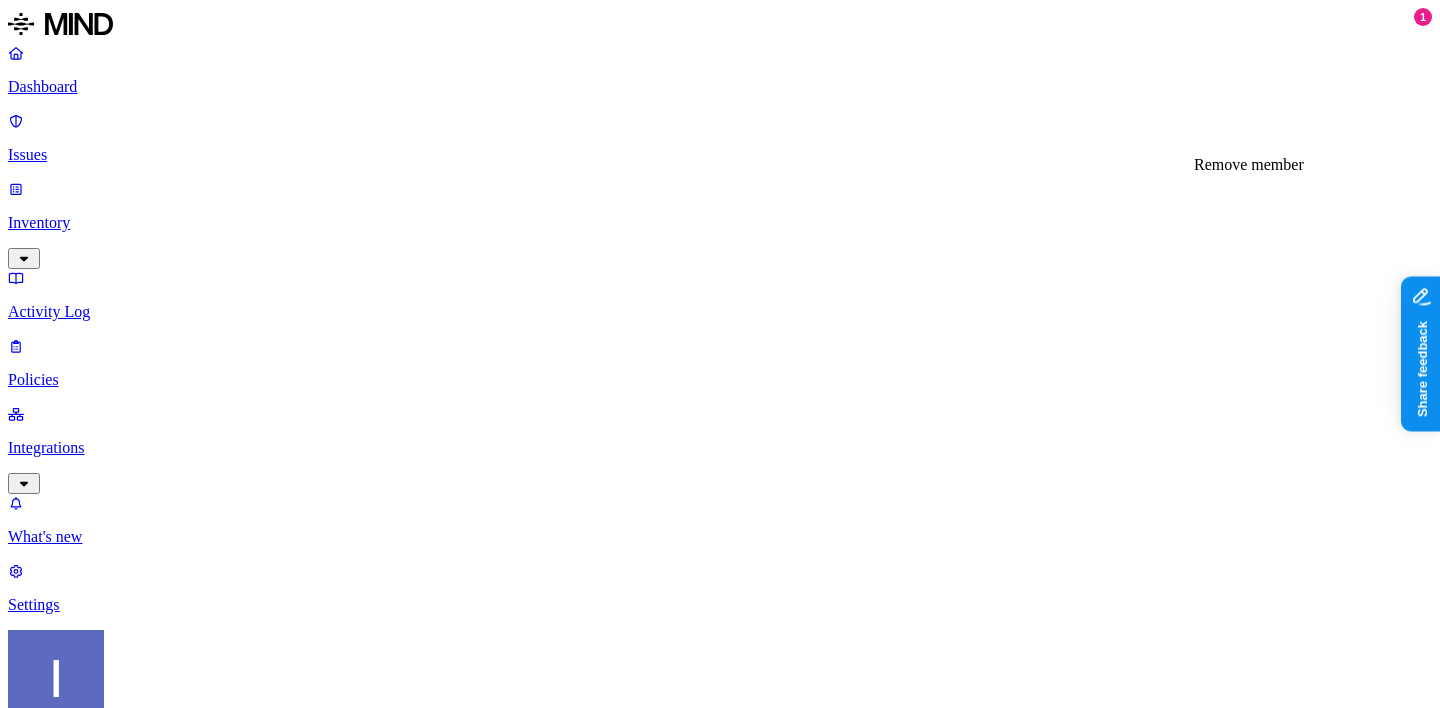click 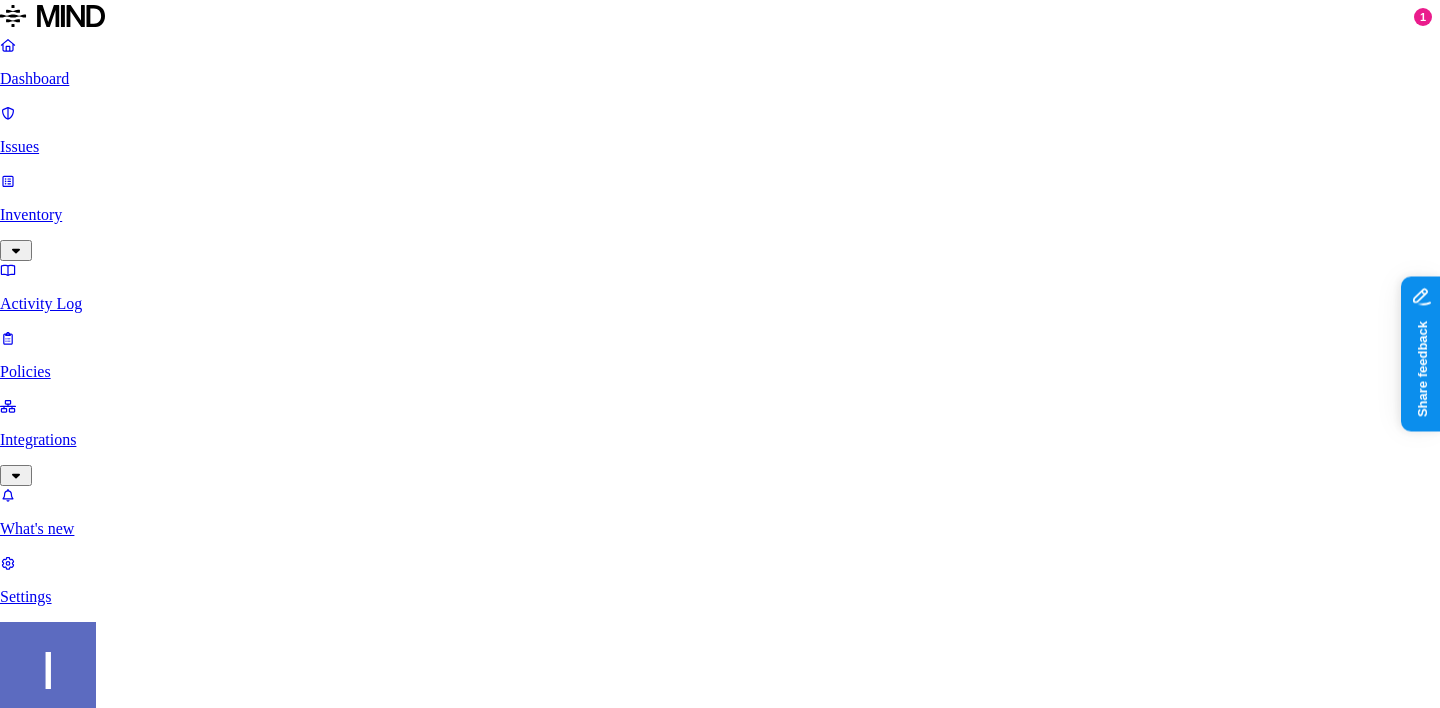 click on "Delete" at bounding box center [85, 2178] 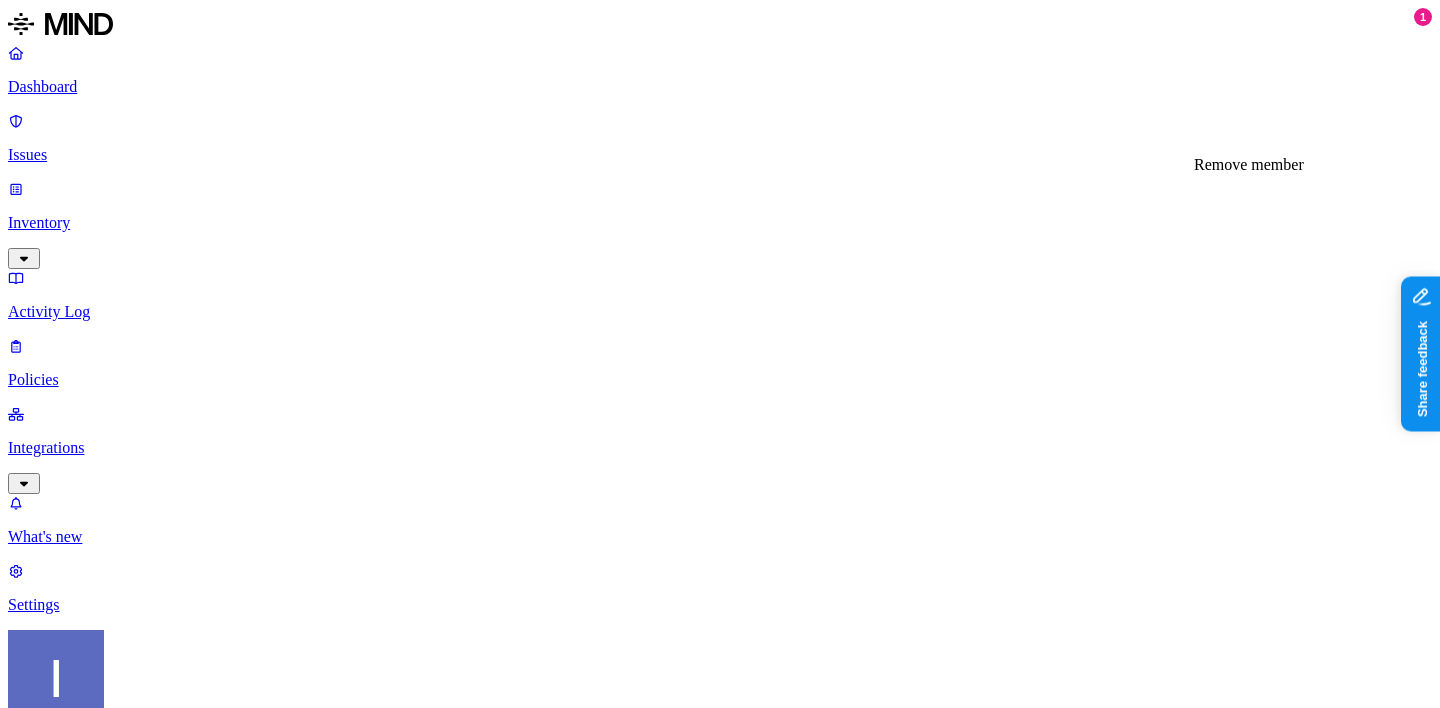 click 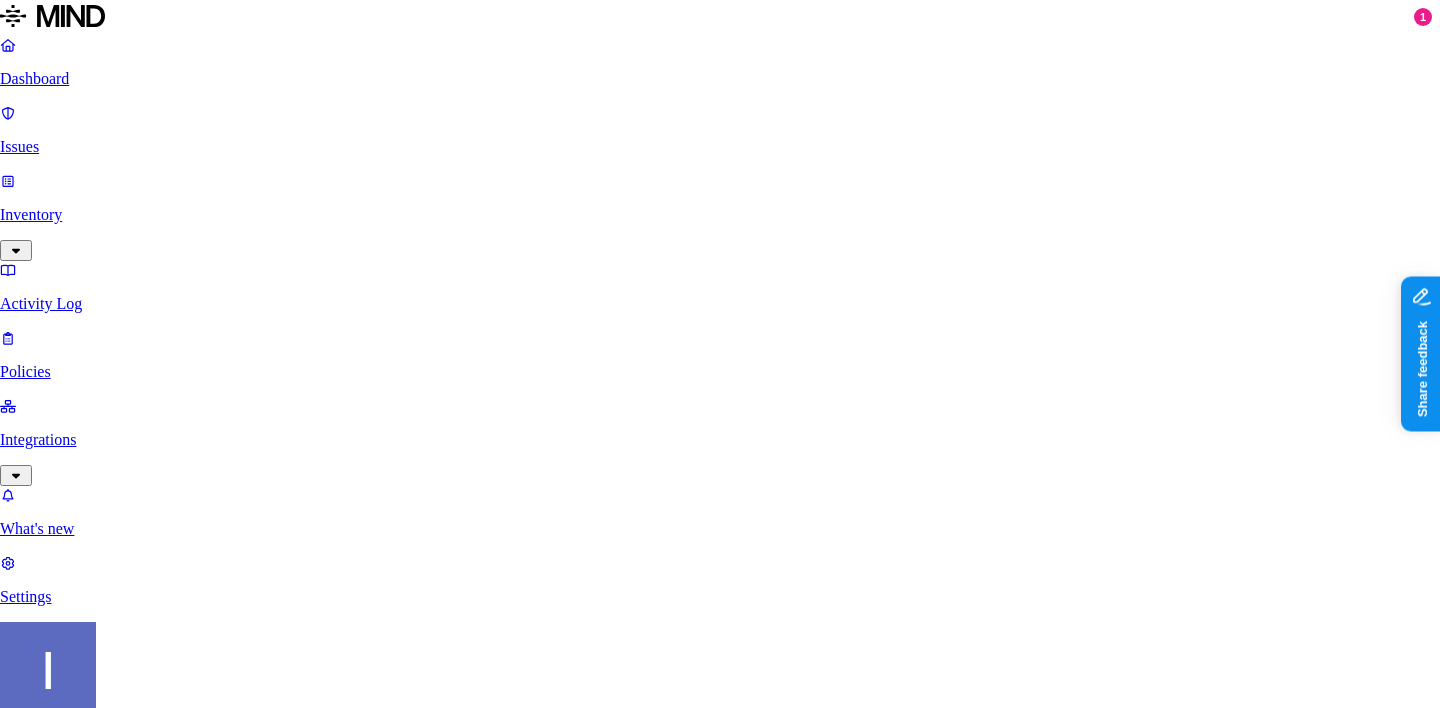 click on "Delete" at bounding box center [85, 2107] 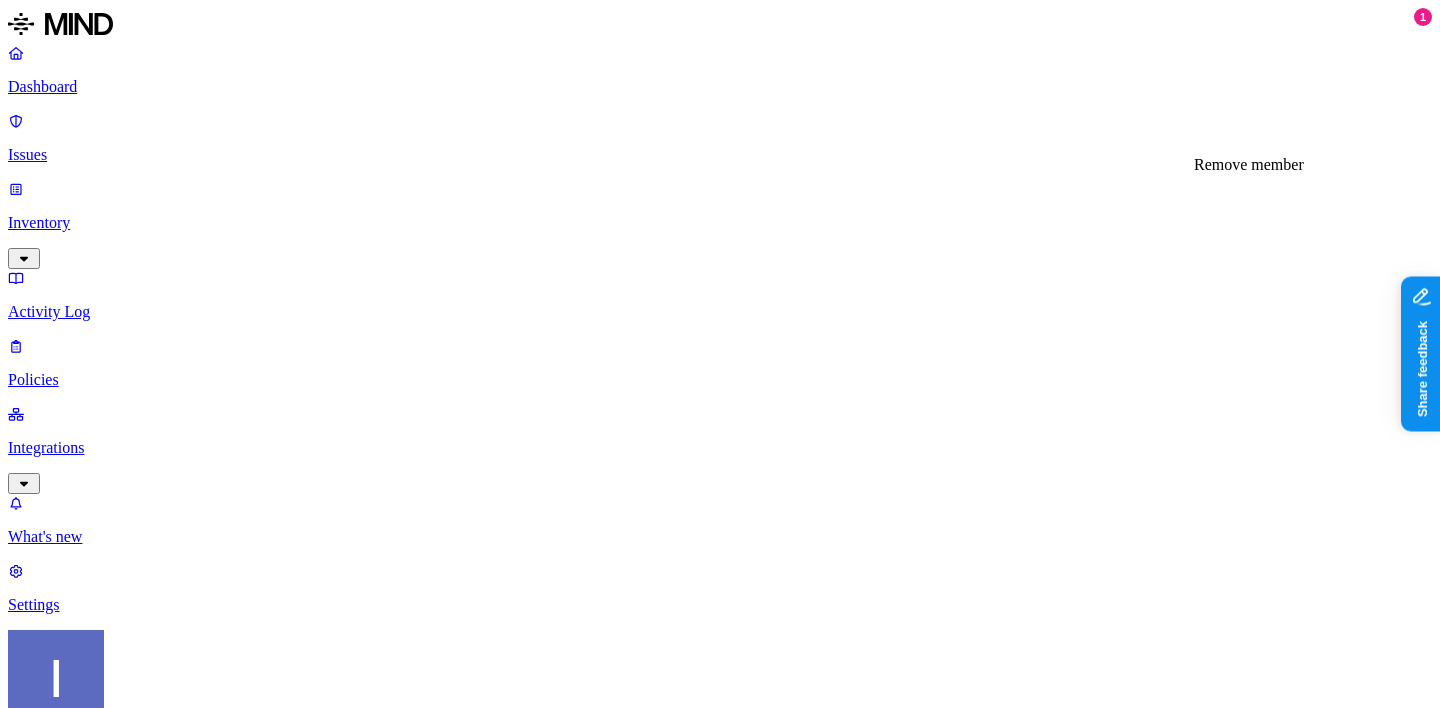 click 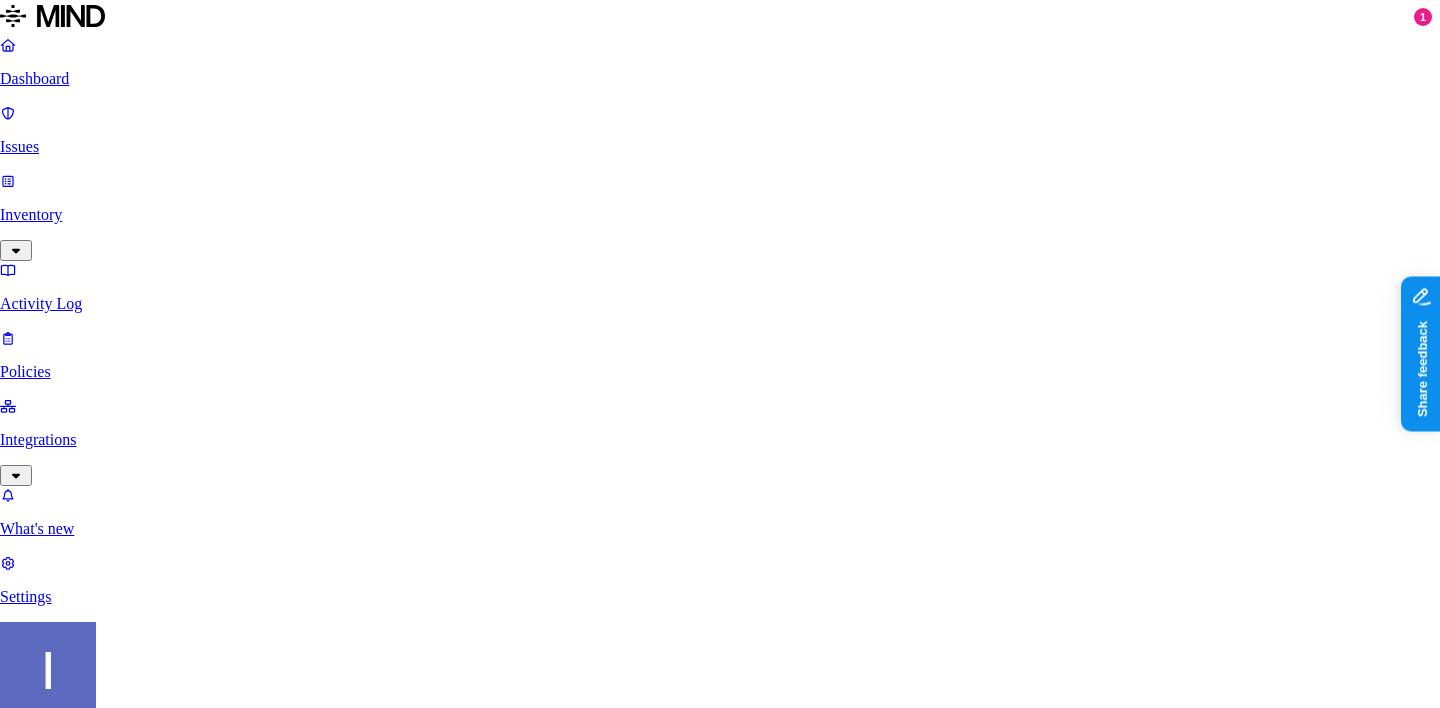 click on "Delete" at bounding box center [85, 1963] 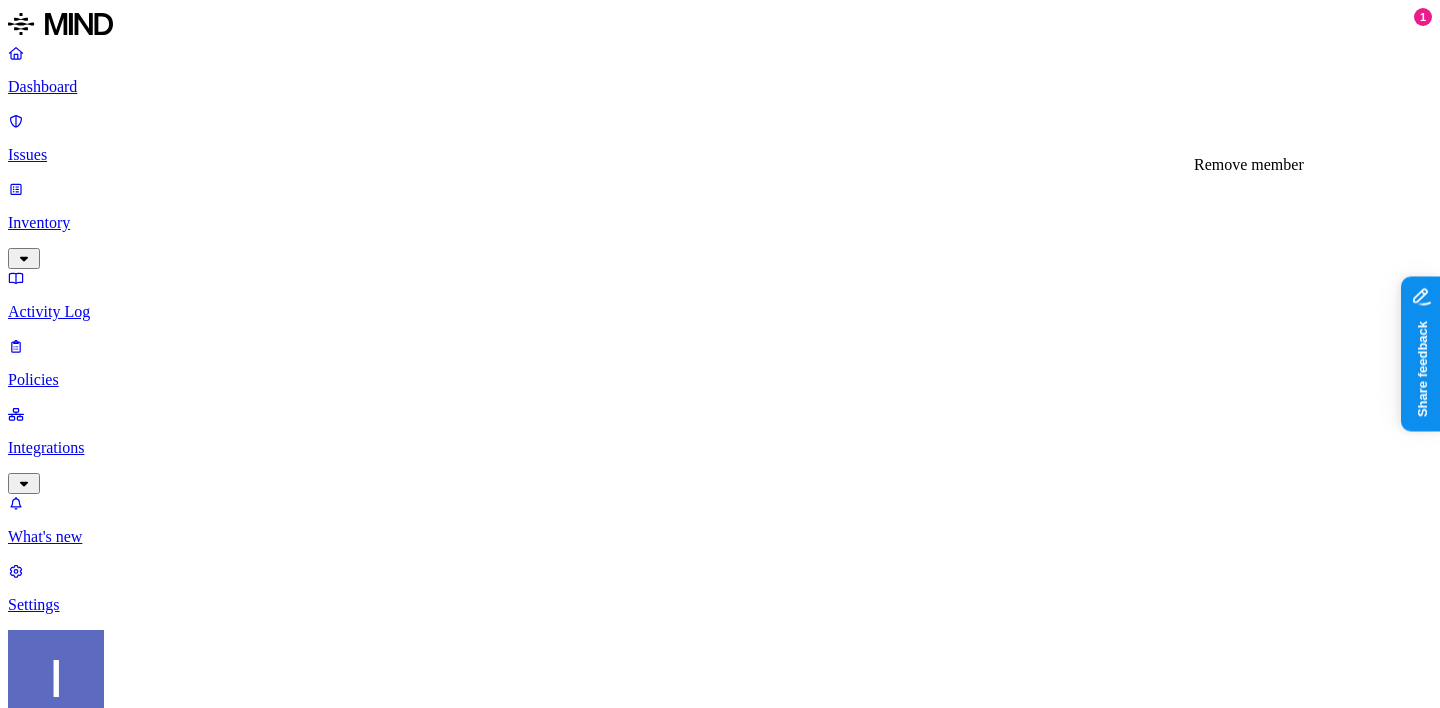 click at bounding box center [570, 1184] 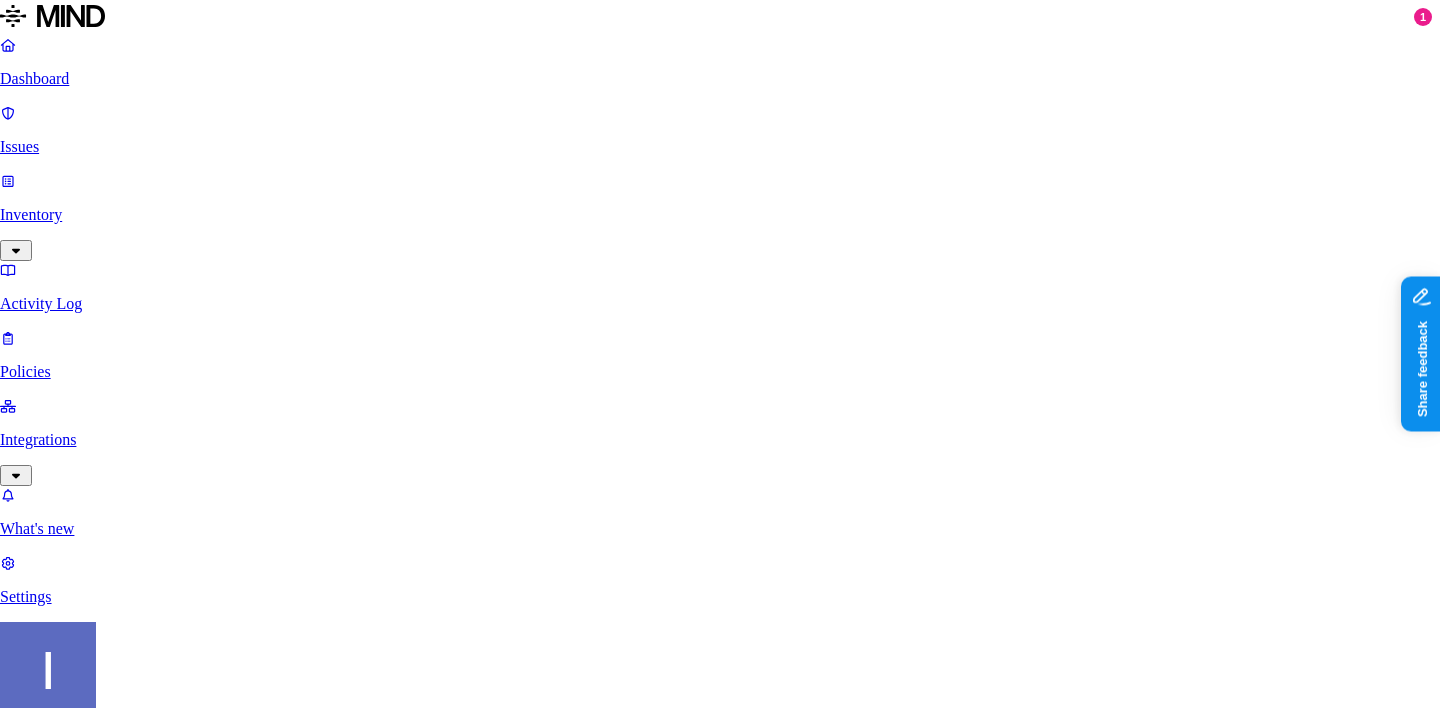click on "Delete" at bounding box center (85, 1837) 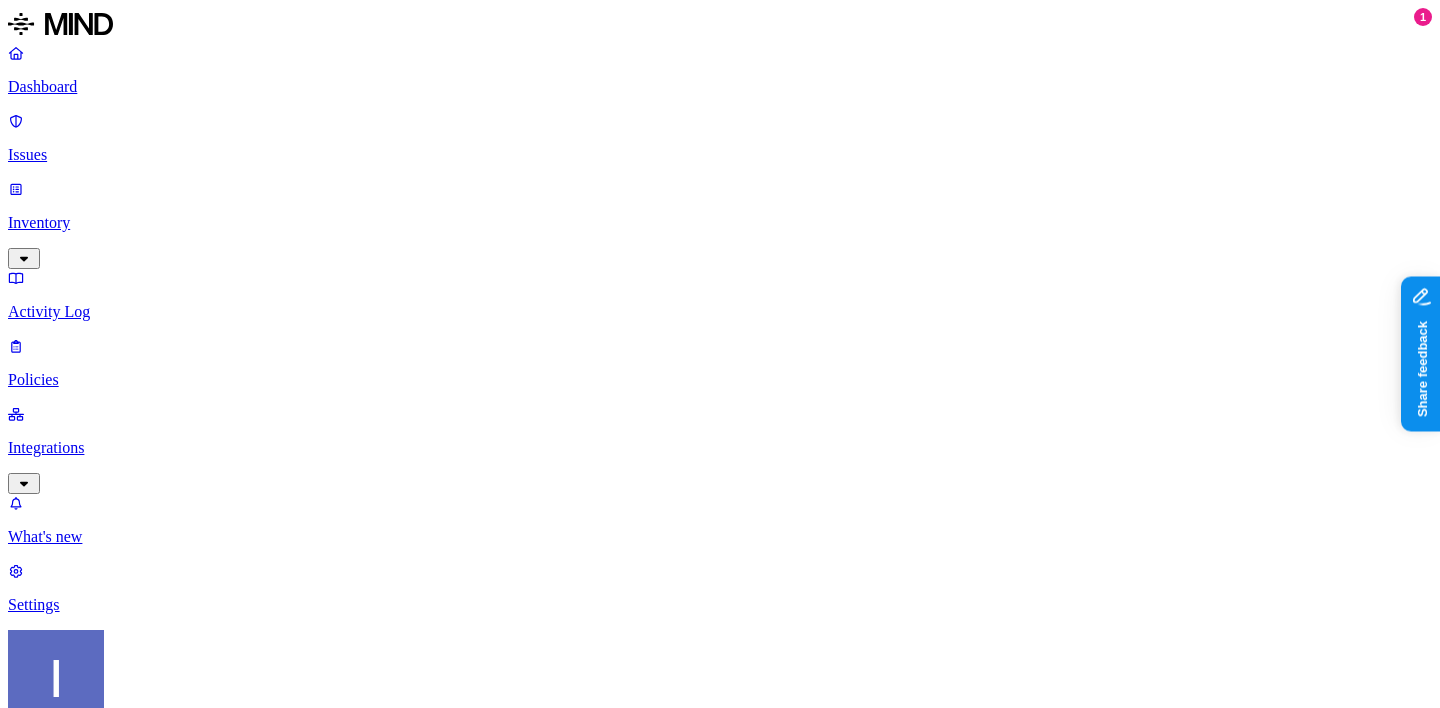 click 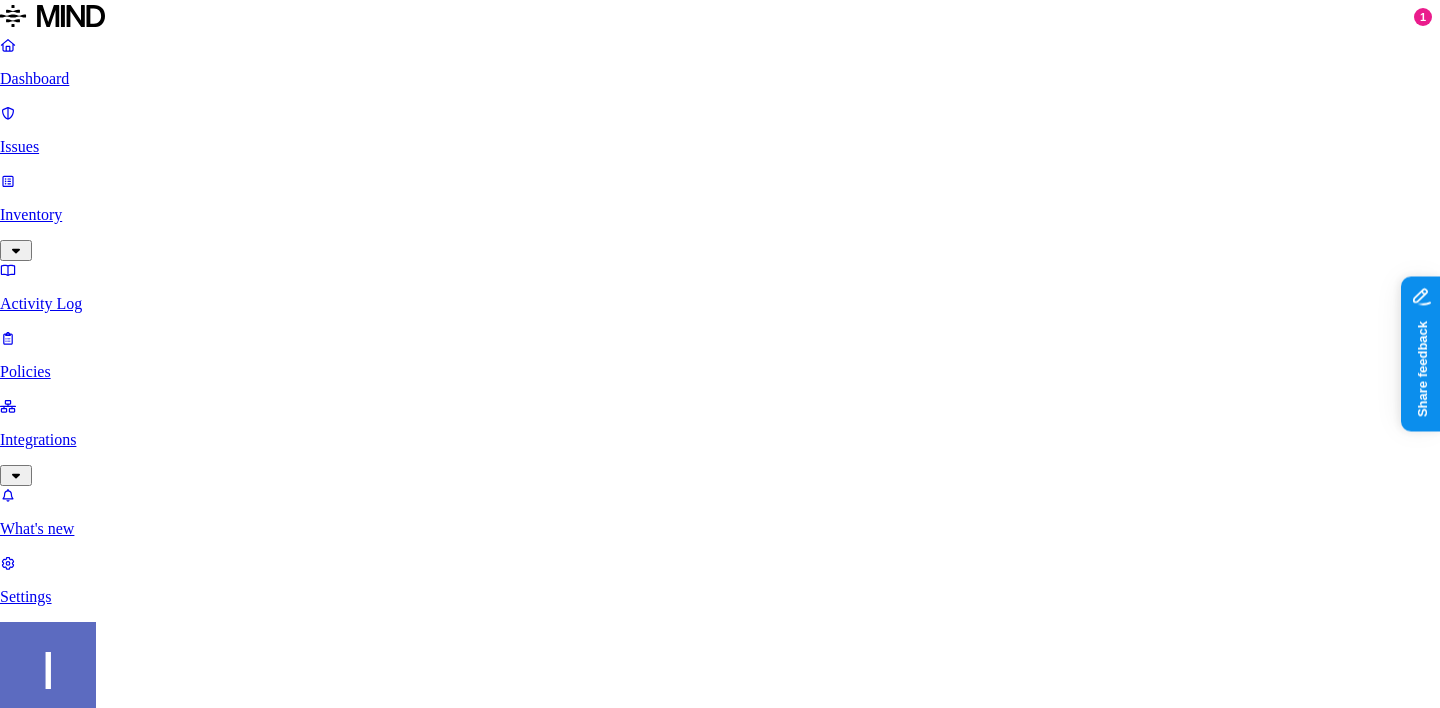 click on "Delete" at bounding box center (85, 1837) 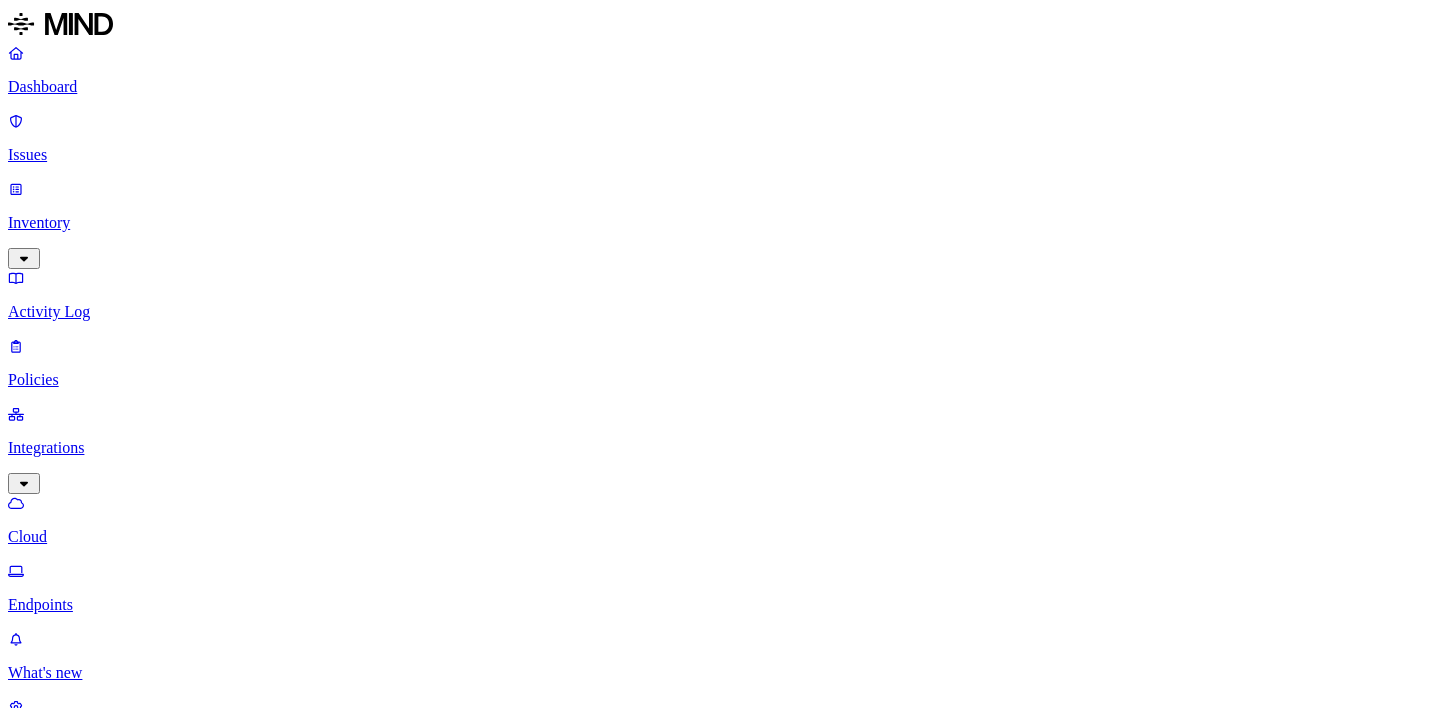 scroll, scrollTop: 0, scrollLeft: 0, axis: both 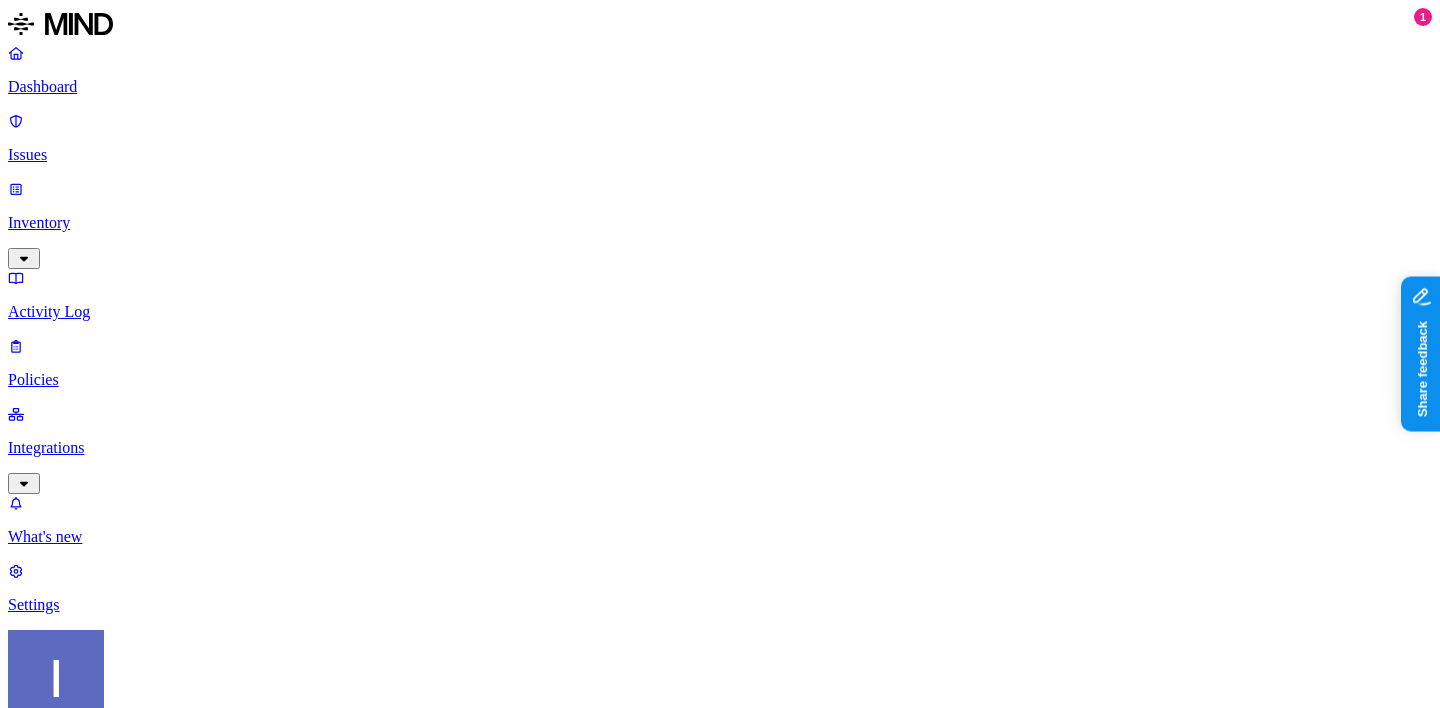 click on "Dashboard Issues Inventory Activity Log Policies Integrations What's new 1 Settings [PERSON_NAME] Nexo Settings Members Known entities Notification channels Web destinations Branding Members Add member 0 Members Member Last login No members found" at bounding box center [720, 699] 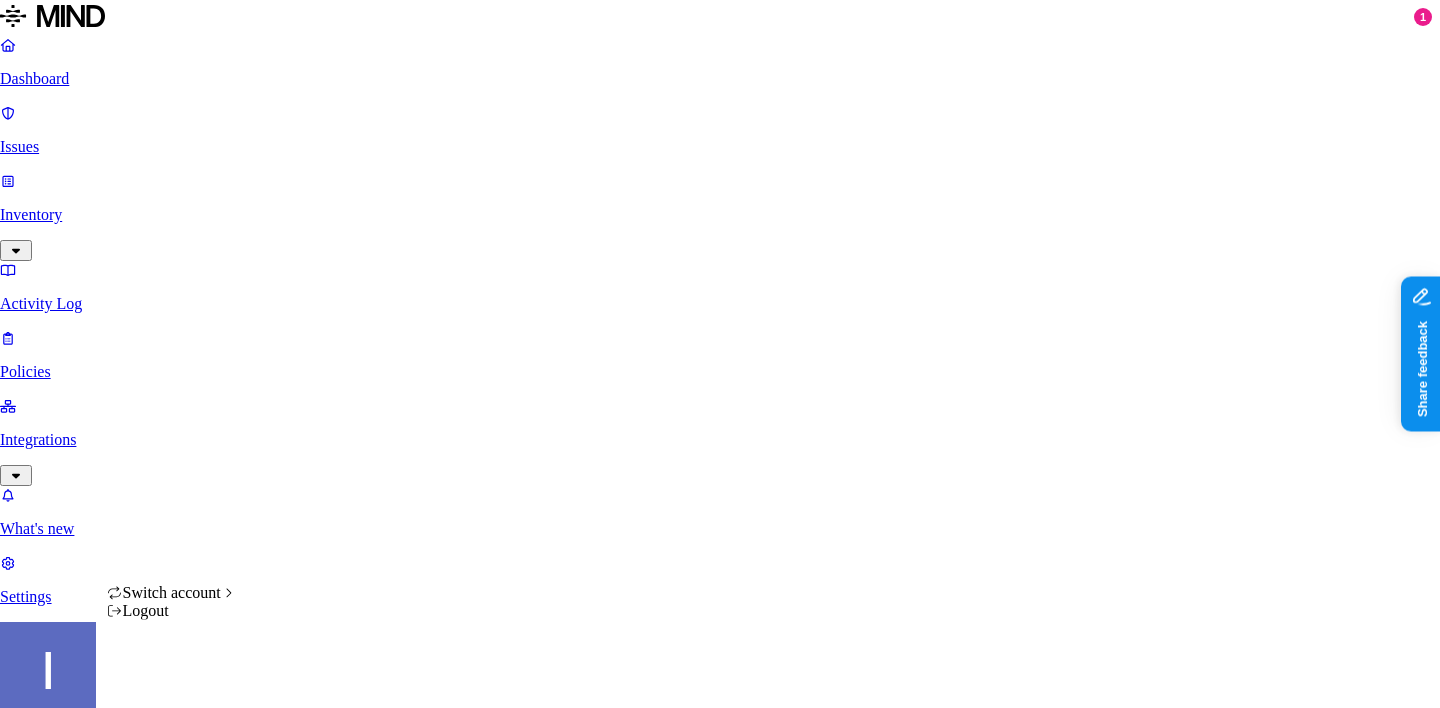 scroll, scrollTop: 0, scrollLeft: 0, axis: both 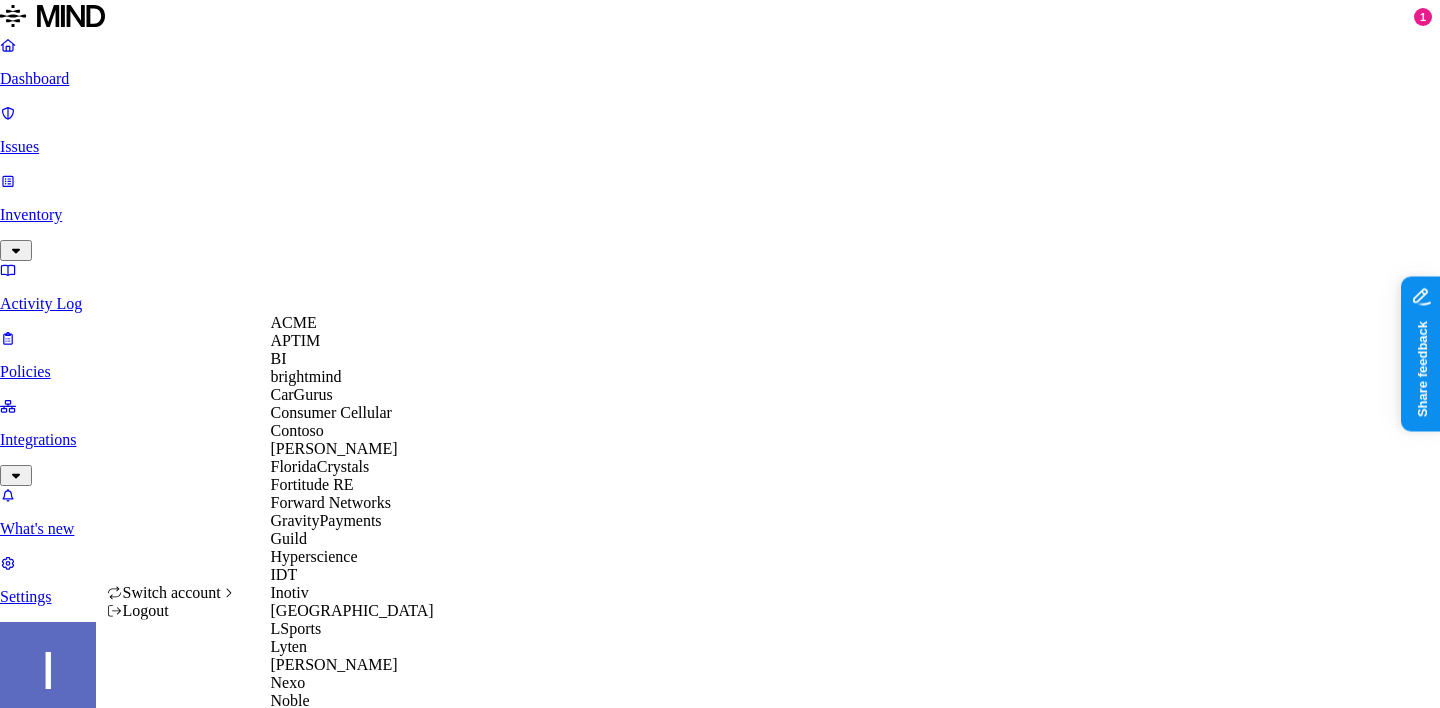 click on "Noname" at bounding box center [352, 719] 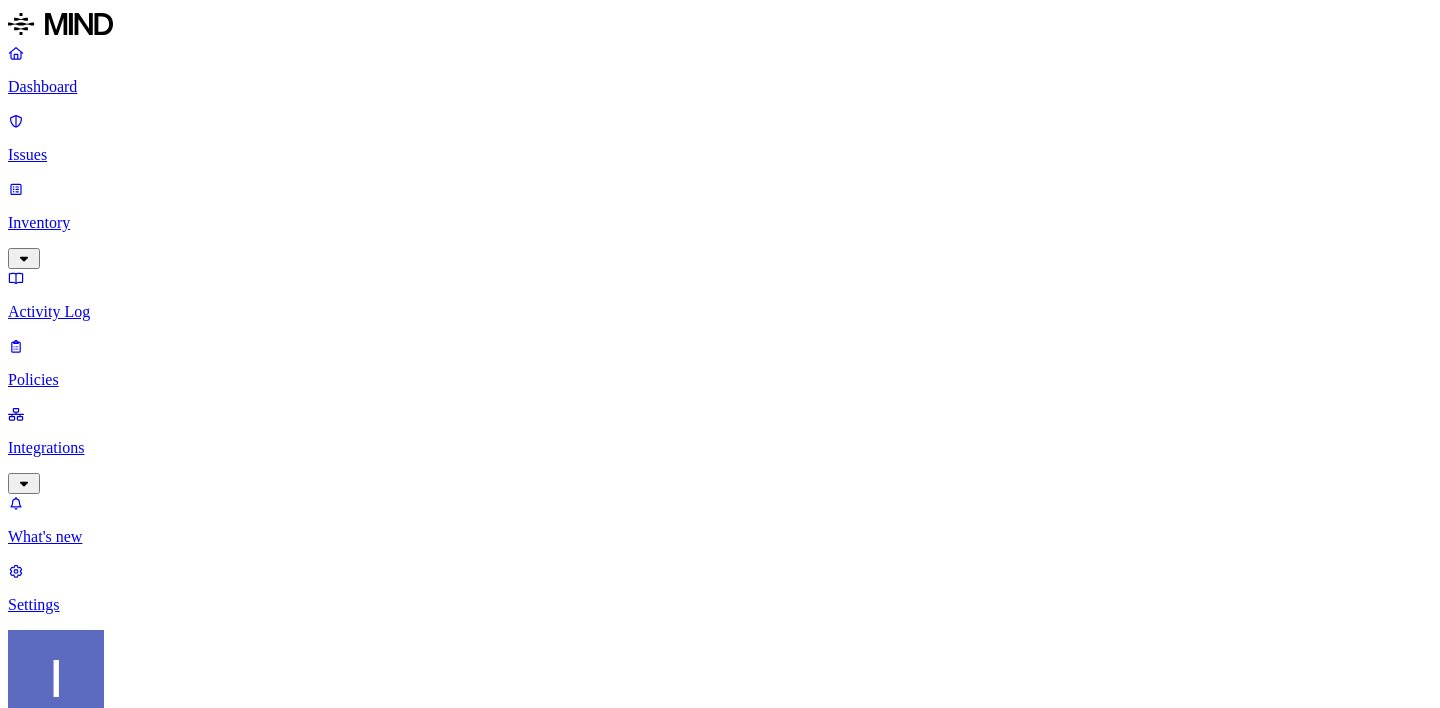 scroll, scrollTop: 0, scrollLeft: 0, axis: both 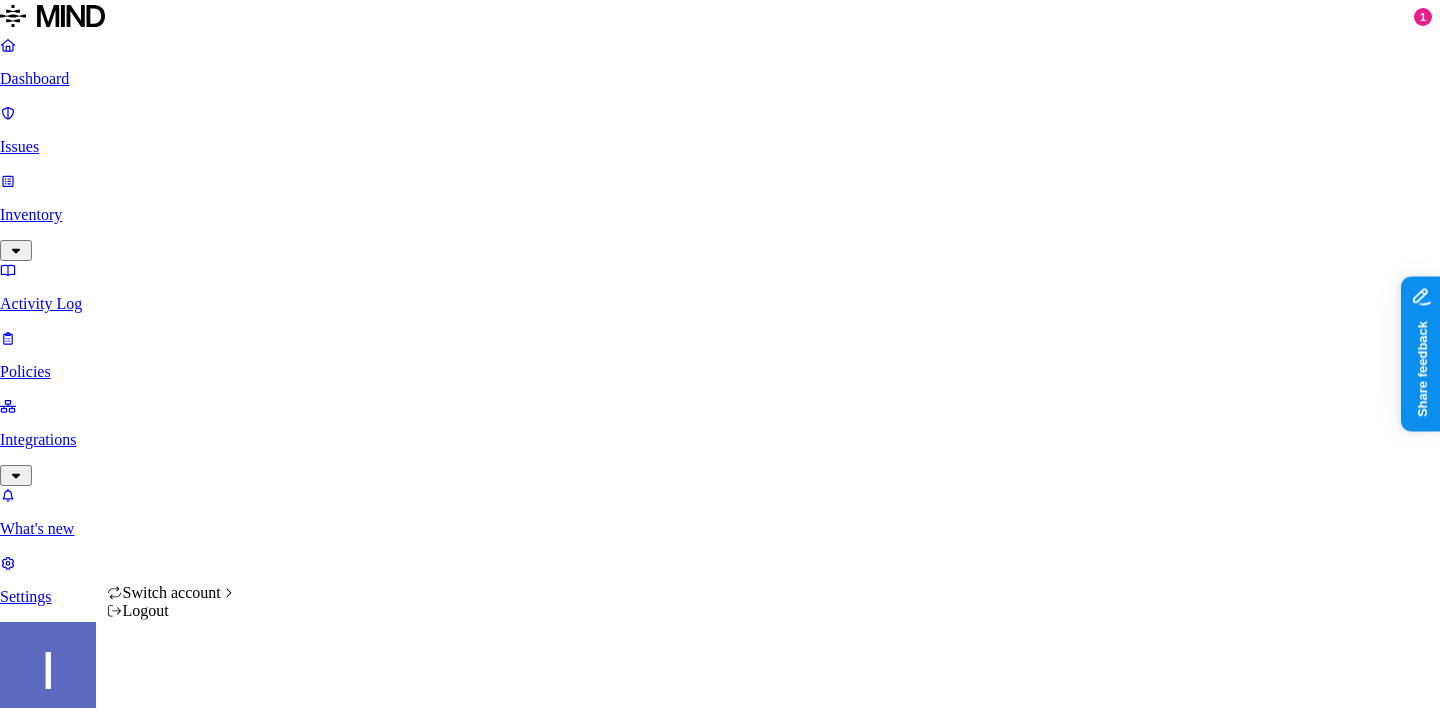 click on "Dashboard Issues Inventory Activity Log Policies Integrations What's new 1 Settings Itai Schwartz Noname Settings Members Known entities Notification channels Web destinations Branding Members Add member 6 Members Member Last login JE Jesse Rodriguez jesser@nonamesecurity.com Never BI Bill Wingert billw@nonamesecurity.com Never EY Eyal Cohen eyal.cohen@nonamesecurity.com Never MI Mike Morrato mikem@nonamesecurity.com Sep 5, 2024, 01:19 PM AN Anthony Onorati anthonyo@nonamesecurity.com Never AN Aner Morag anerm@nonamesecurity.com Never
Switch account Logout" at bounding box center (720, 942) 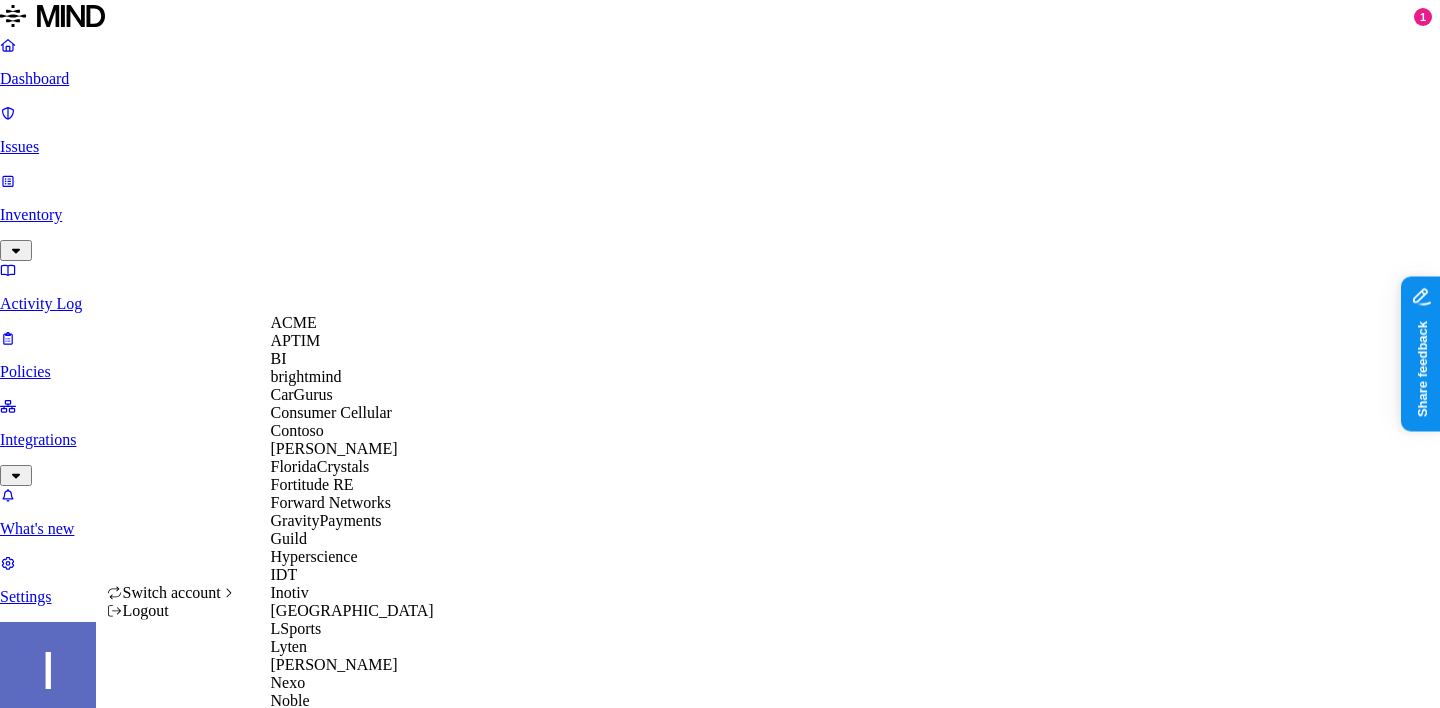 scroll, scrollTop: 708, scrollLeft: 0, axis: vertical 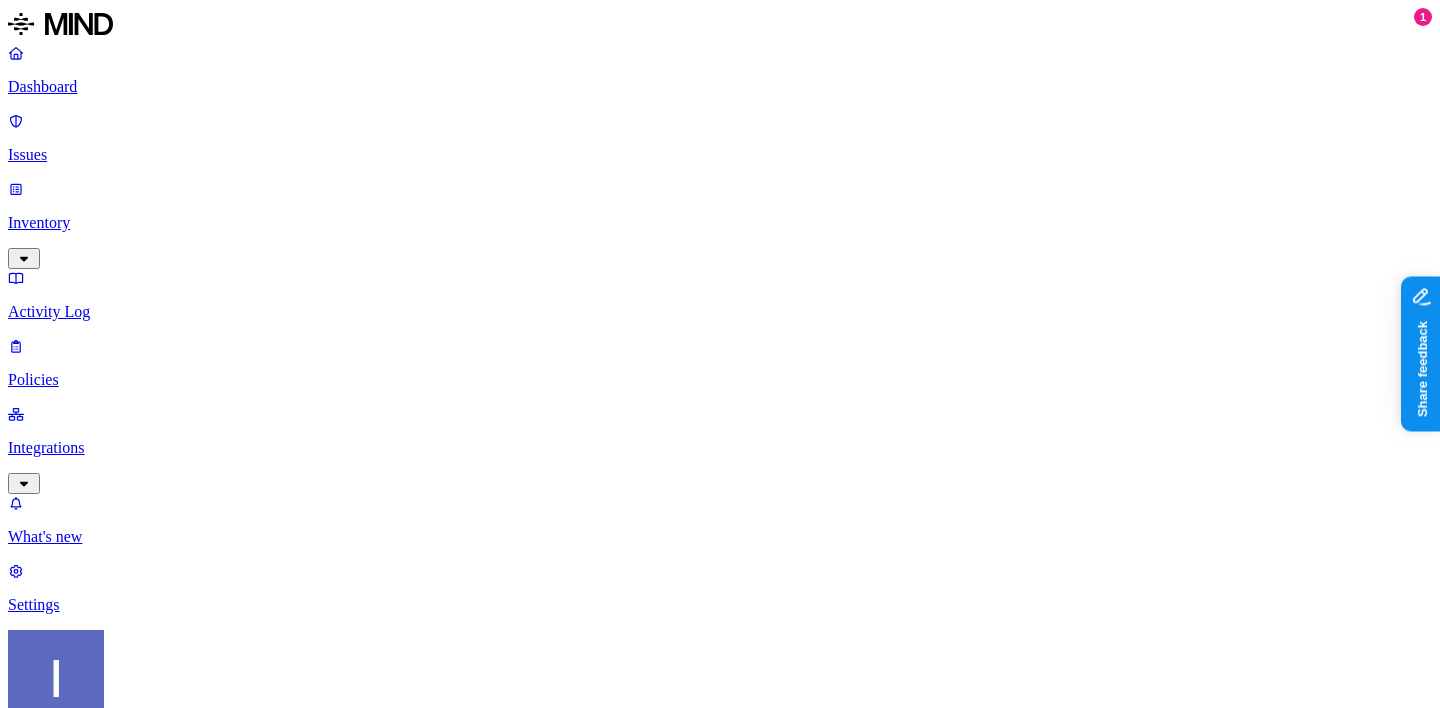 click on "Integrations" at bounding box center (720, 448) 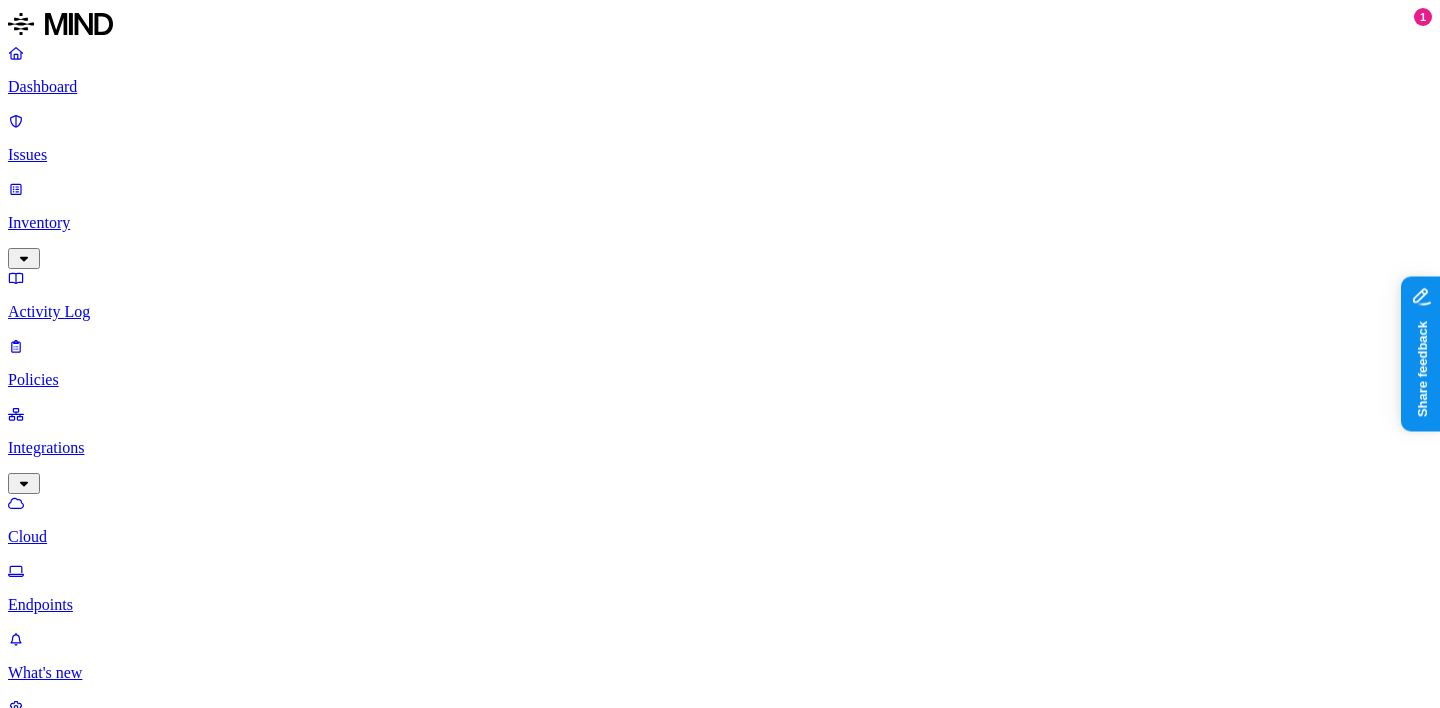 click on "Itai Schwartz Noname" at bounding box center (720, 868) 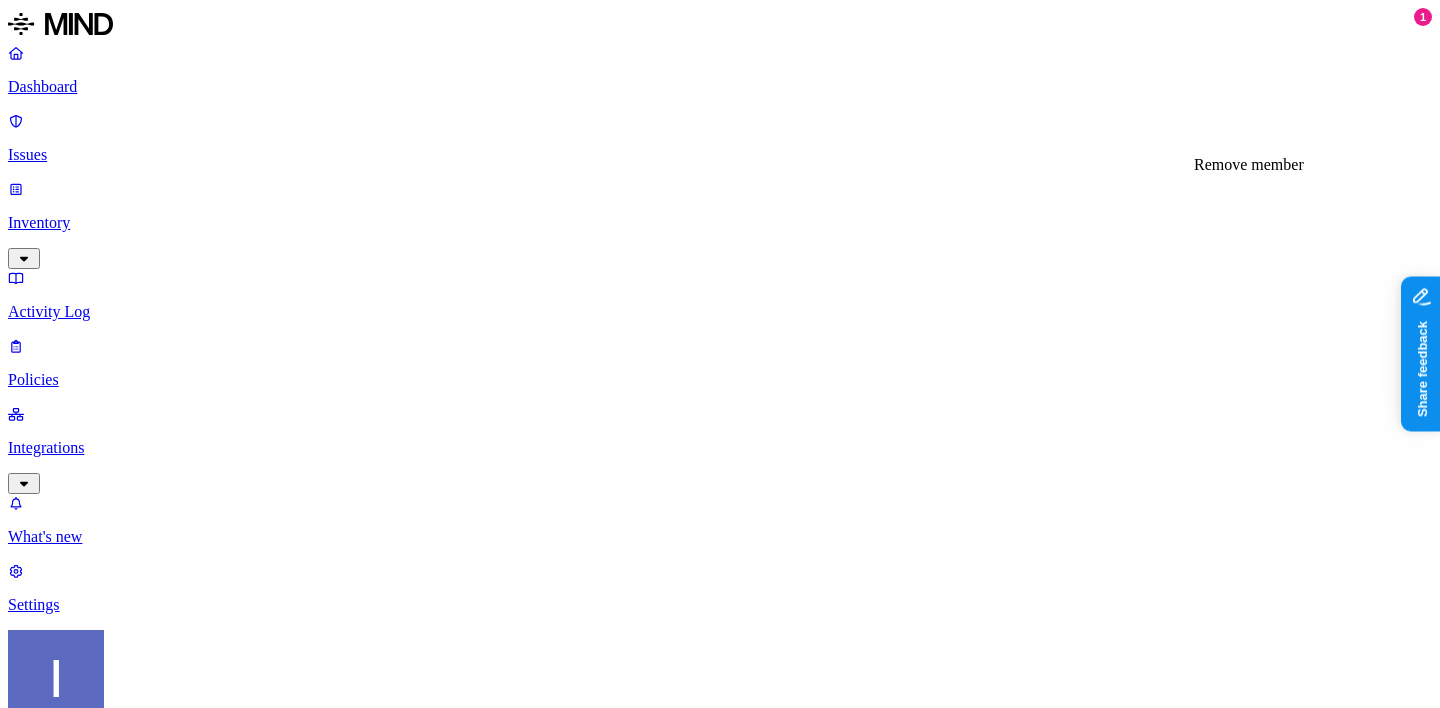 click at bounding box center [570, 1184] 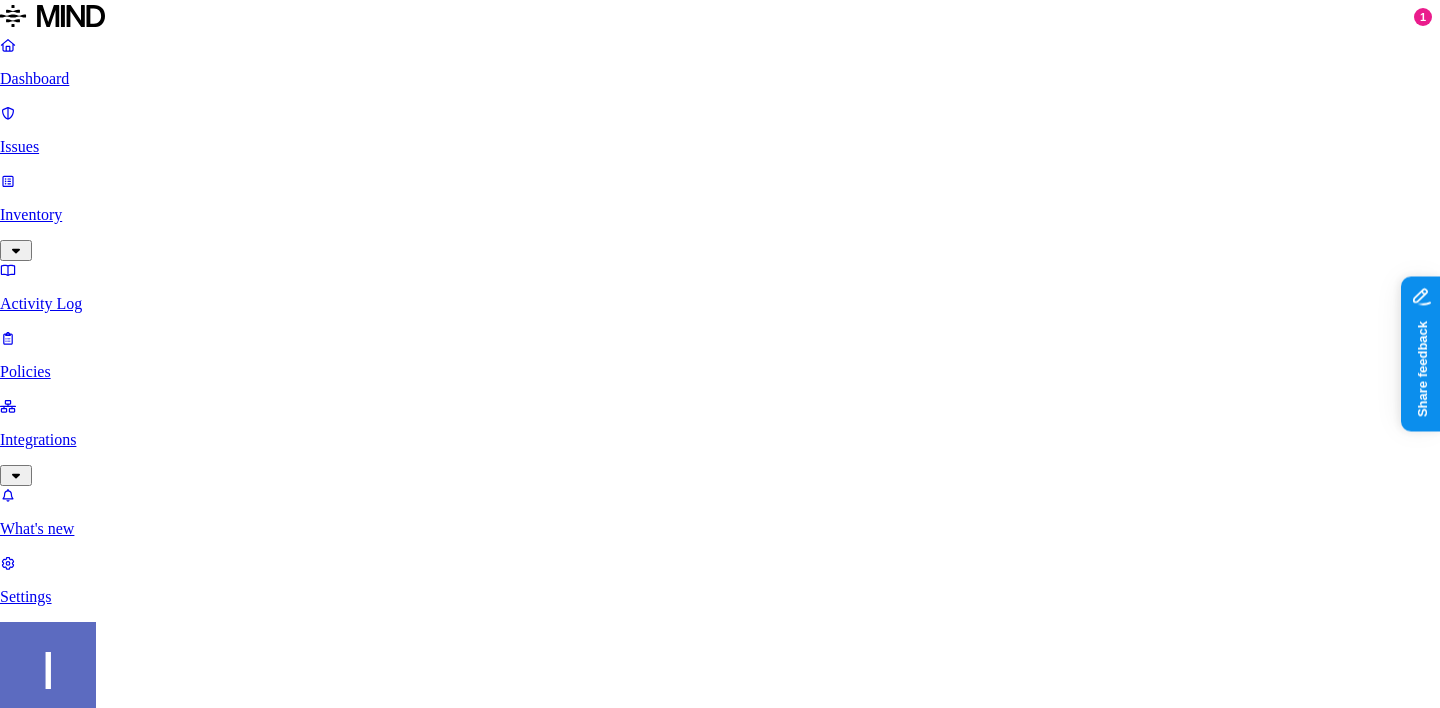 click on "Delete" at bounding box center (85, 2016) 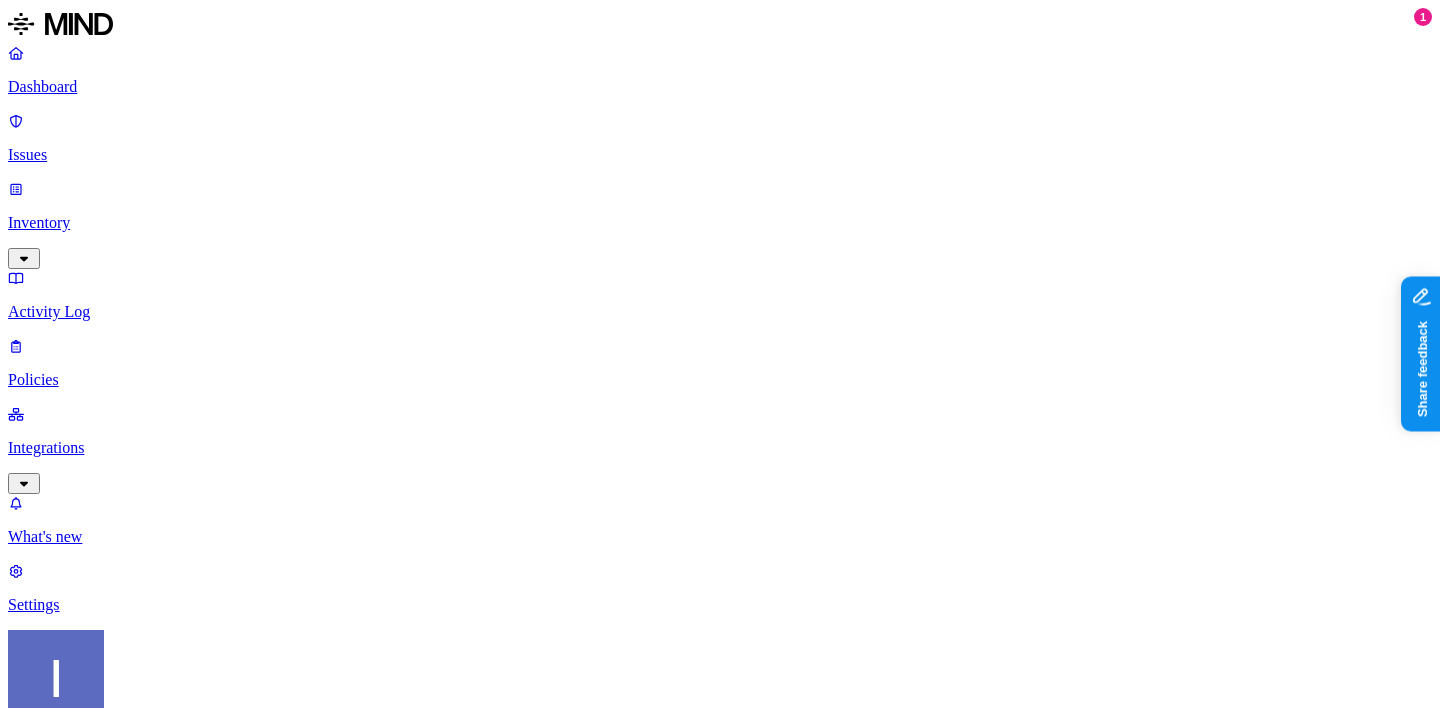 click 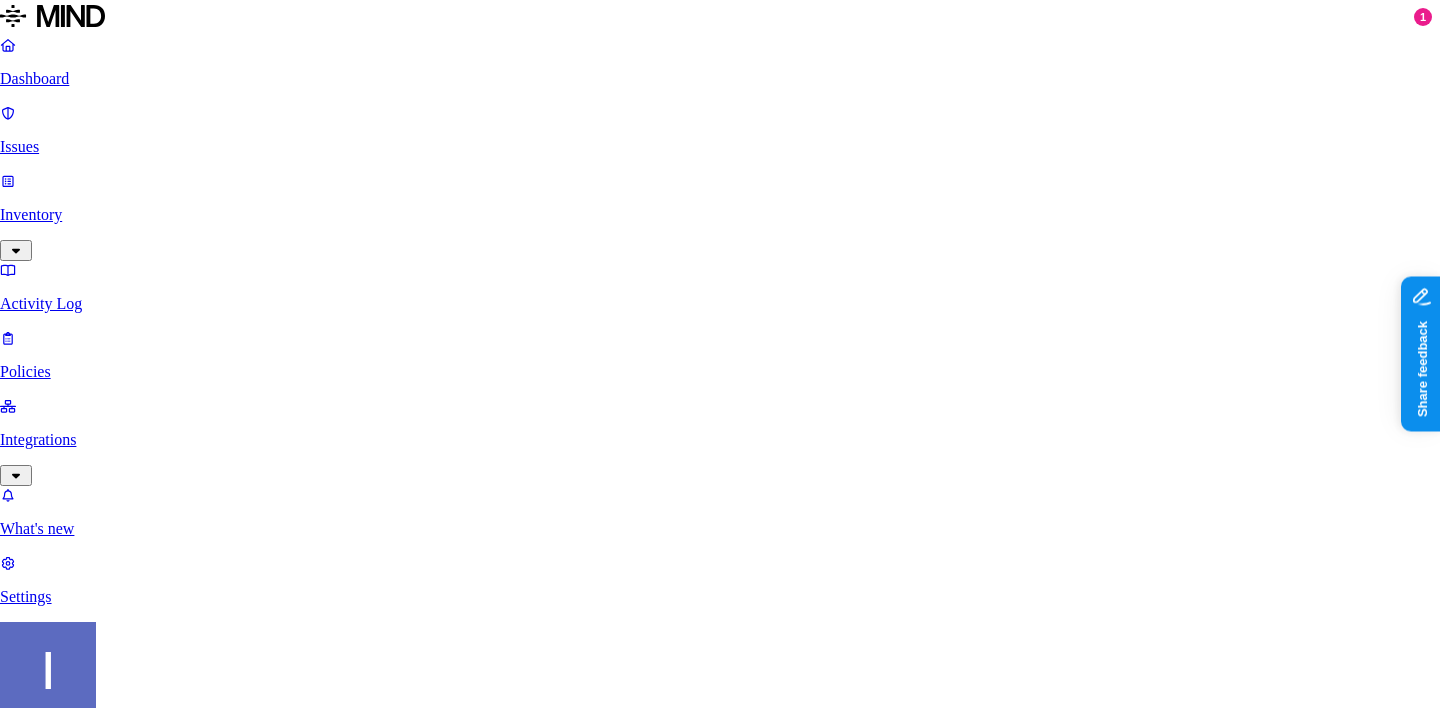 click on "Delete" at bounding box center [85, 1963] 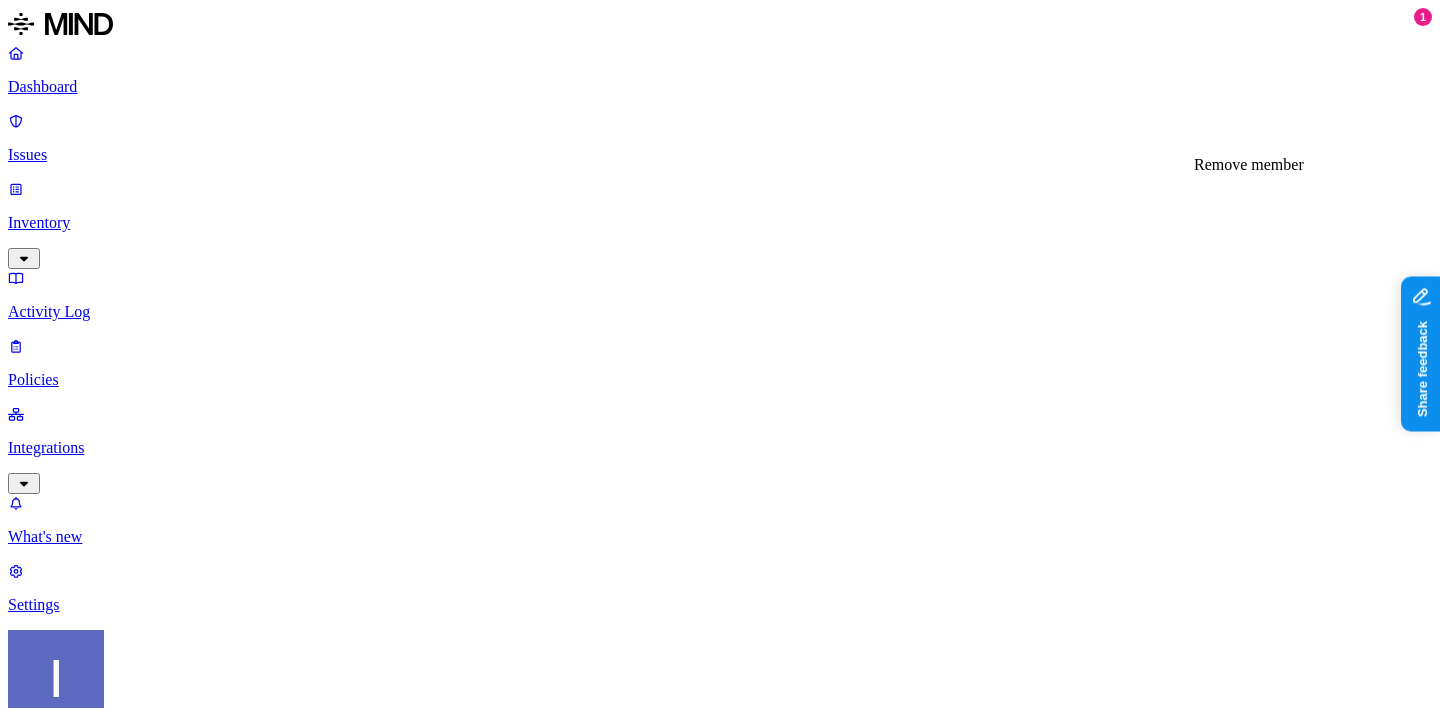 click at bounding box center (570, 1184) 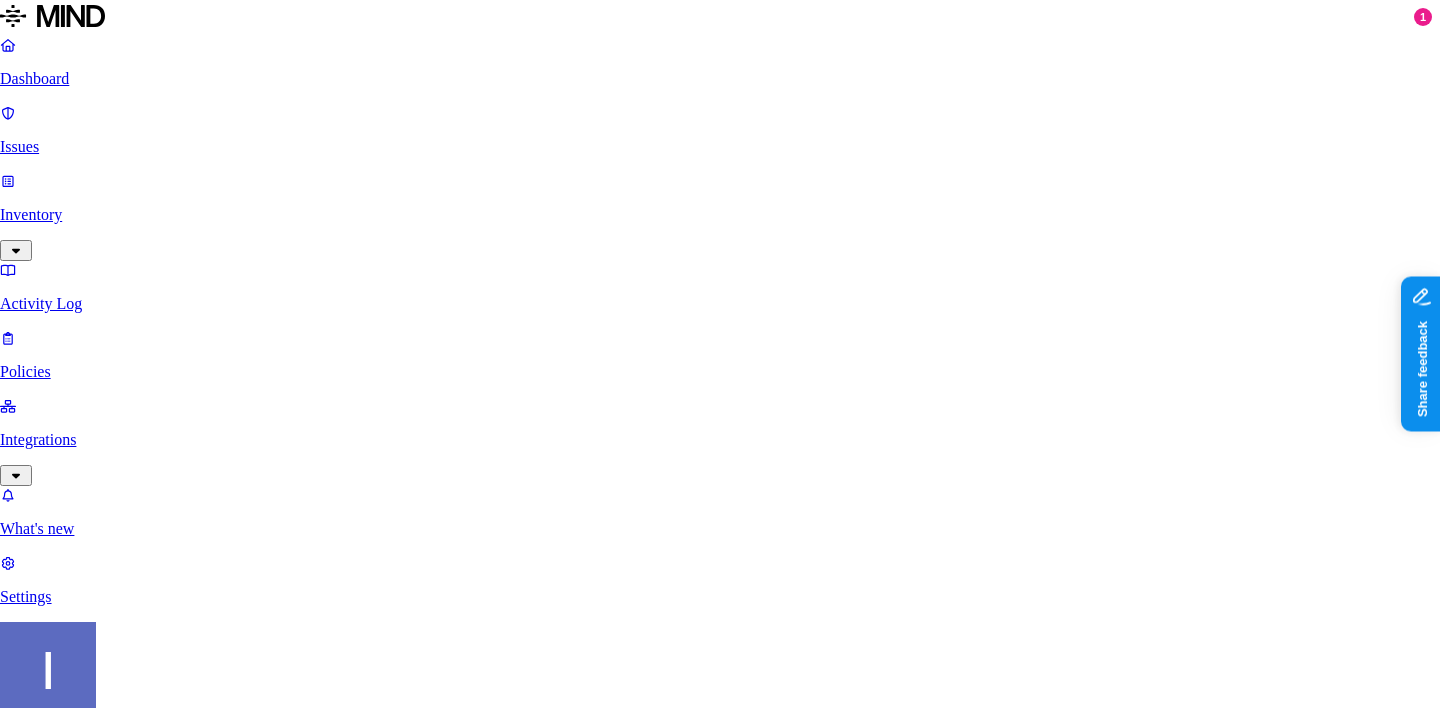 click on "Delete" at bounding box center (85, 1855) 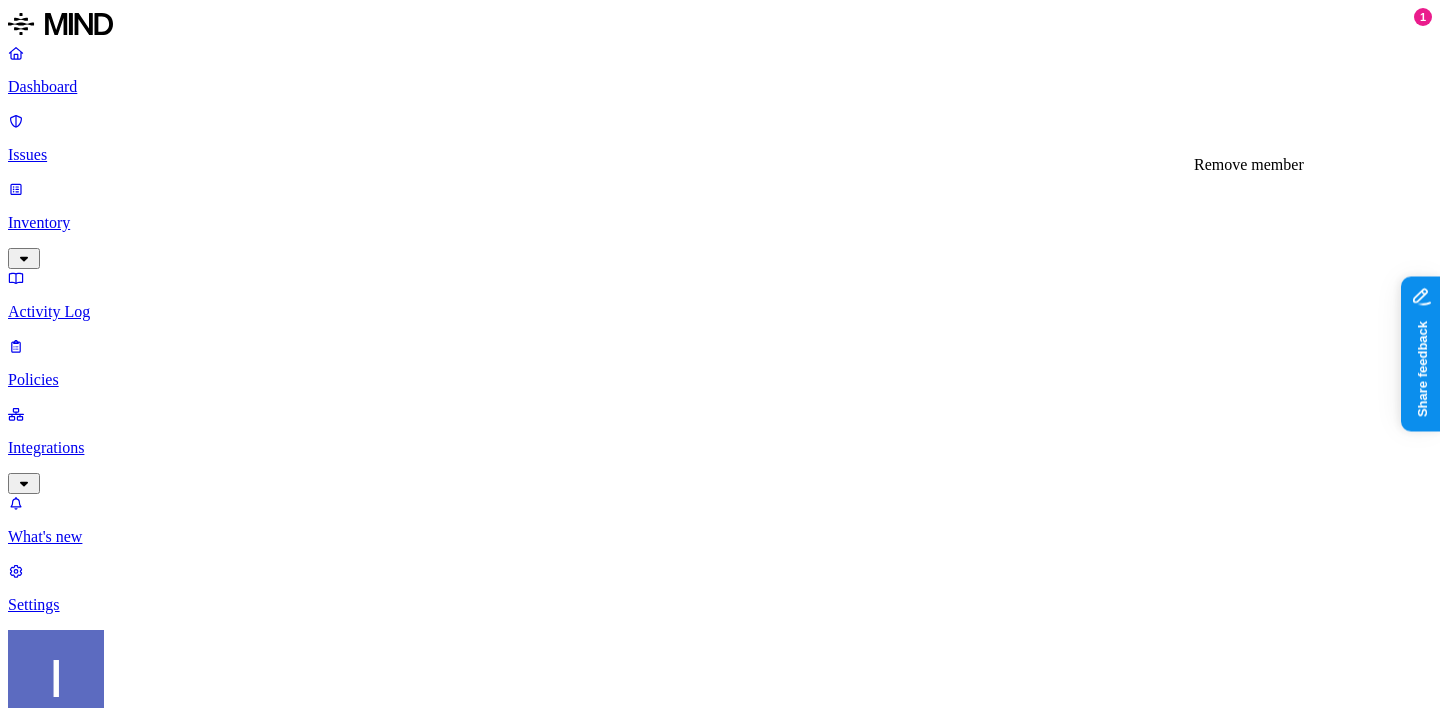 click 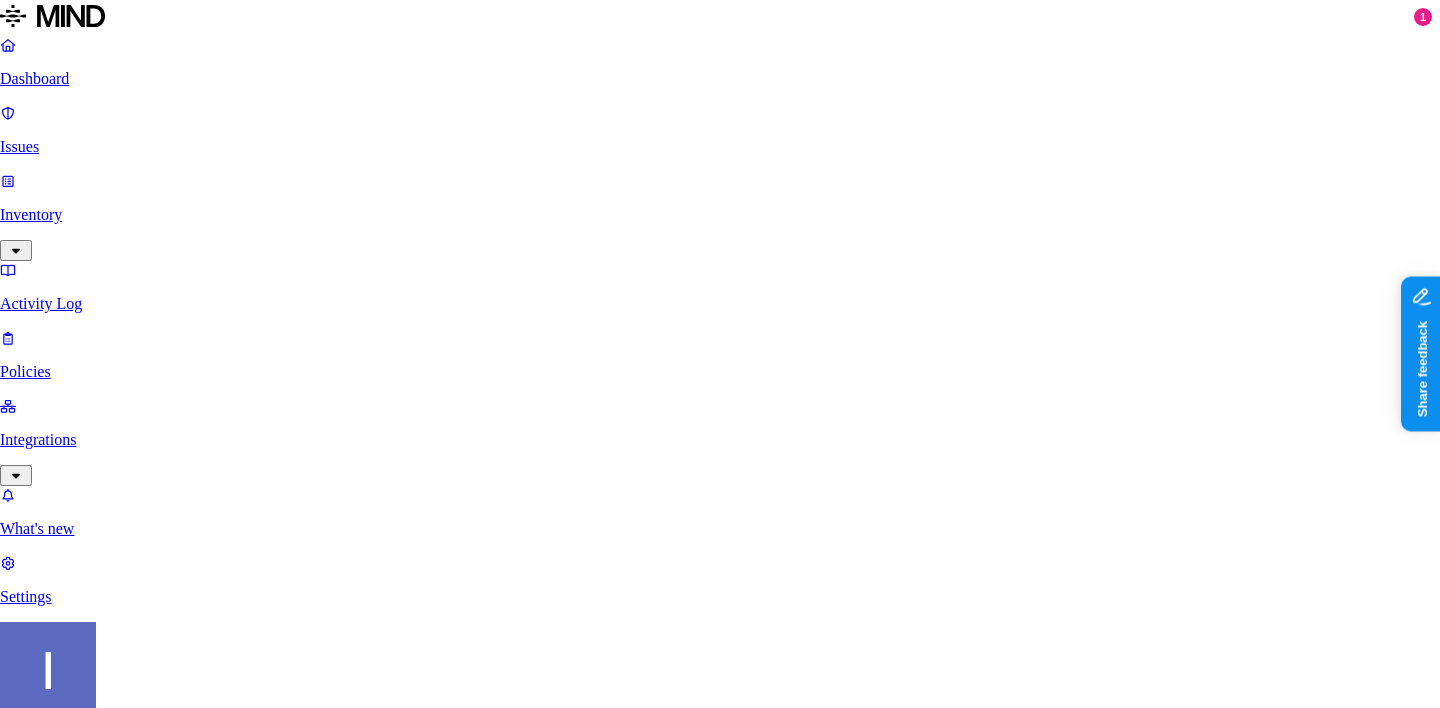click on "Delete" at bounding box center [85, 1729] 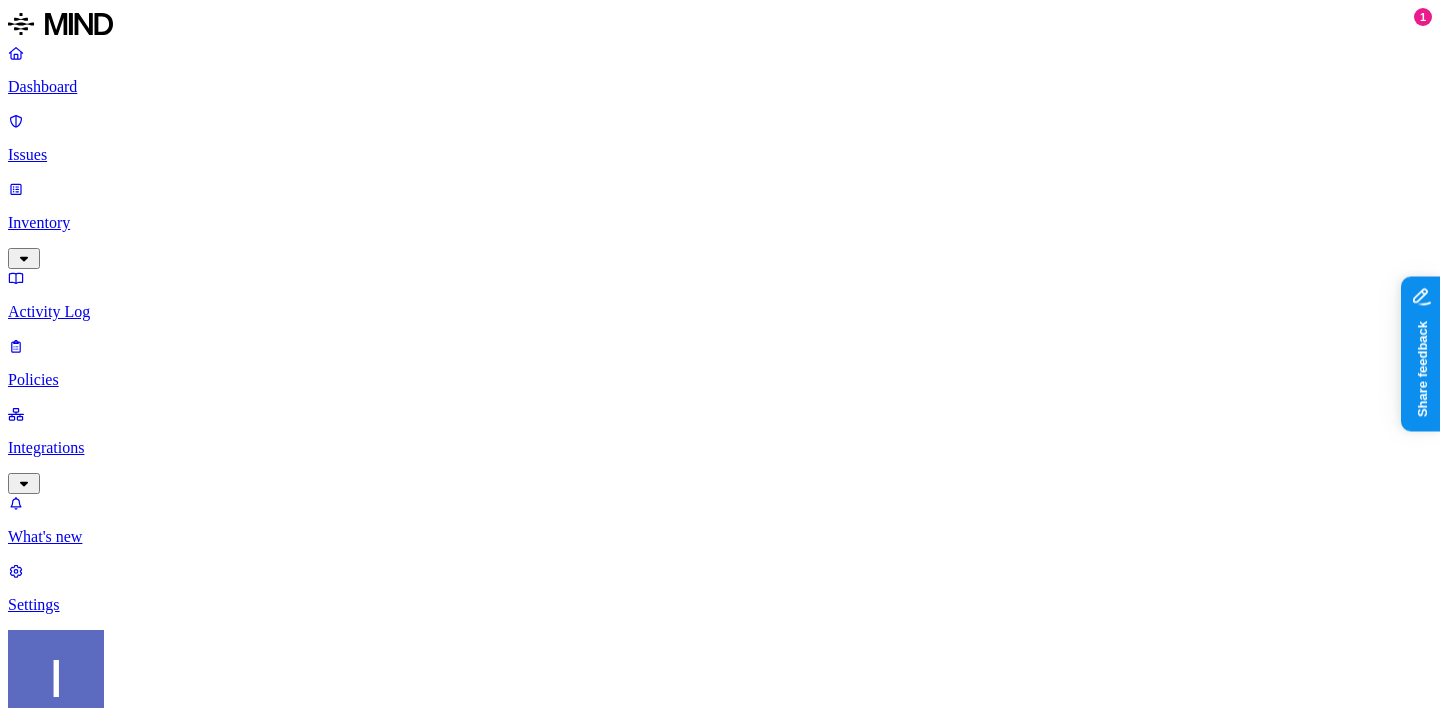 click 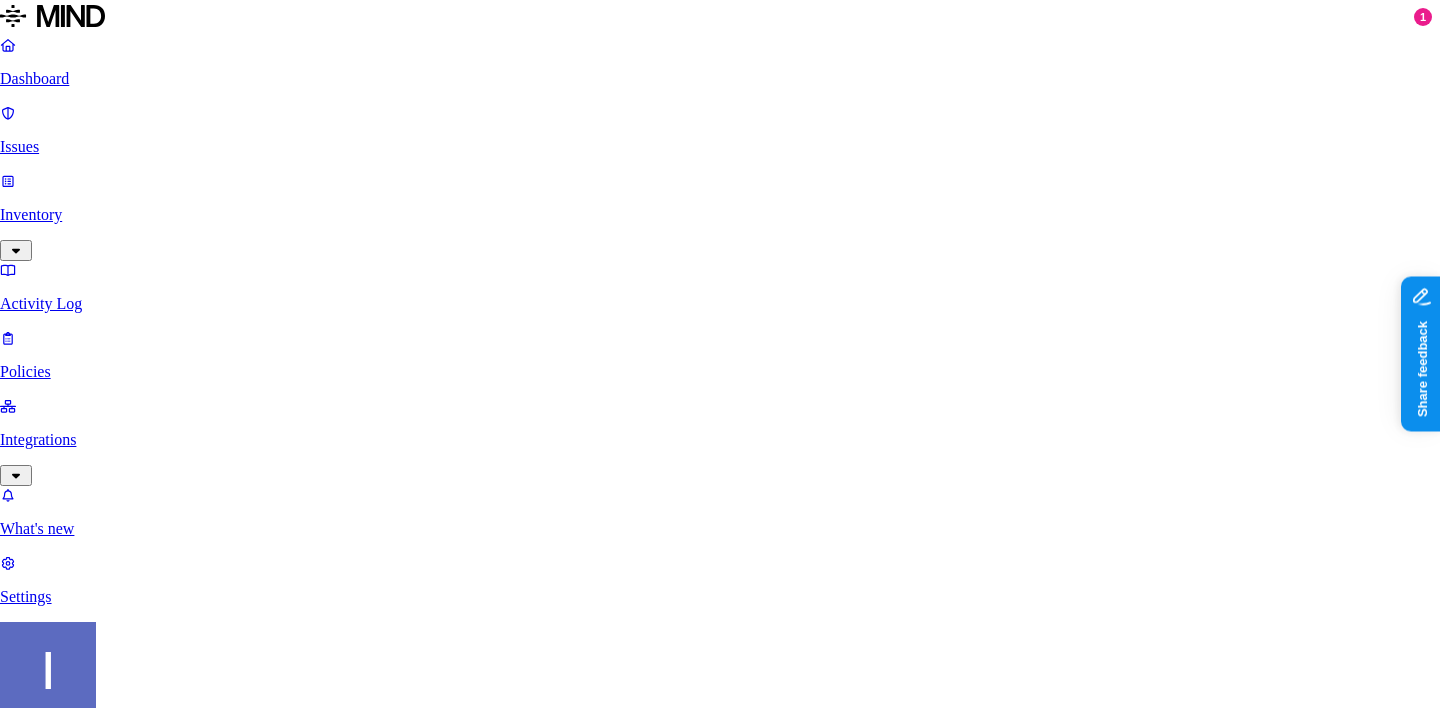 click on "Delete" at bounding box center (85, 1621) 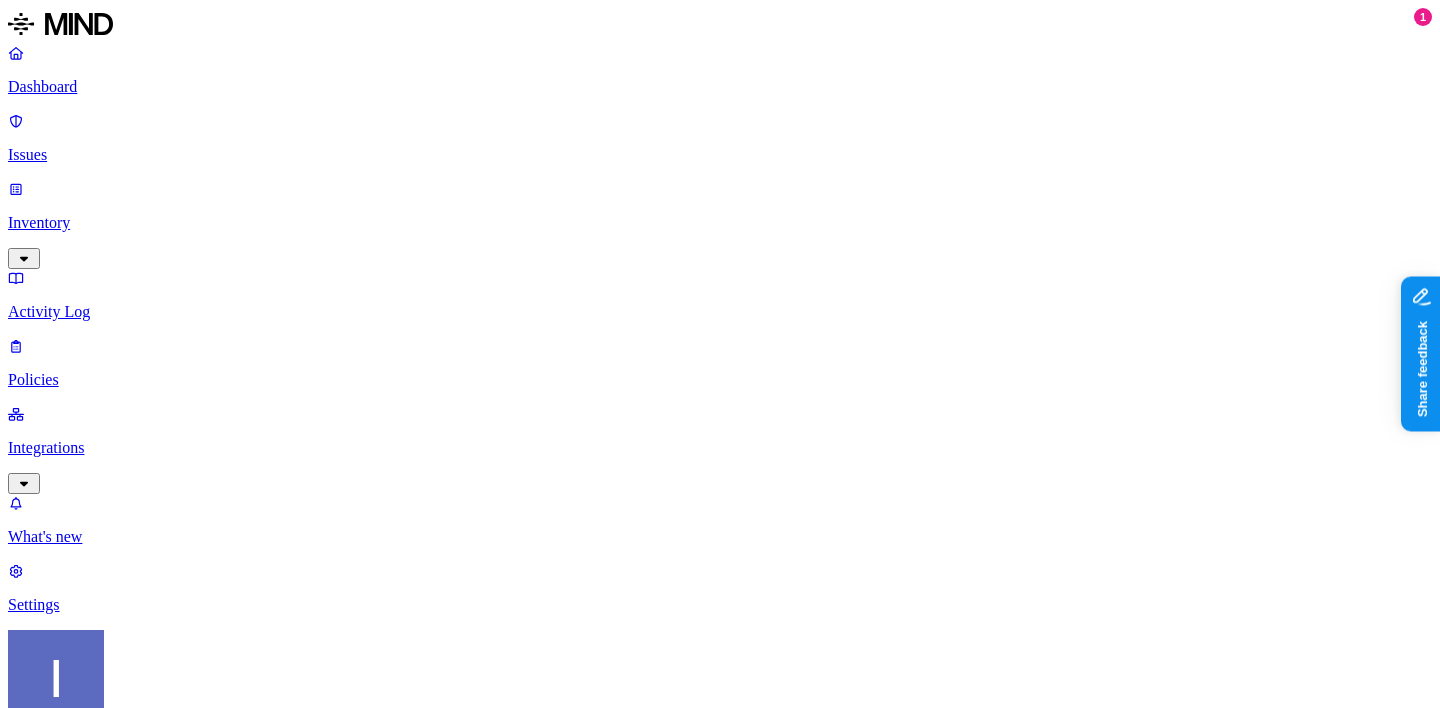 click 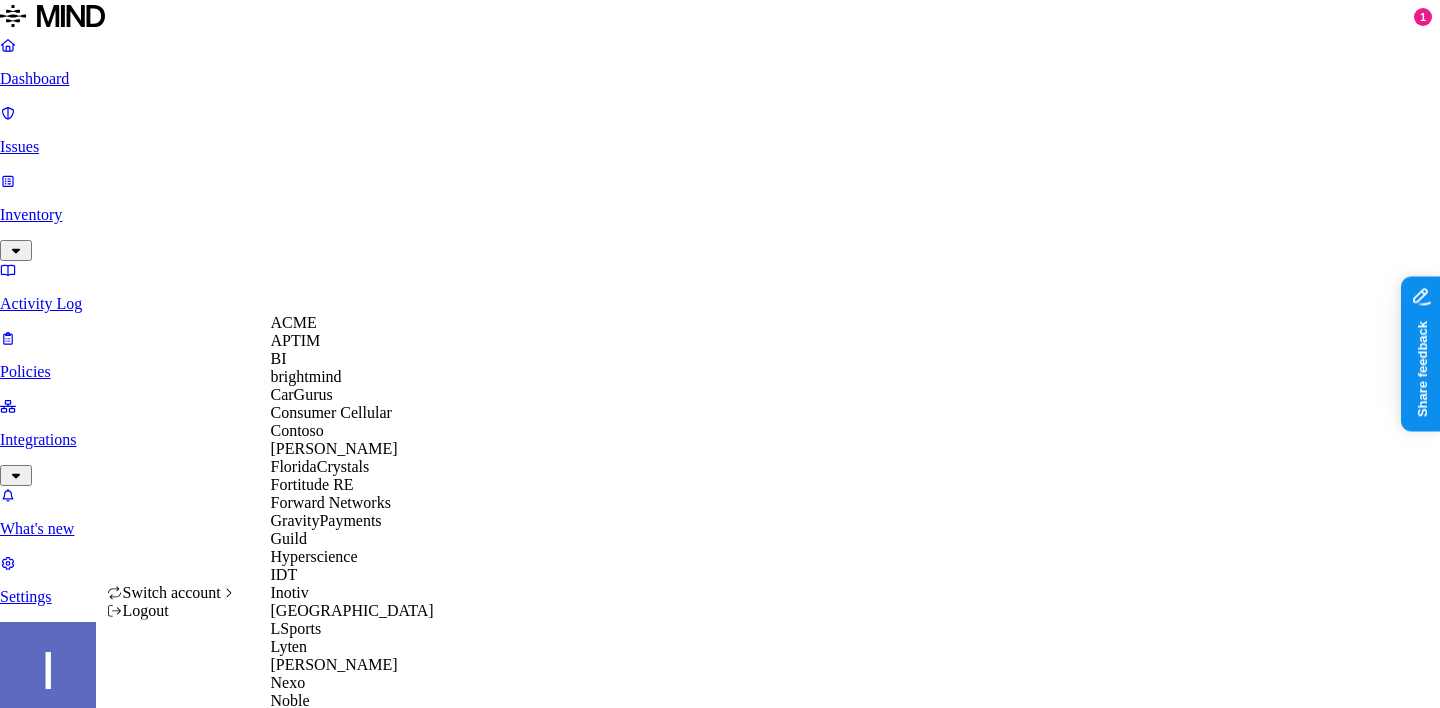 scroll, scrollTop: 79, scrollLeft: 0, axis: vertical 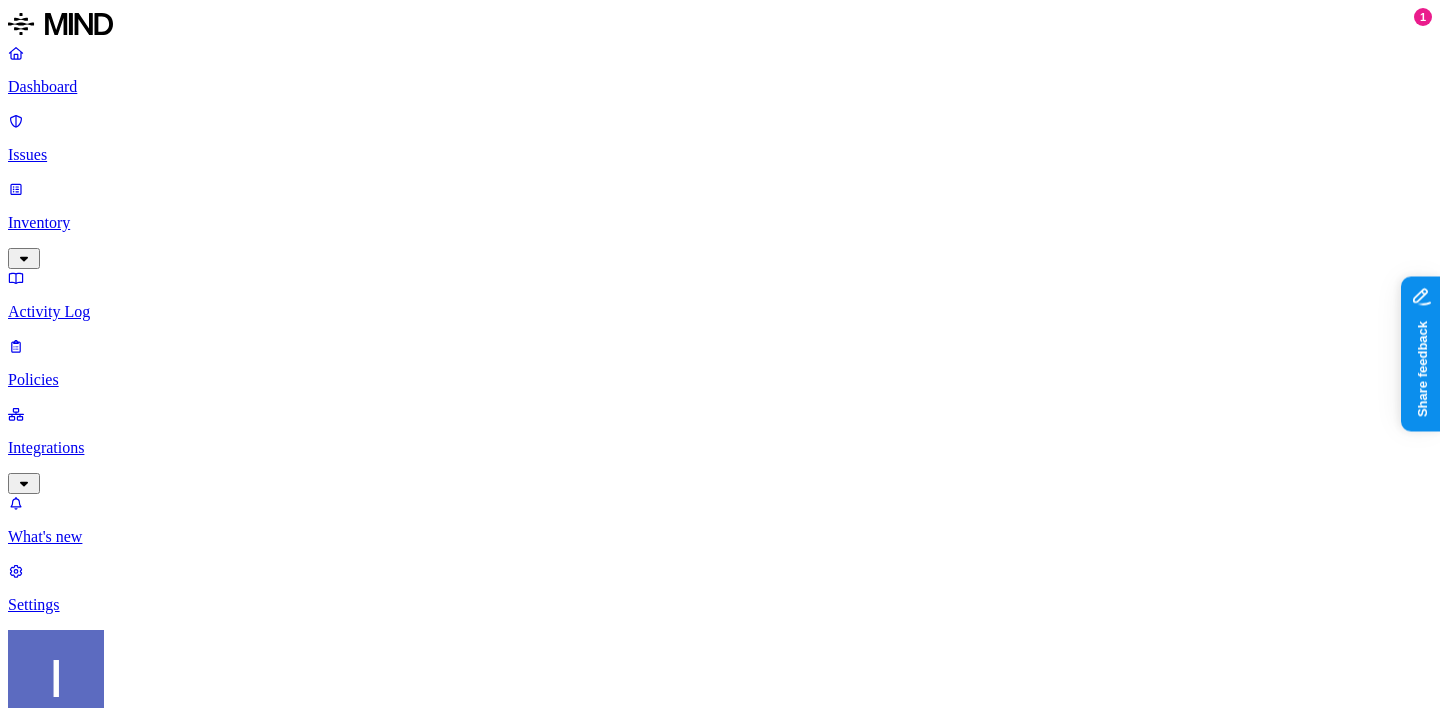click 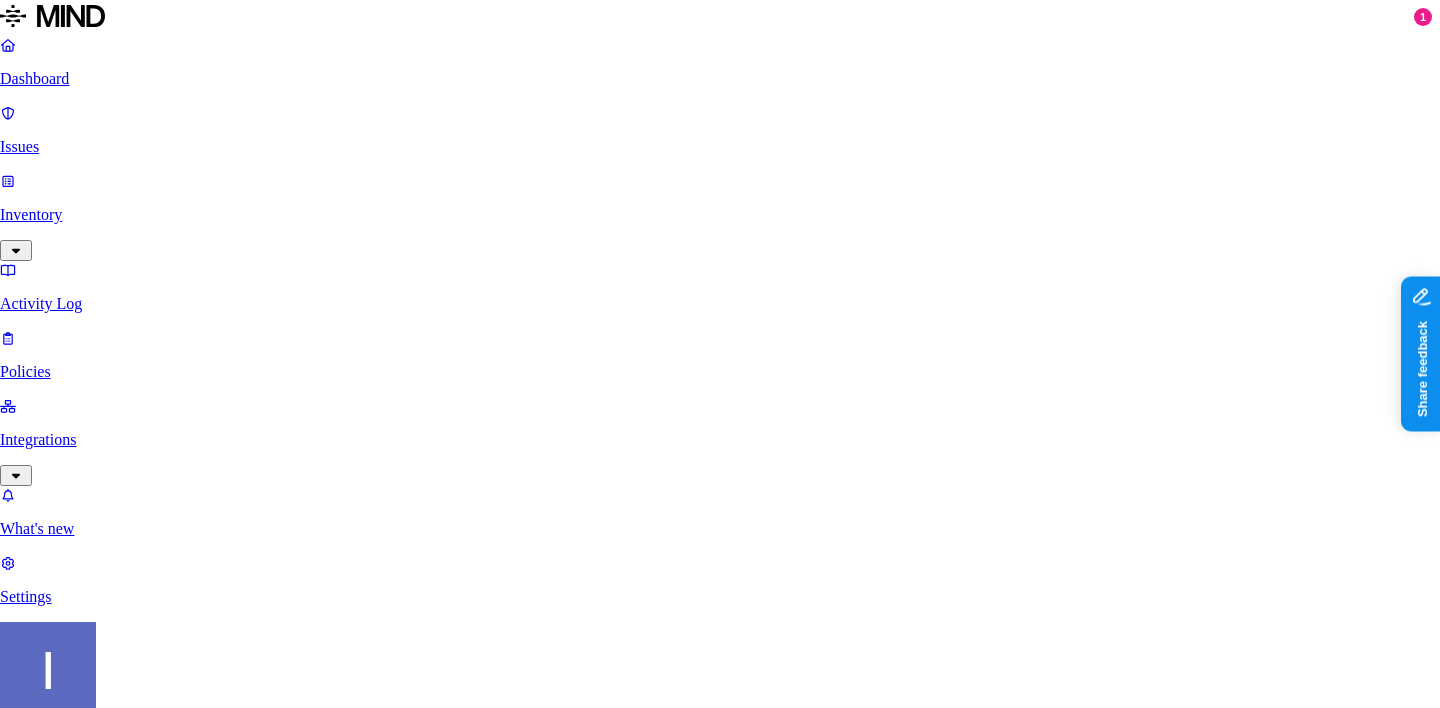 scroll, scrollTop: 0, scrollLeft: 0, axis: both 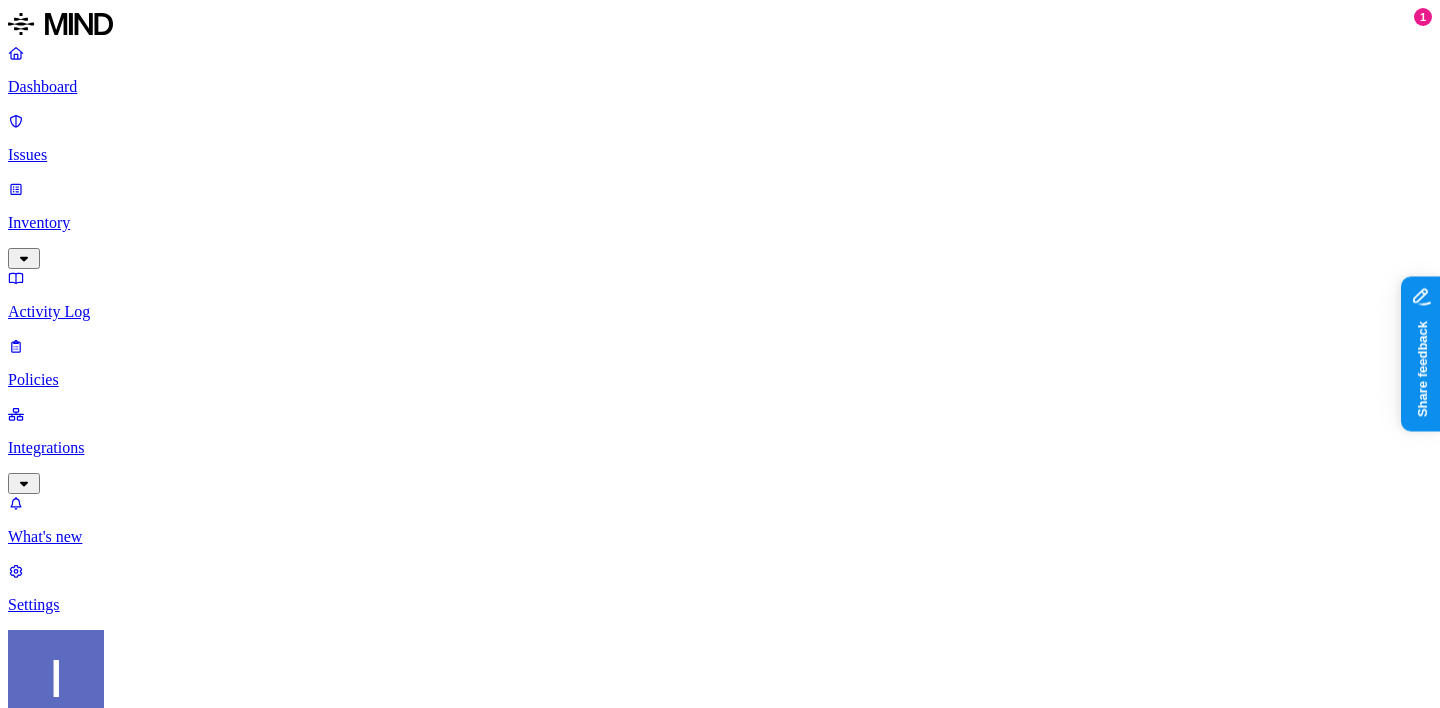 click on "DA [PERSON_NAME][EMAIL_ADDRESS][PERSON_NAME][DOMAIN_NAME] Pending" at bounding box center (298, 1236) 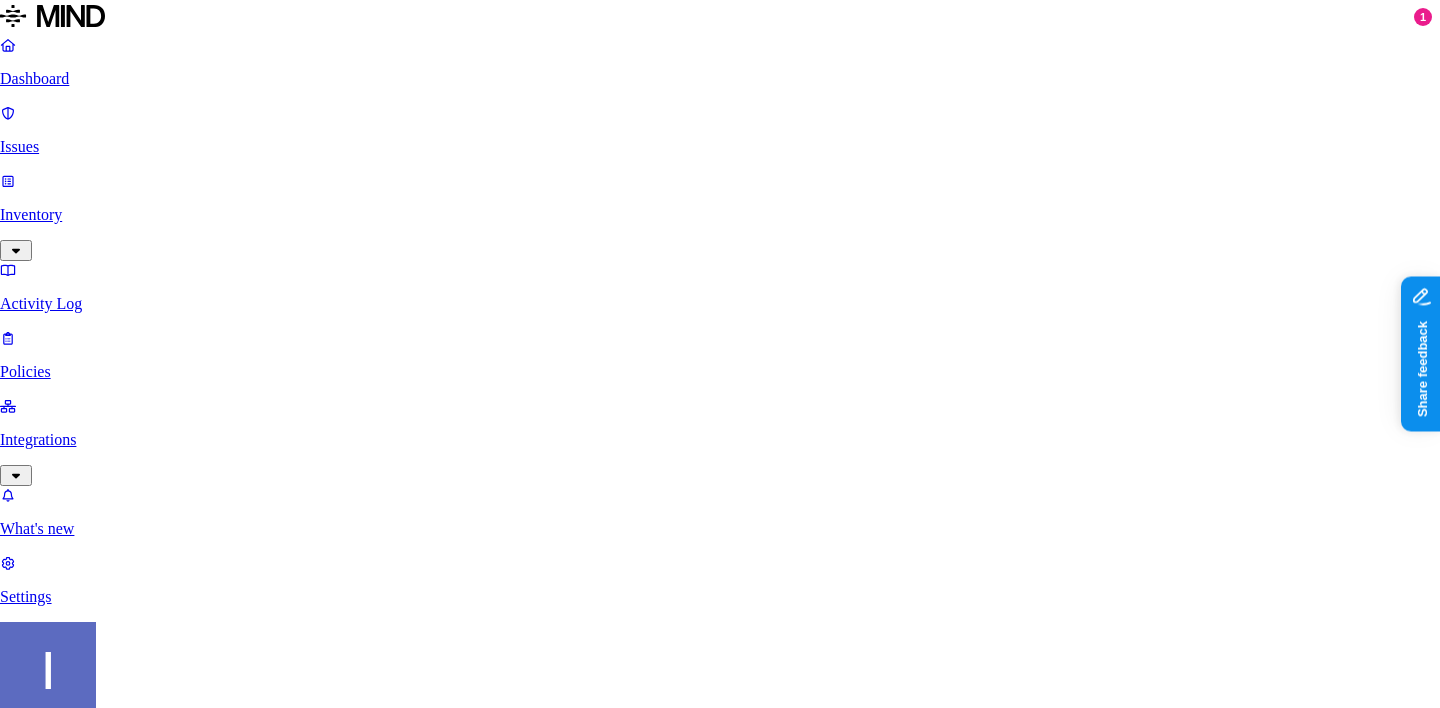 click on "Delete" at bounding box center [85, 1513] 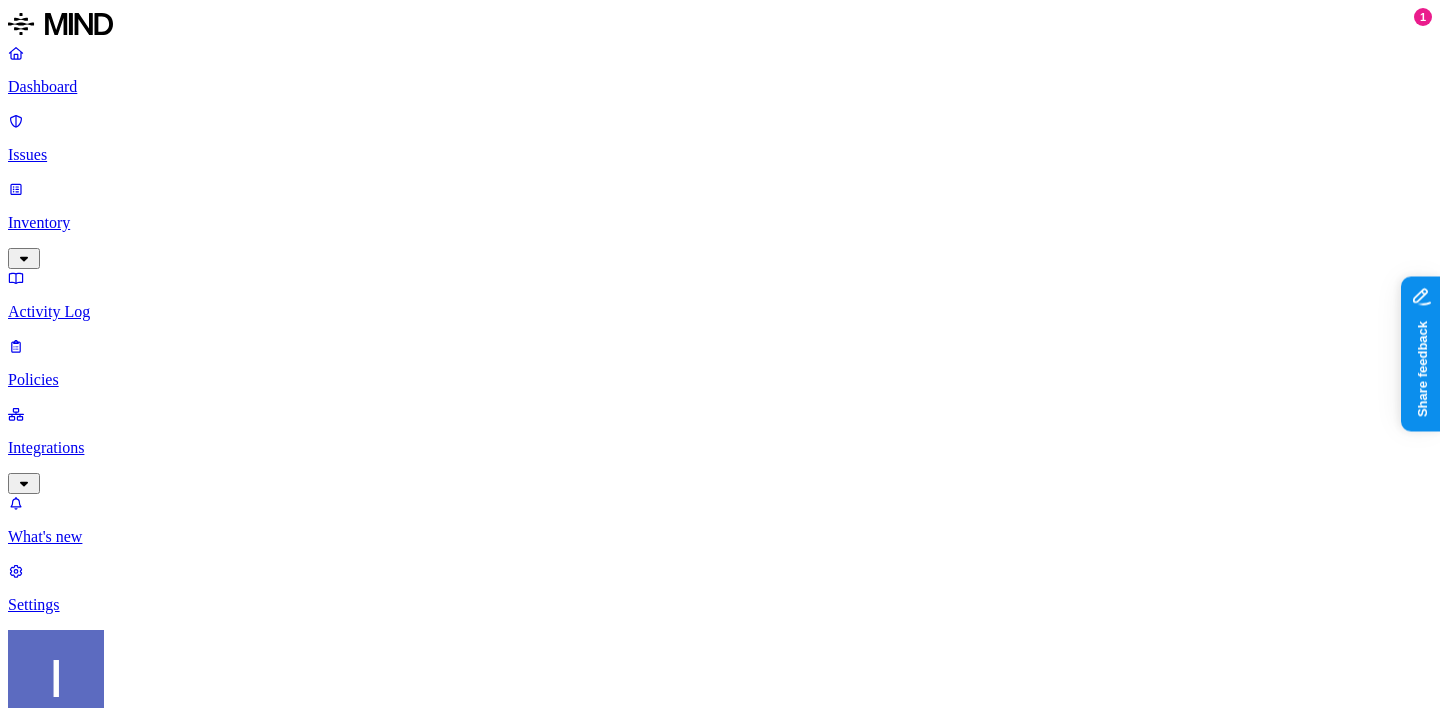 click on "Inventory" at bounding box center (720, 223) 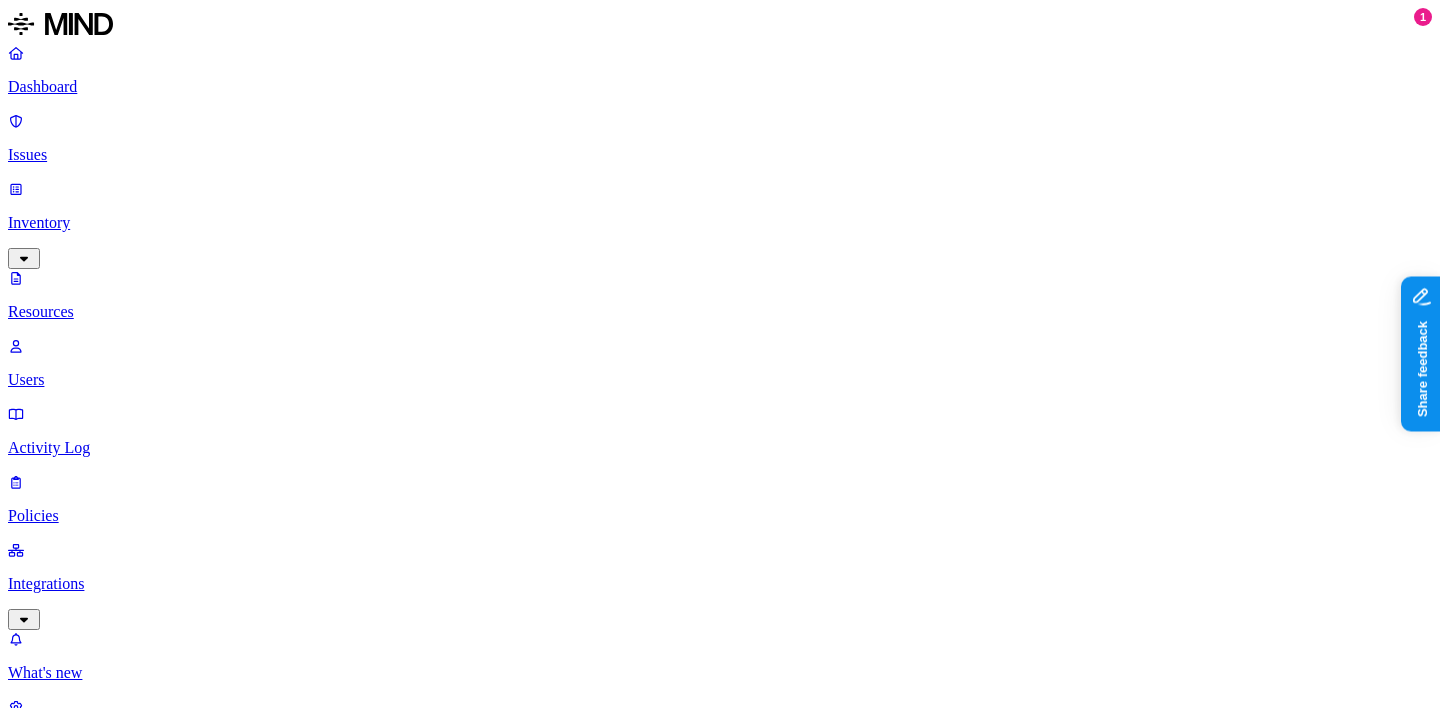 click on "Item has been deleted successfully" at bounding box center (740, 1583) 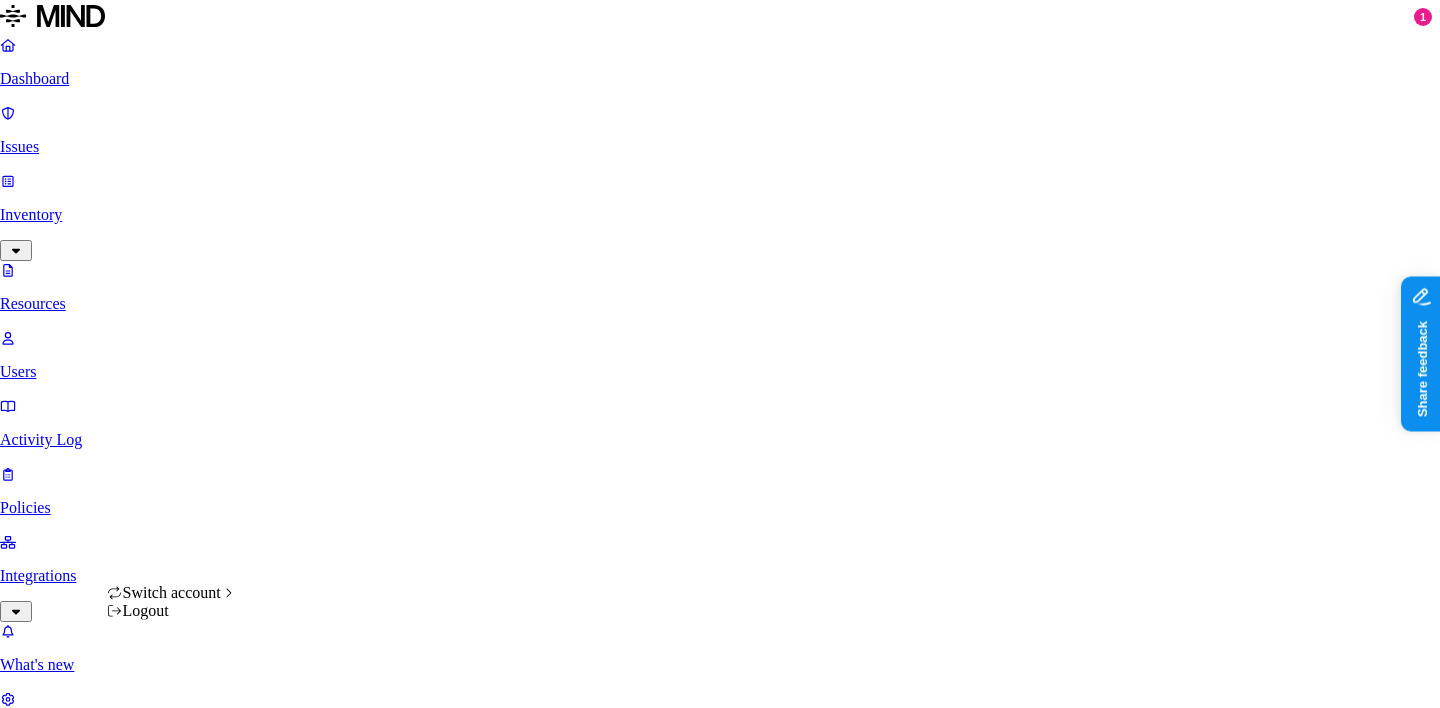 click on "Dashboard Issues Inventory Resources Users Activity Log Policies Integrations What's new 1 Settings [PERSON_NAME] Consumer Cellular Resources Kind File type Classification Category Data types Accessible Last access Encrypted 0 Resources Kind Resource Classification Category Accessible Last access time Full path No resources found
Switch account Logout" at bounding box center (720, 773) 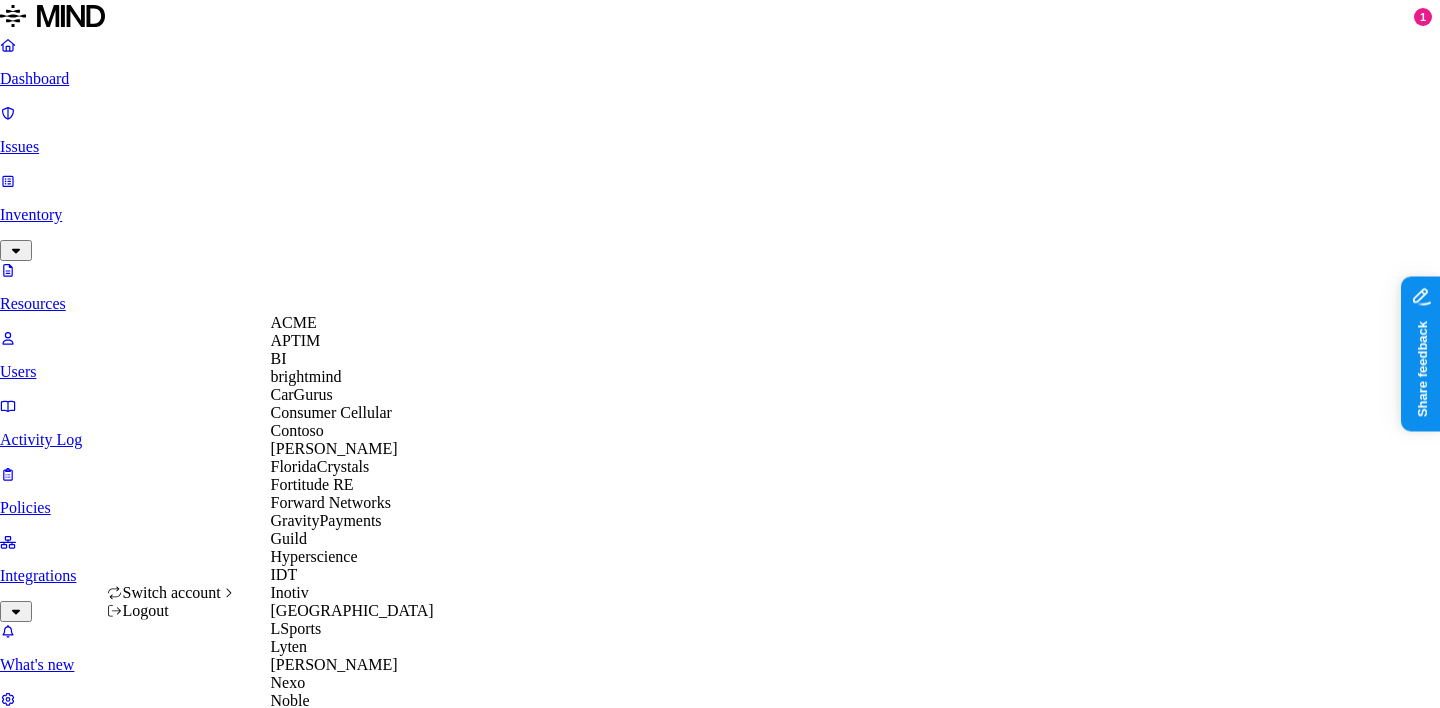 scroll, scrollTop: 124, scrollLeft: 0, axis: vertical 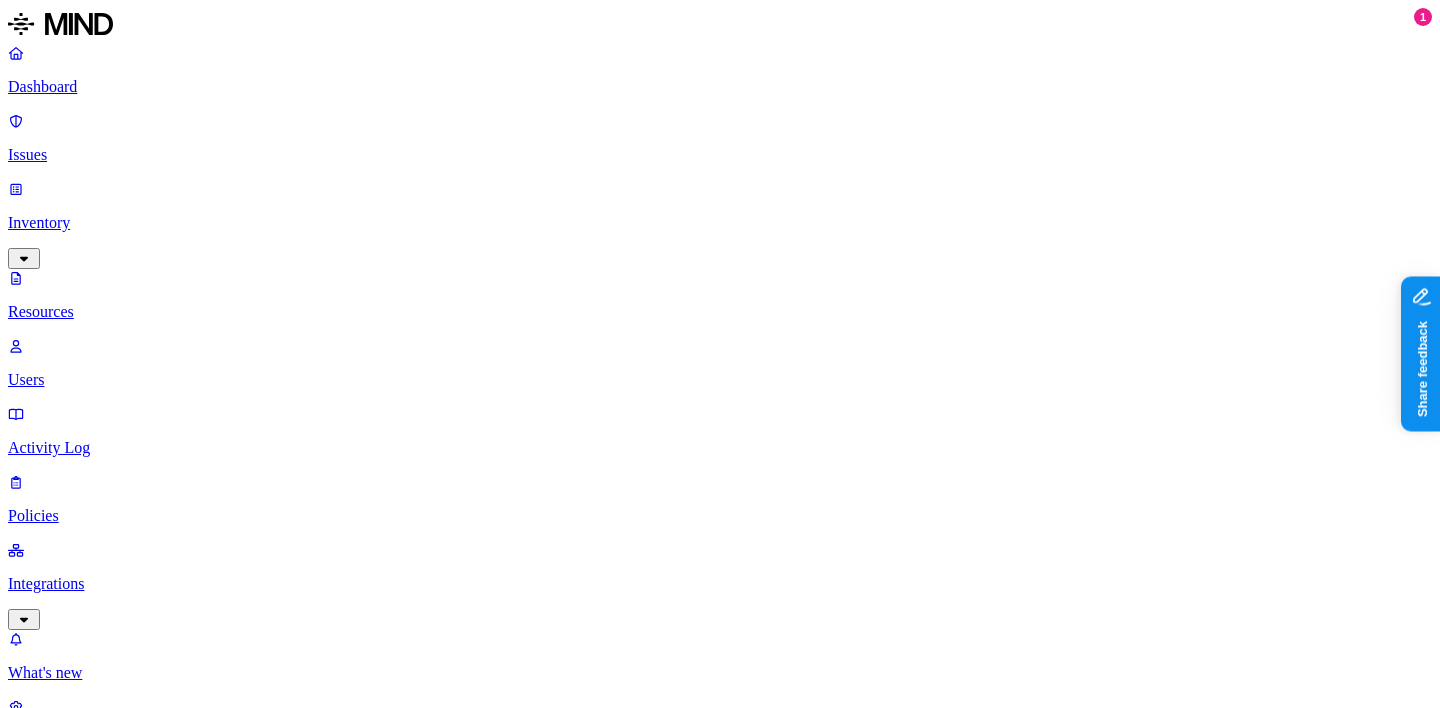 click on "Settings" at bounding box center [720, 724] 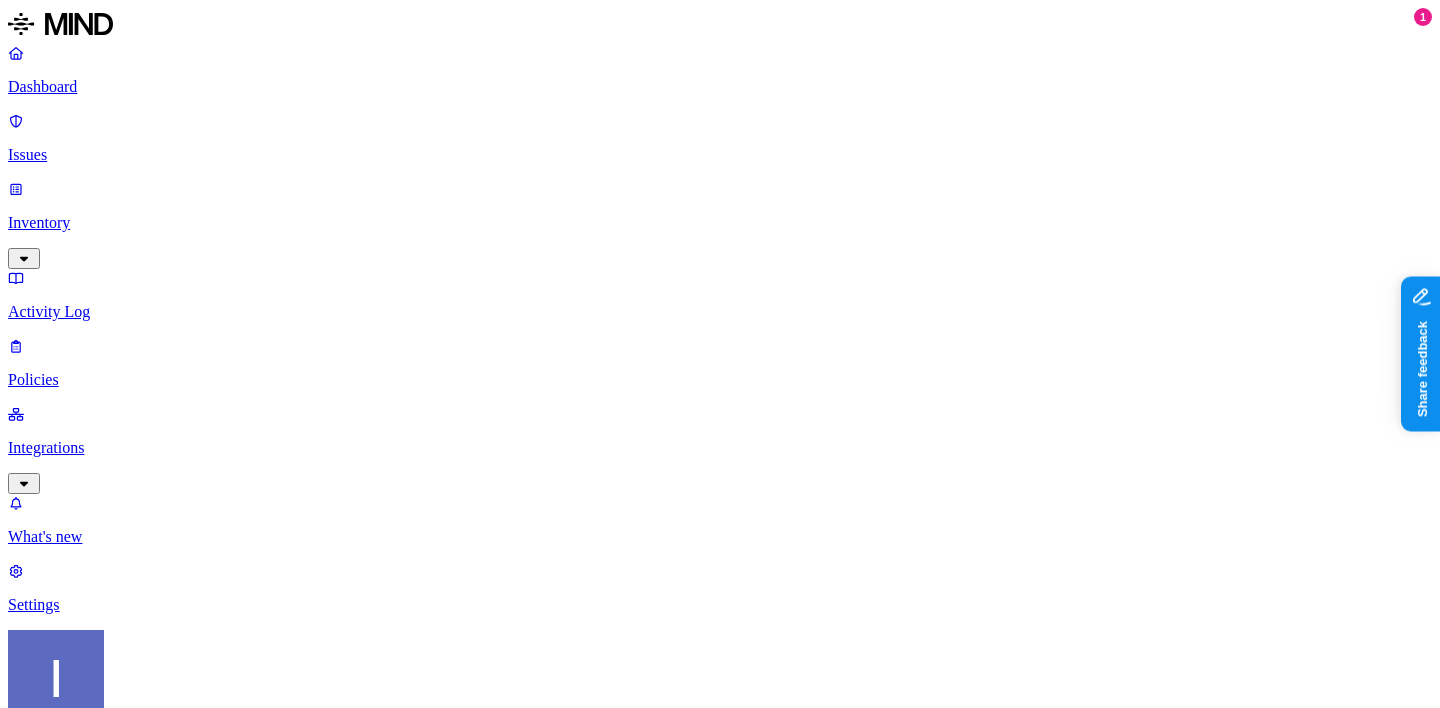 click on "Dashboard Issues Inventory Activity Log Policies Integrations What's new 1 Settings [PERSON_NAME] Fortitude RE Settings Members Known entities Notification channels Web destinations Branding Members Add member 3 Members Member Last login EL [PERSON_NAME] Franklin [EMAIL_ADDRESS][PERSON_NAME][DOMAIN_NAME] [DATE] 06:19 PM [PERSON_NAME] Baran [EMAIL_ADDRESS][PERSON_NAME][DOMAIN_NAME] [DATE] 09:06 AM [PERSON_NAME] Harris [EMAIL_ADDRESS][PERSON_NAME][DOMAIN_NAME] [DATE] 03:08 AM" at bounding box center [720, 802] 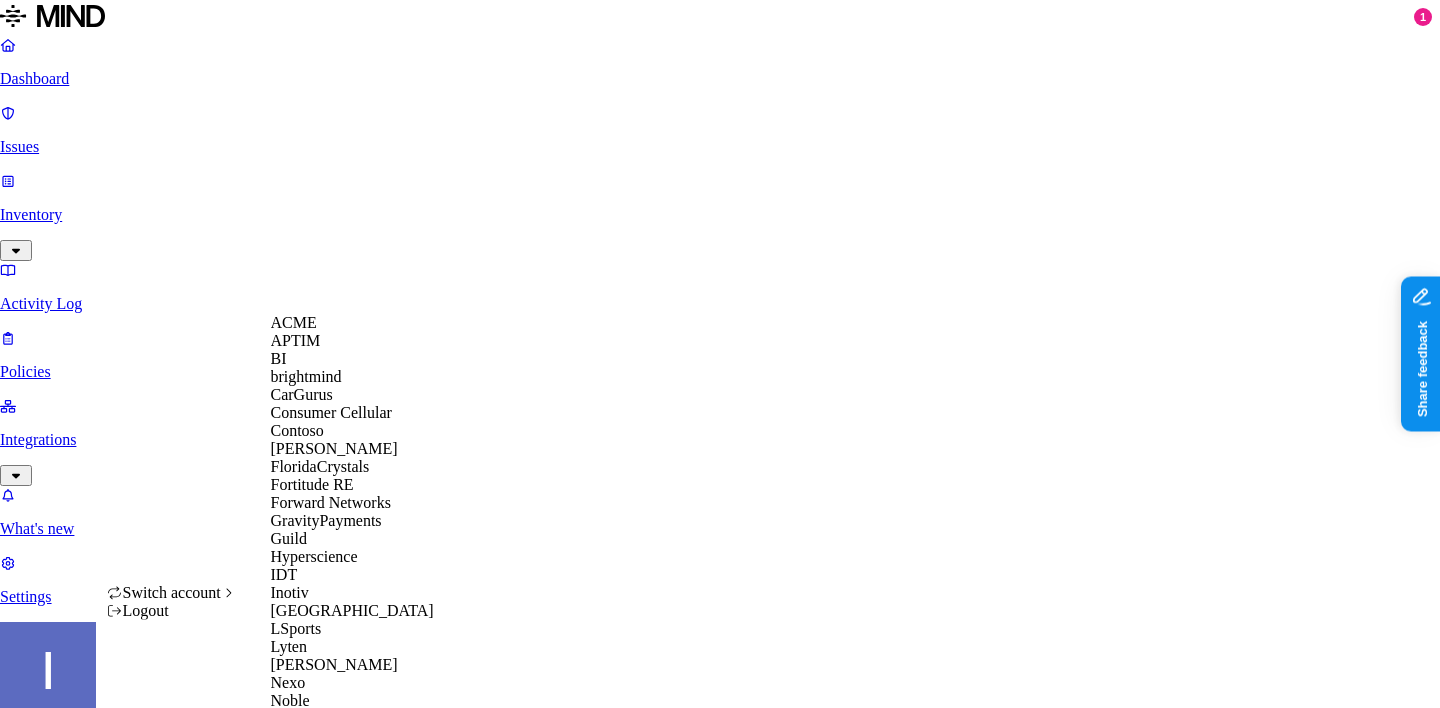 scroll, scrollTop: 233, scrollLeft: 0, axis: vertical 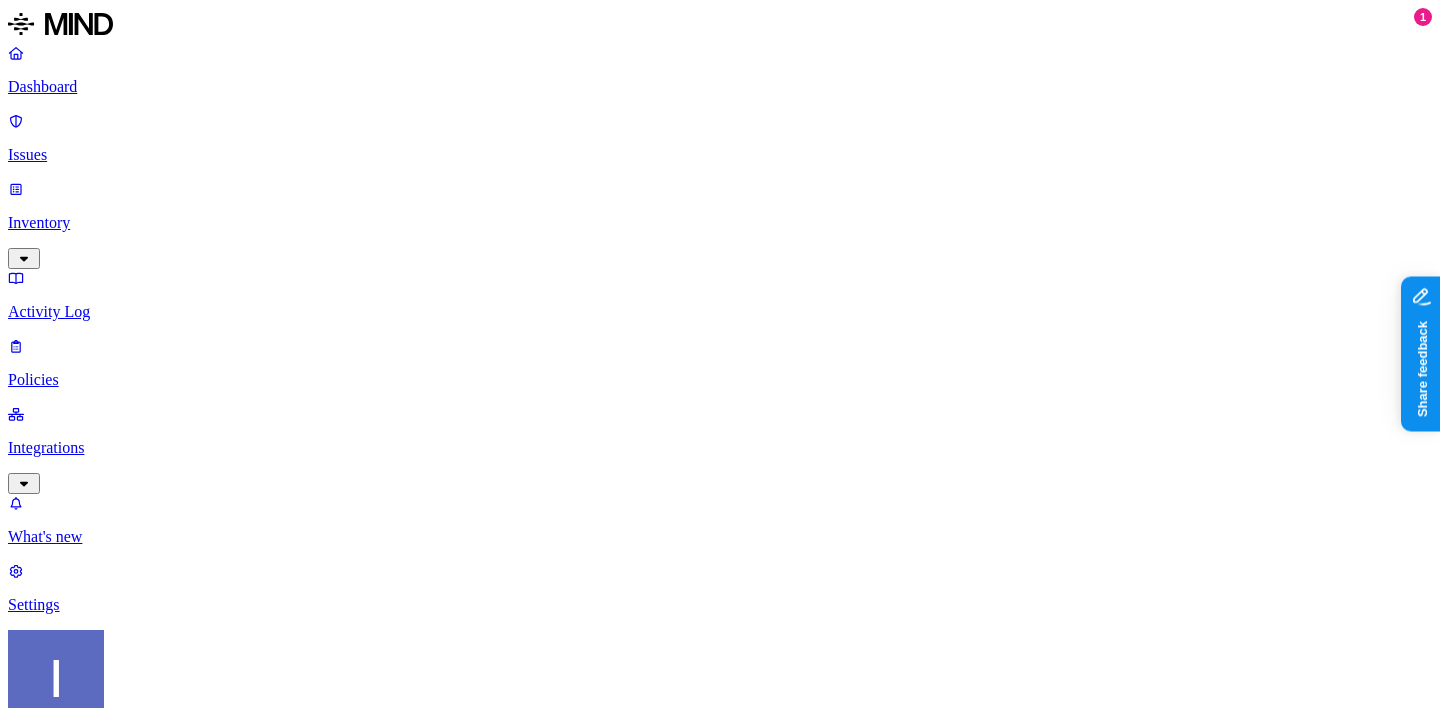 click on "Integrations" at bounding box center (720, 448) 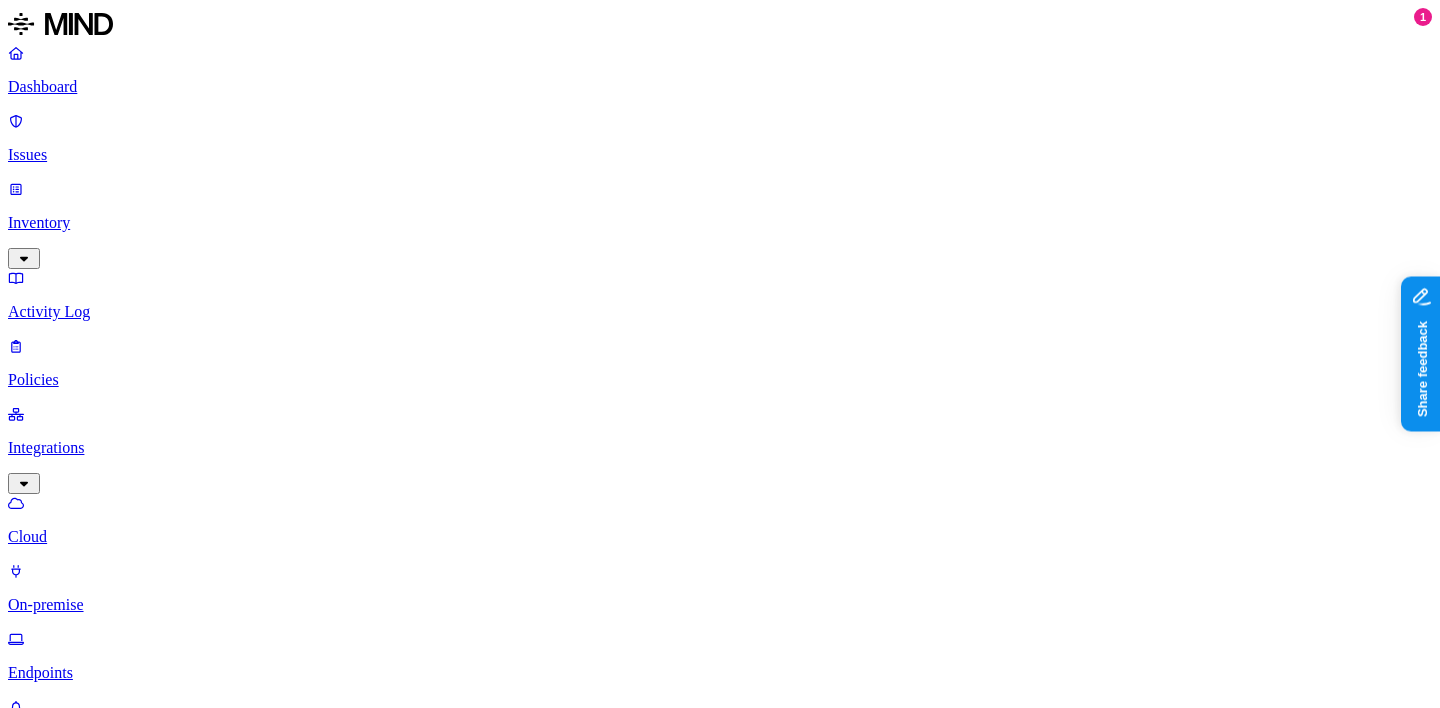 click on "Settings" at bounding box center (720, 792) 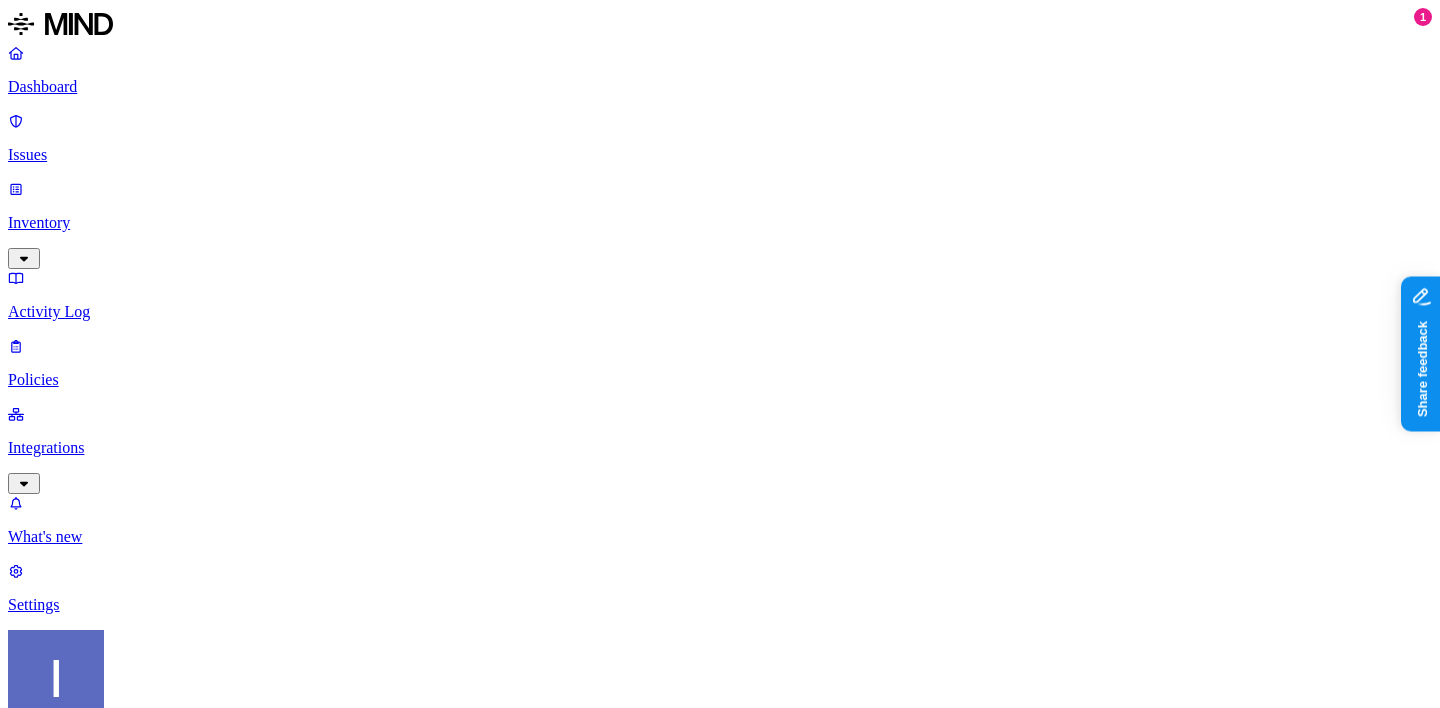 click on "Integrations" at bounding box center (720, 448) 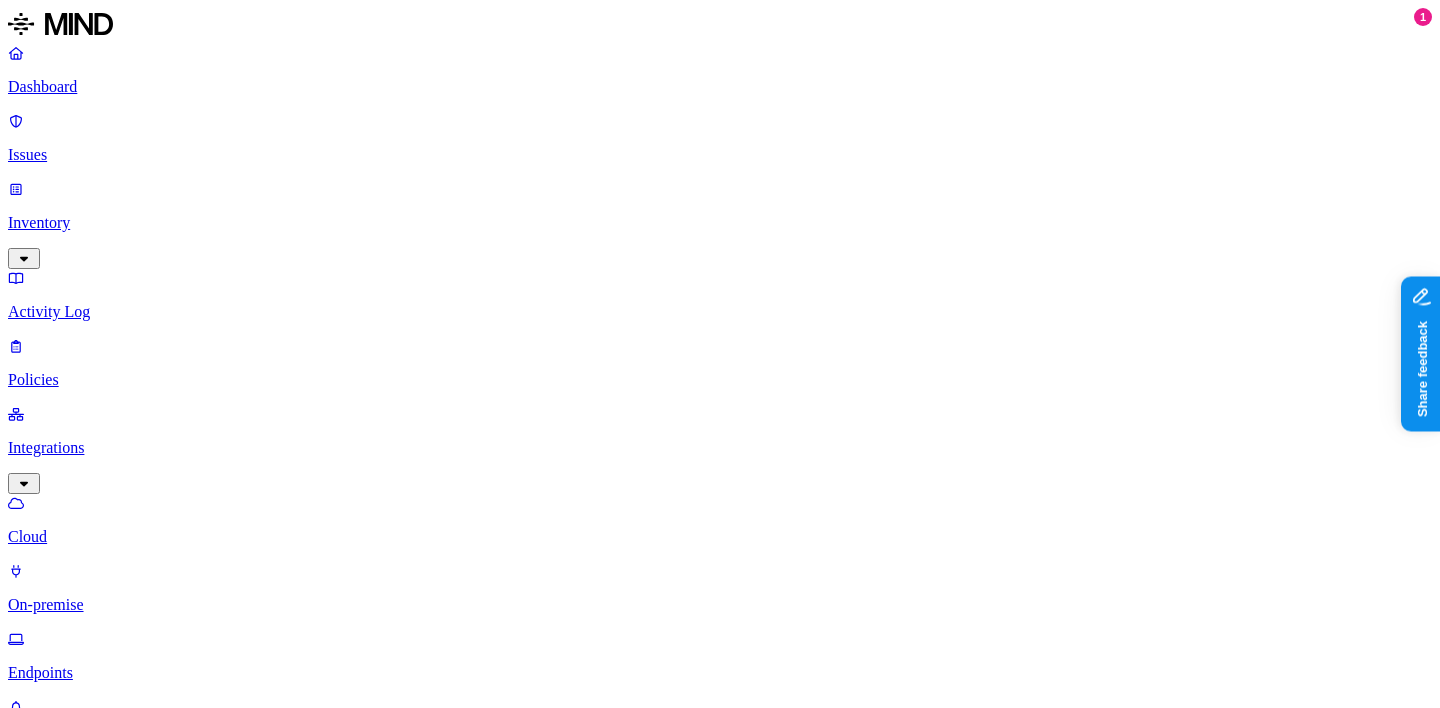 click on "Settings" at bounding box center [720, 792] 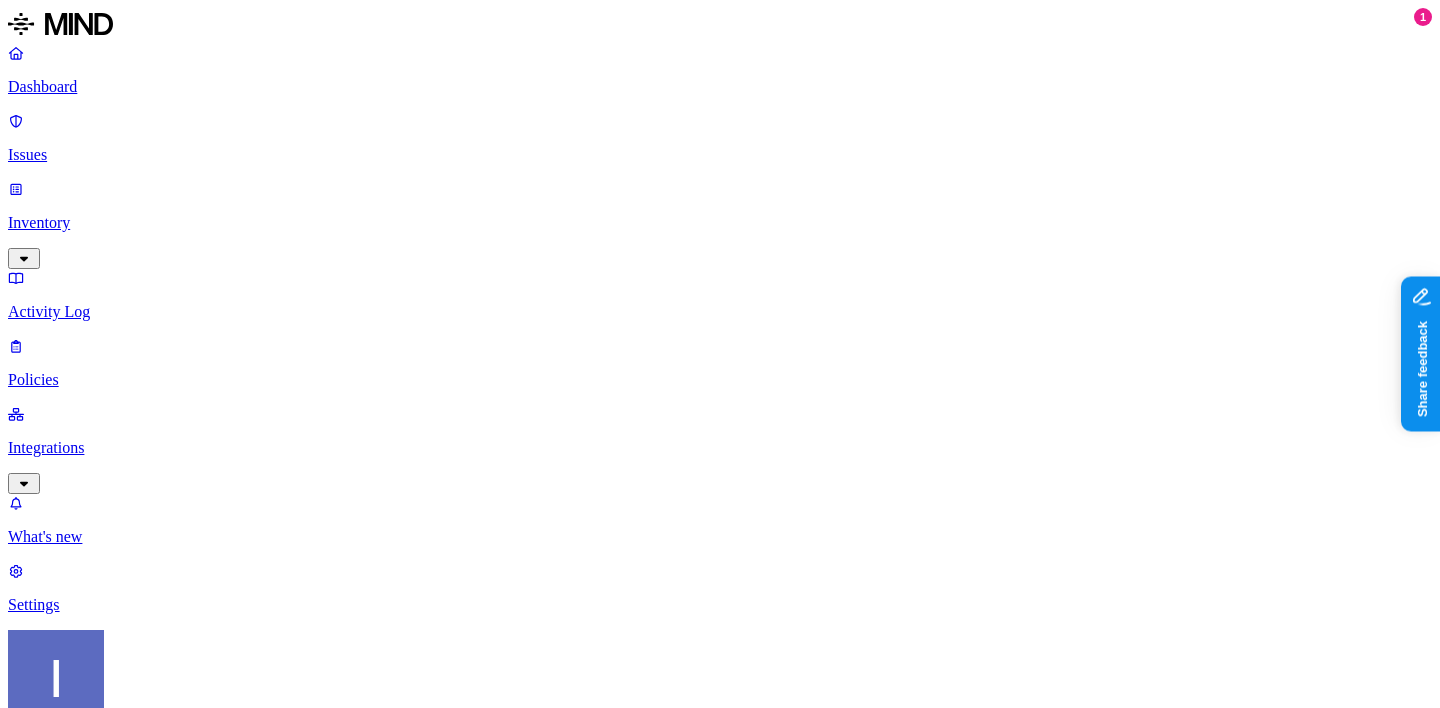 click on "Dashboard Issues Inventory Activity Log Policies Integrations What's new 1 Settings [PERSON_NAME] Orion Financial Settings Members Known entities Notification channels Web destinations Branding Members Add member 1 Member Member Last login AP [PERSON_NAME] [EMAIL_ADDRESS][DOMAIN_NAME] [DATE] 10:30 AM" at bounding box center [720, 649] 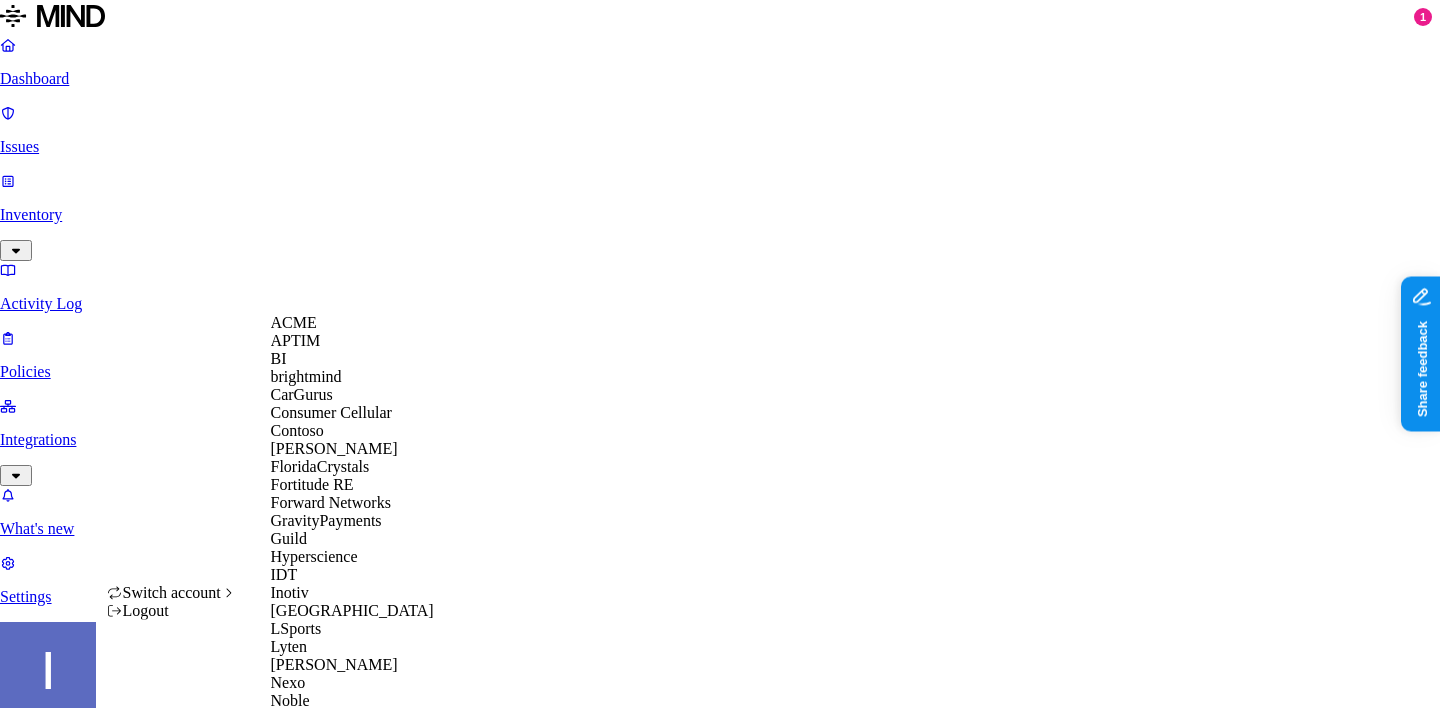 scroll, scrollTop: 782, scrollLeft: 0, axis: vertical 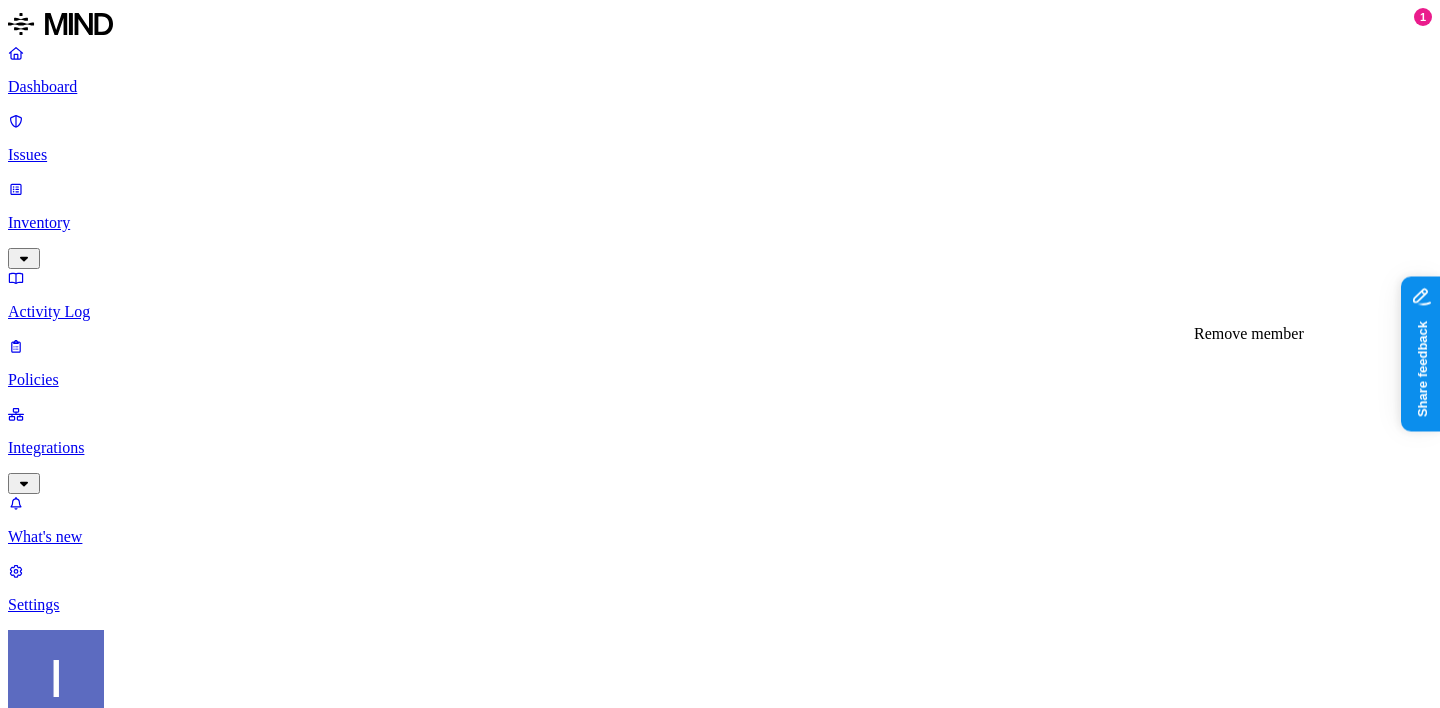 click at bounding box center (570, 1598) 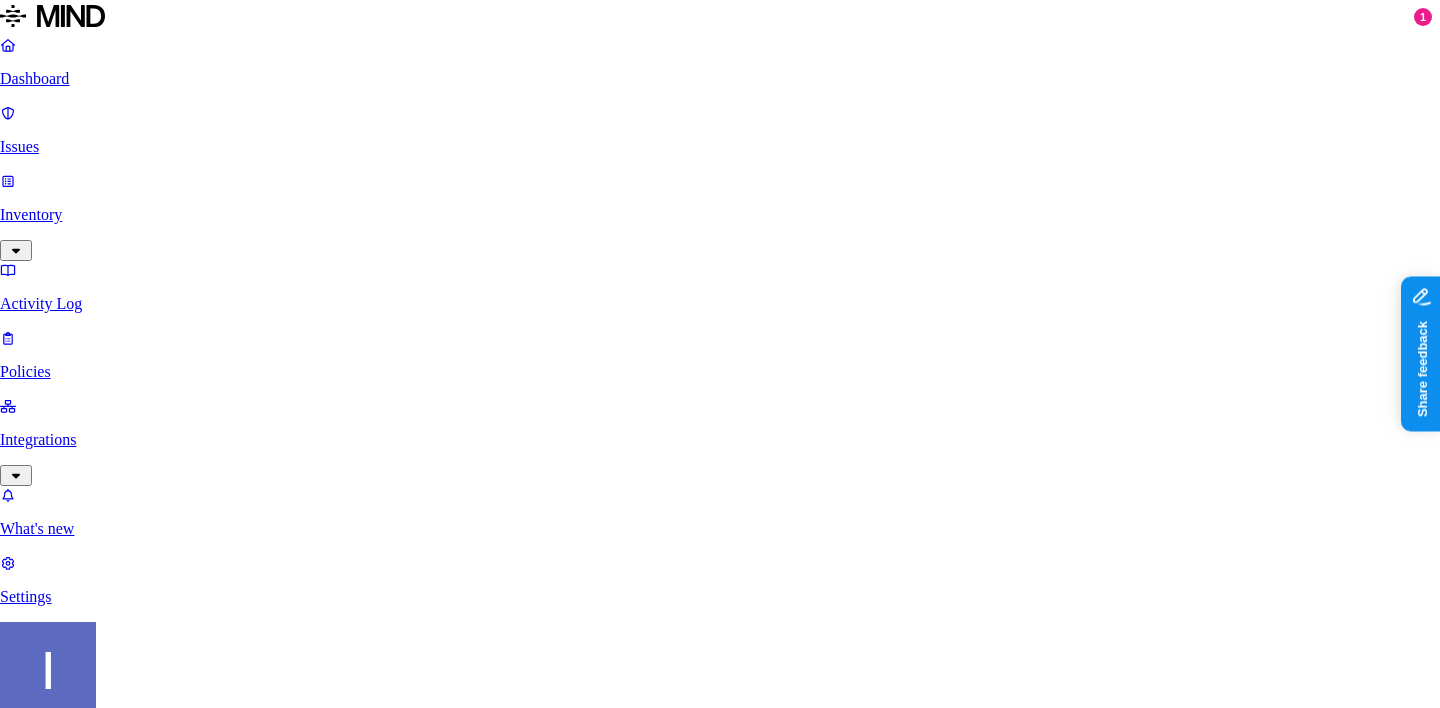 click on "Delete" at bounding box center [85, 1872] 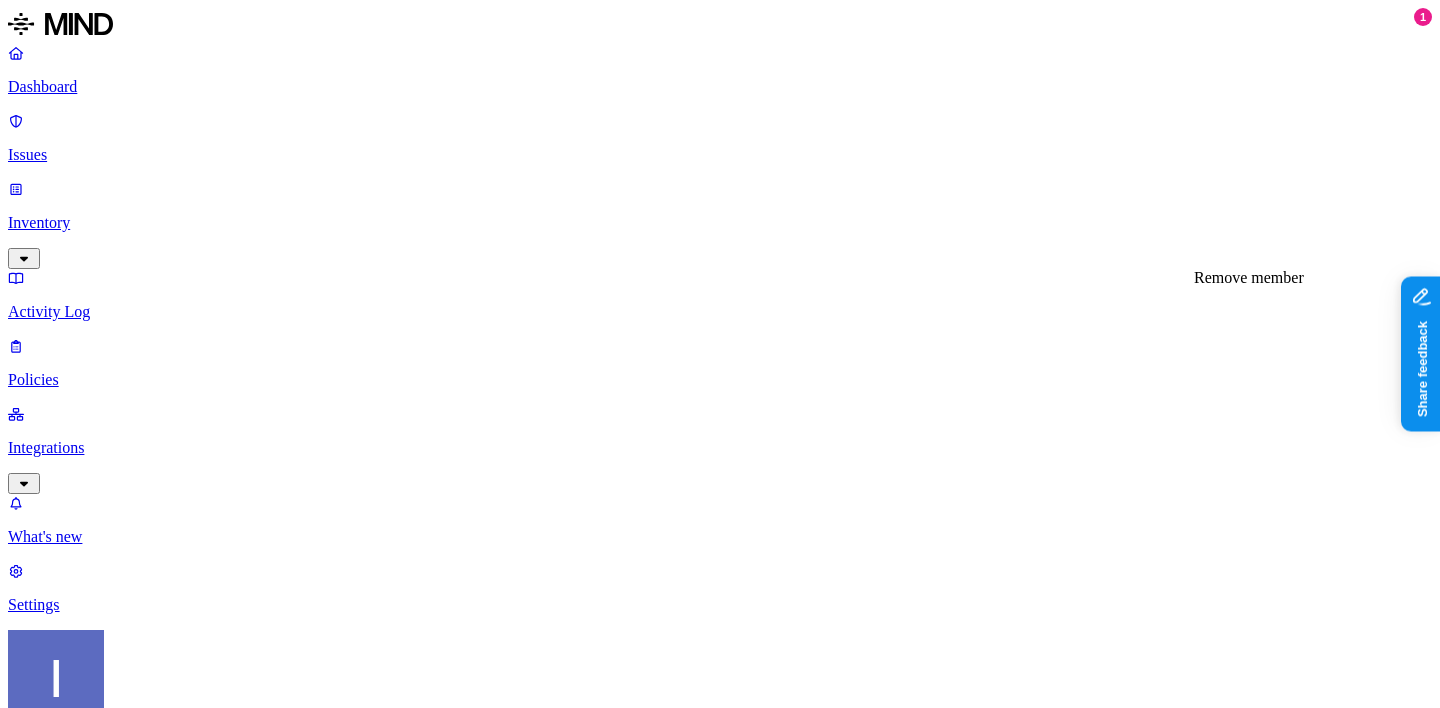 click 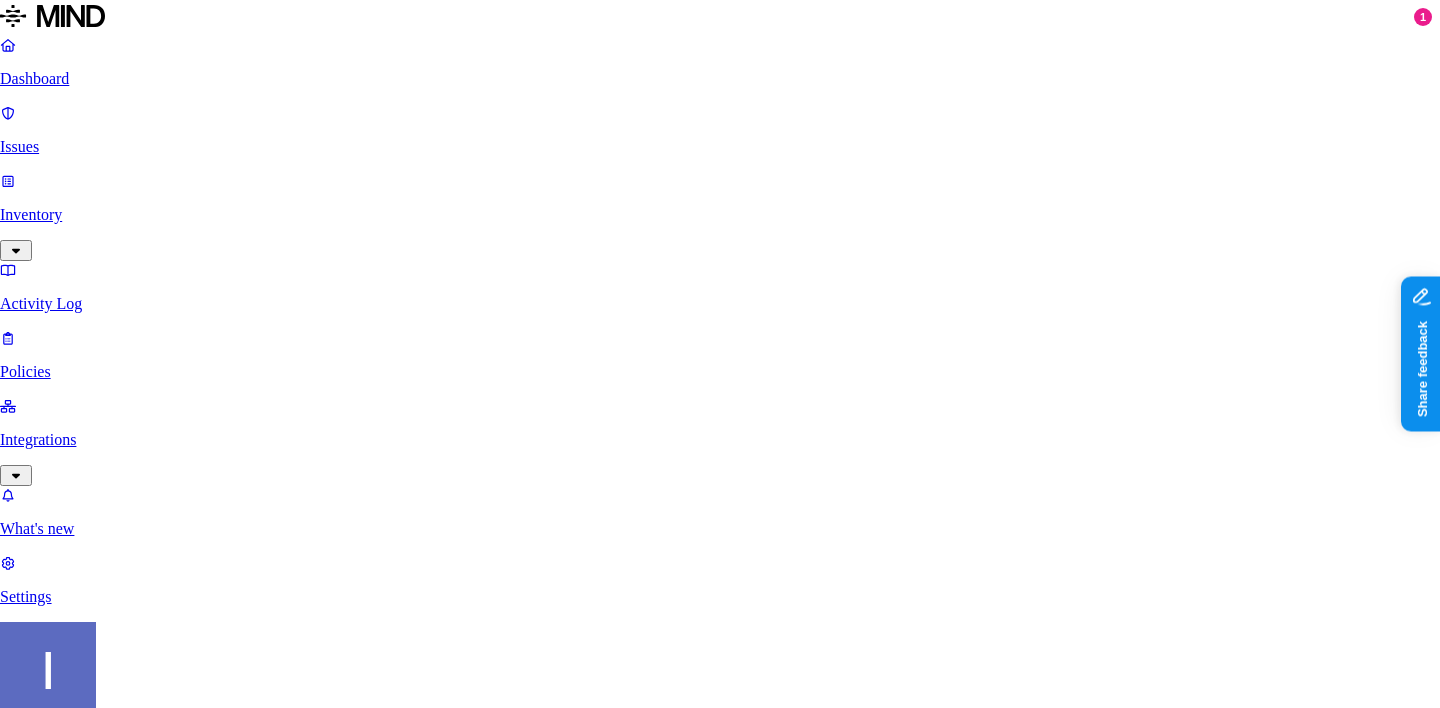 click on "Delete" at bounding box center [85, 1801] 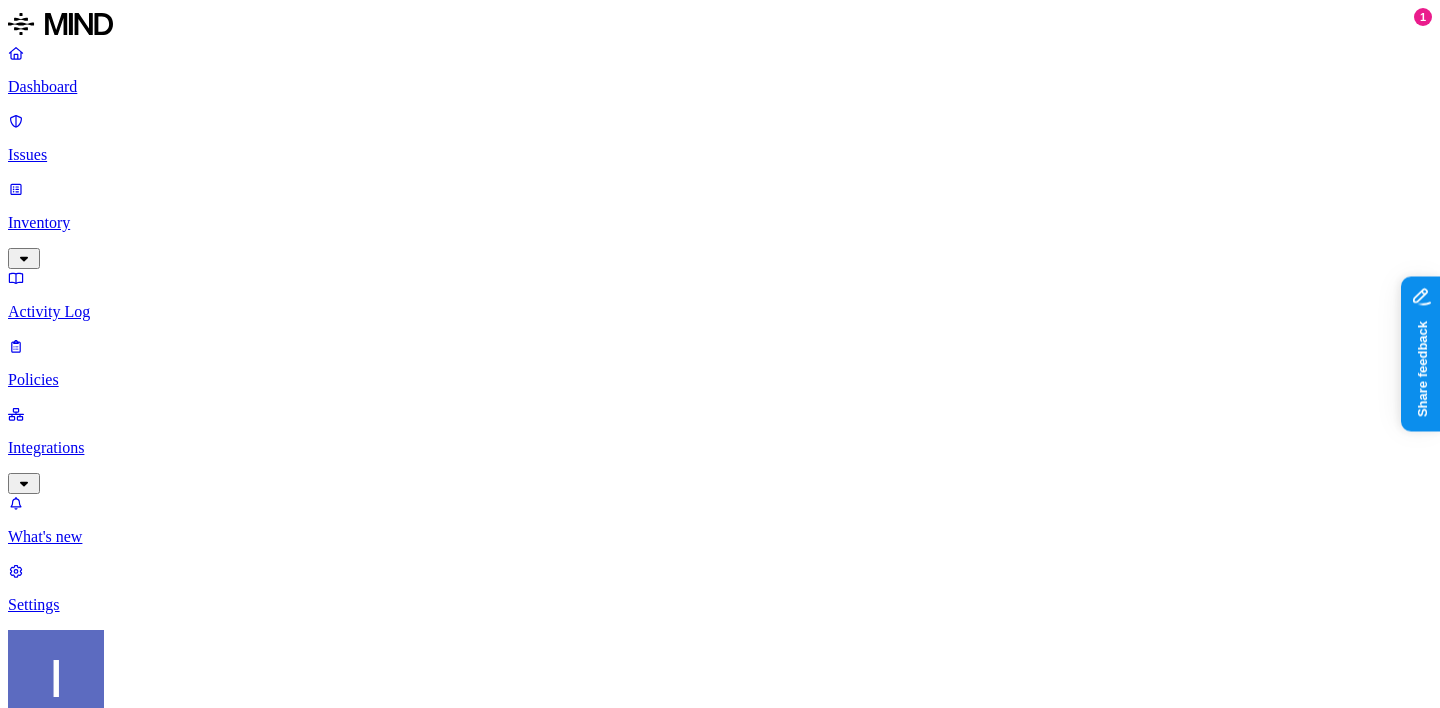 click 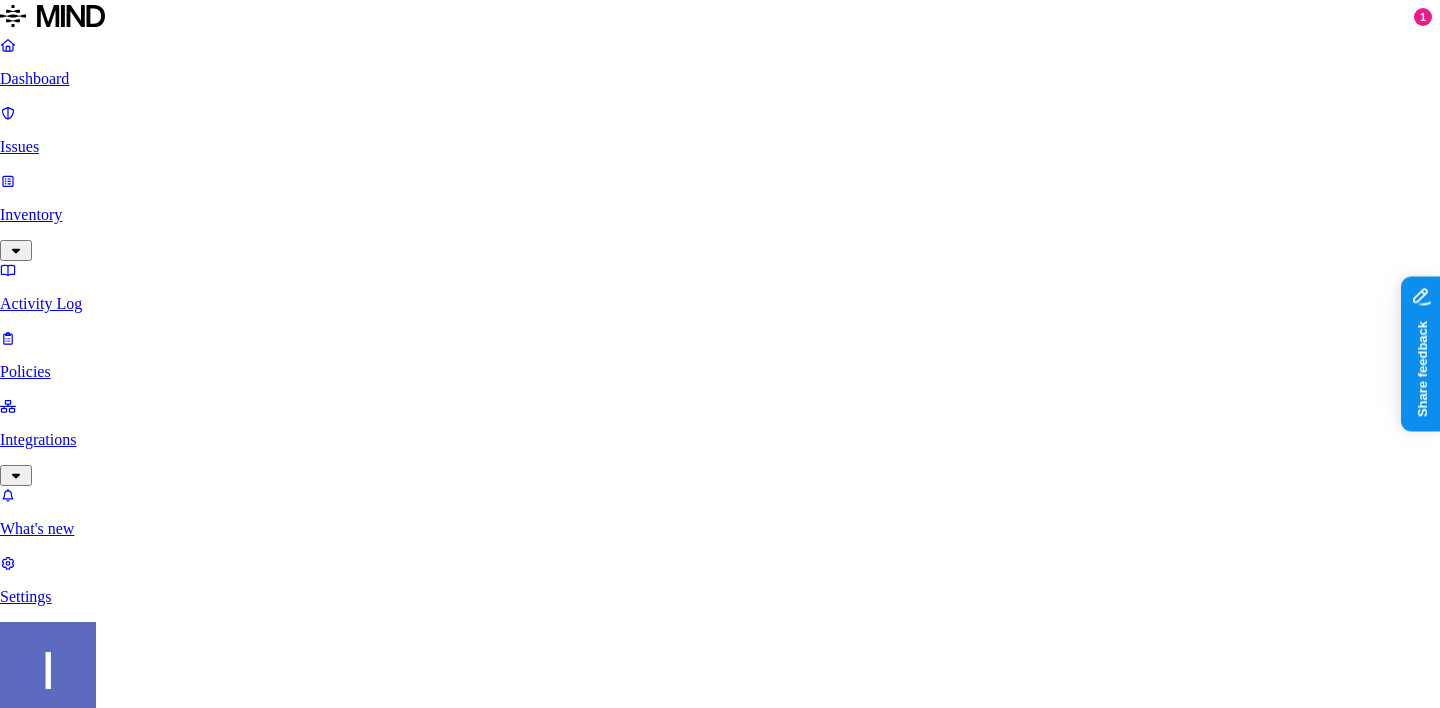 click on "Delete" at bounding box center (85, 1675) 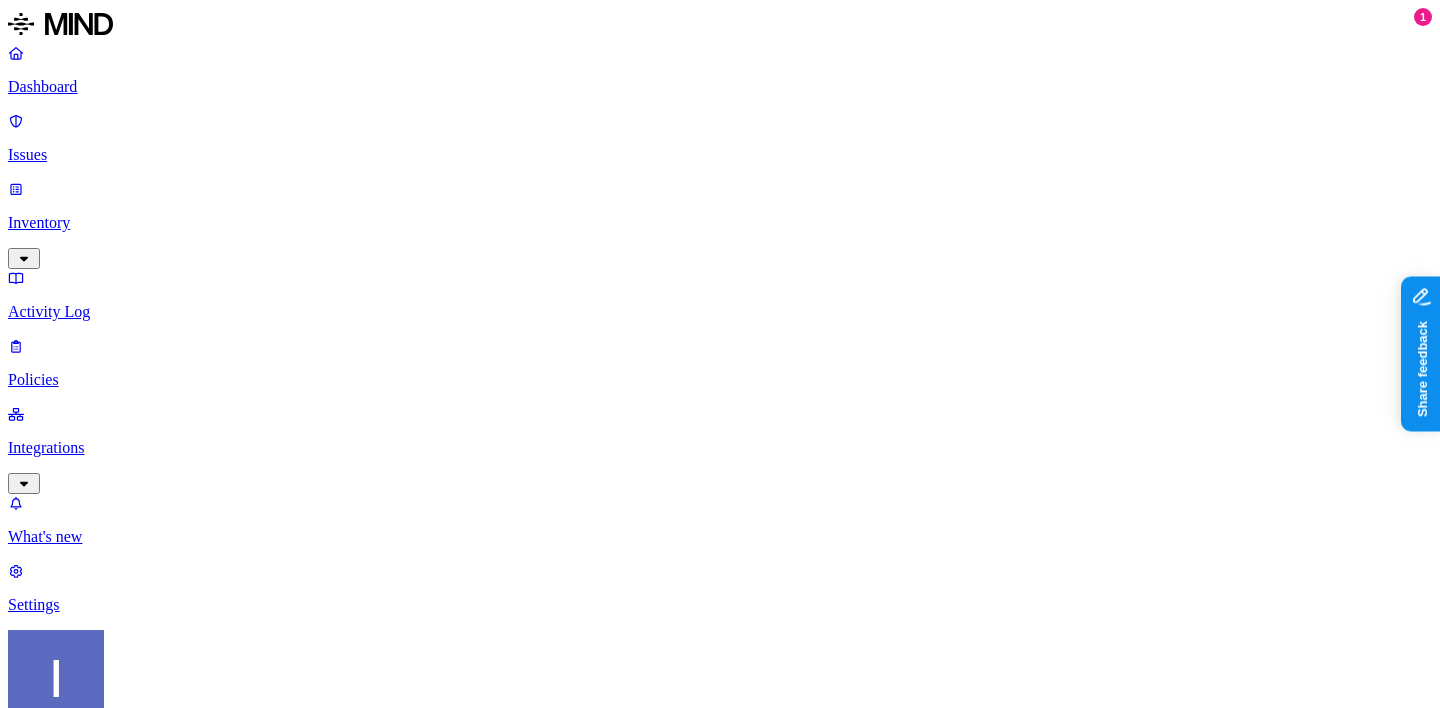 click 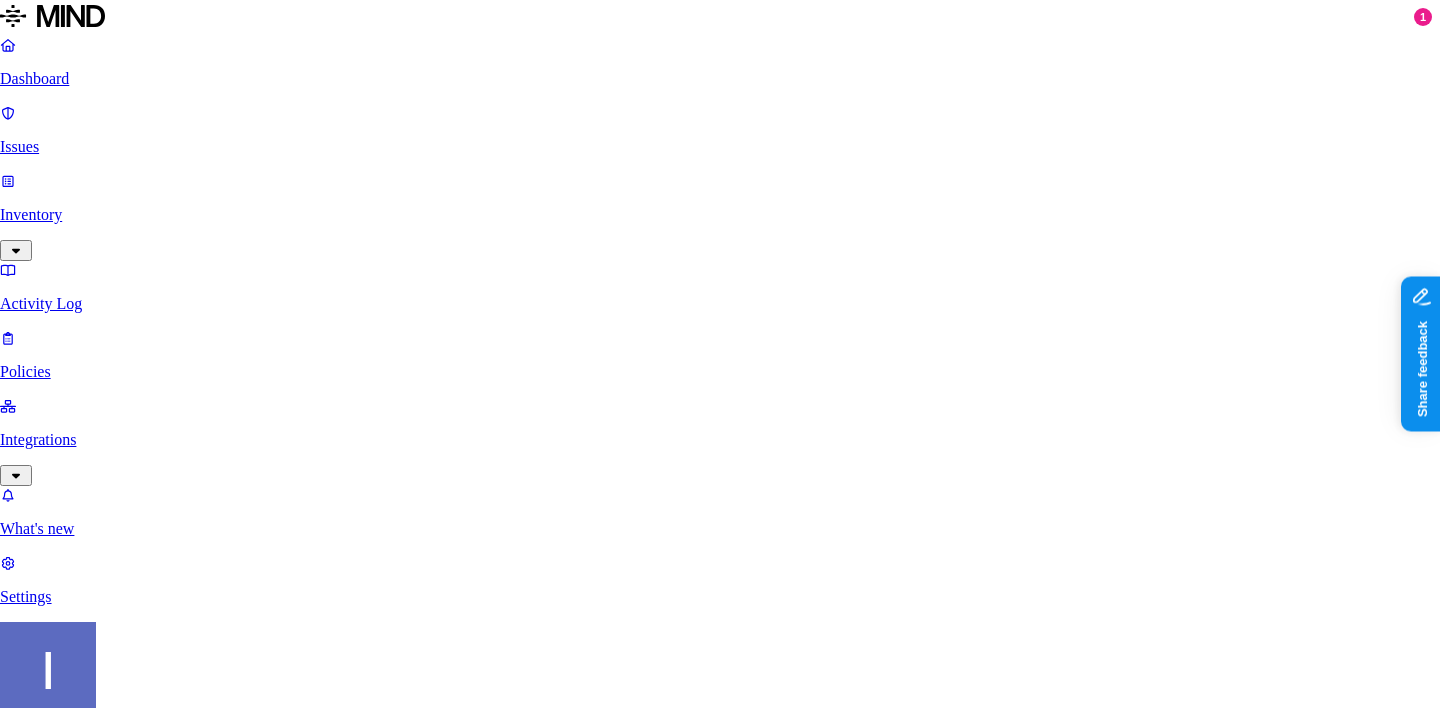 click on "Delete" at bounding box center [85, 1675] 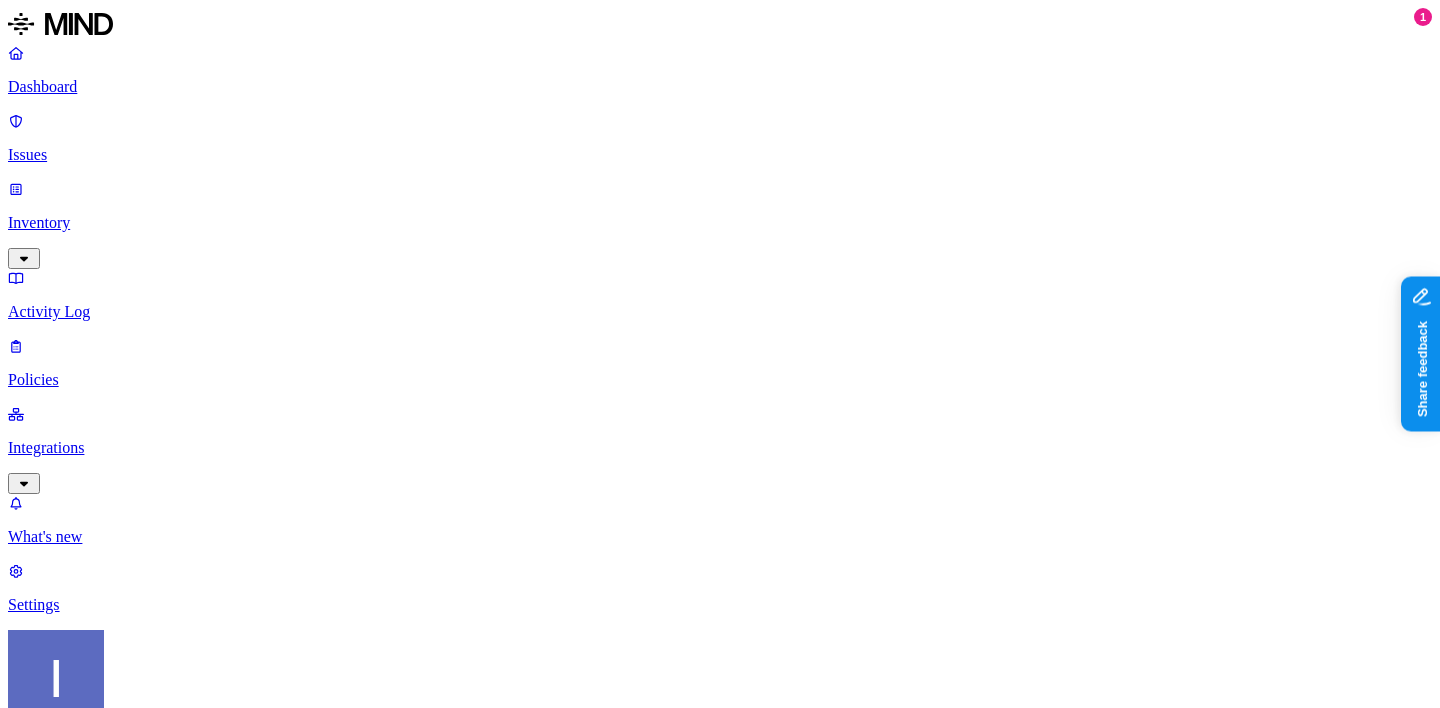 click 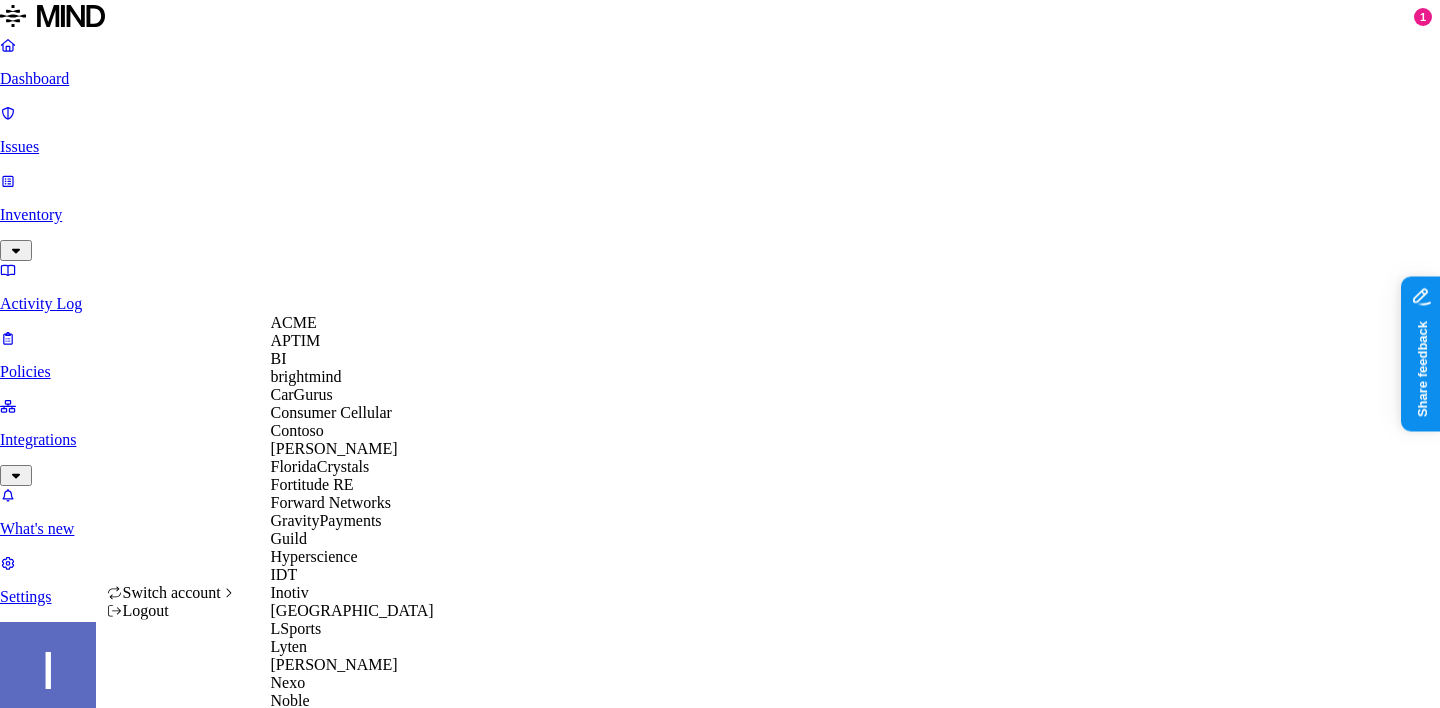 scroll, scrollTop: 438, scrollLeft: 0, axis: vertical 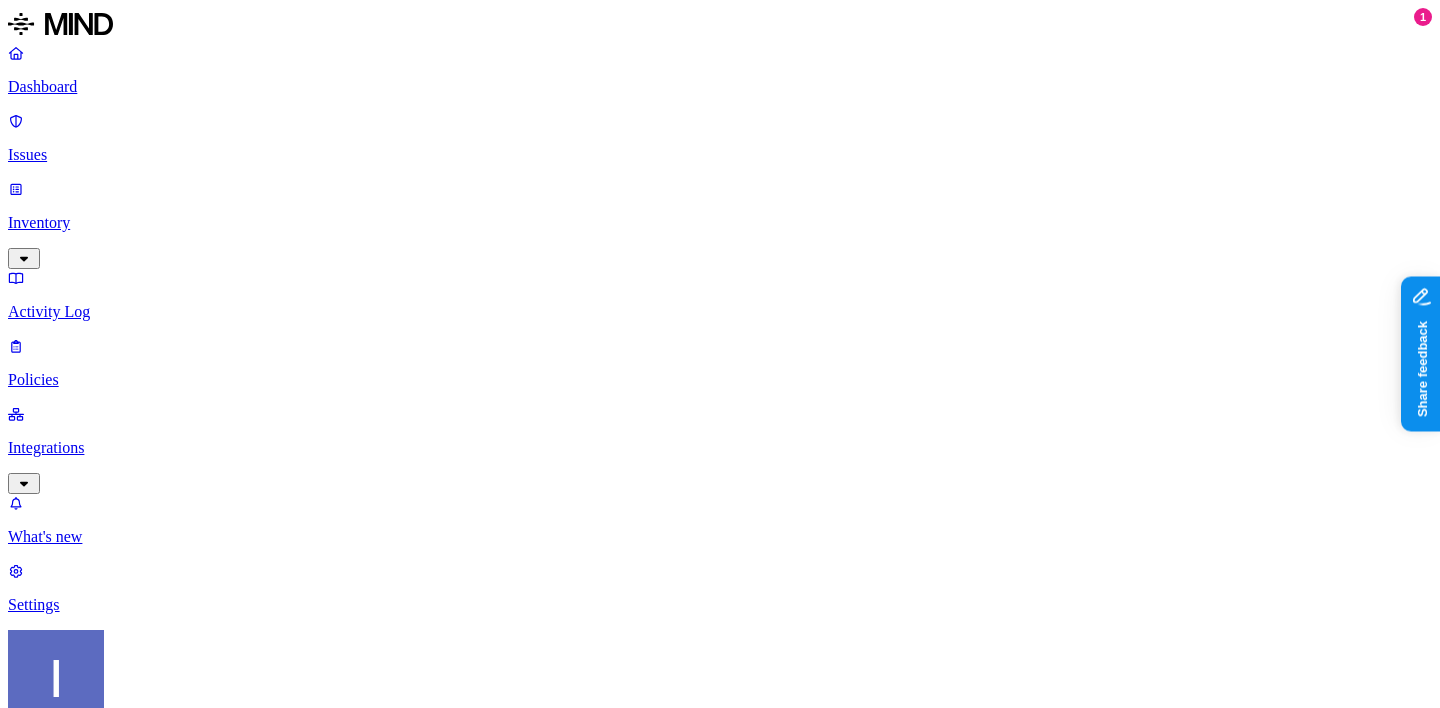 click on "Integrations" at bounding box center (720, 448) 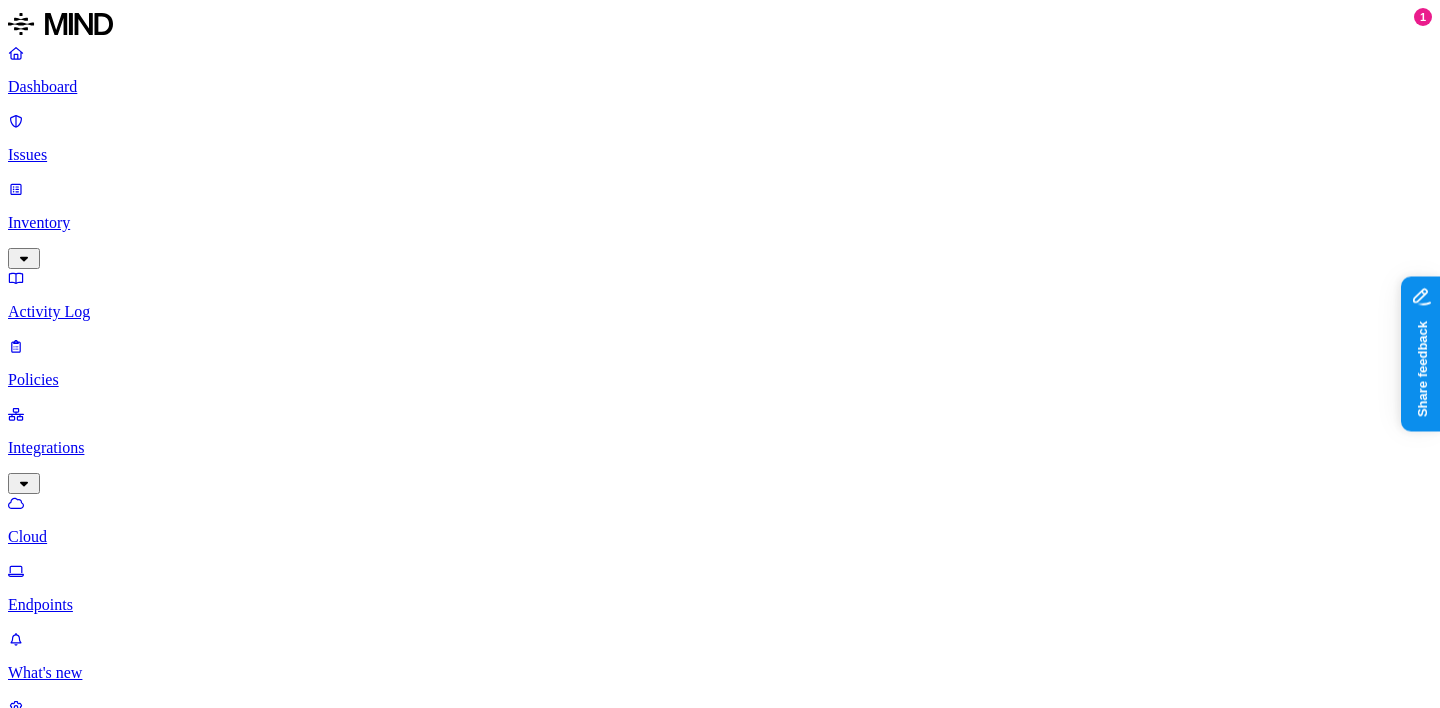 click on "Endpoints" at bounding box center [720, 605] 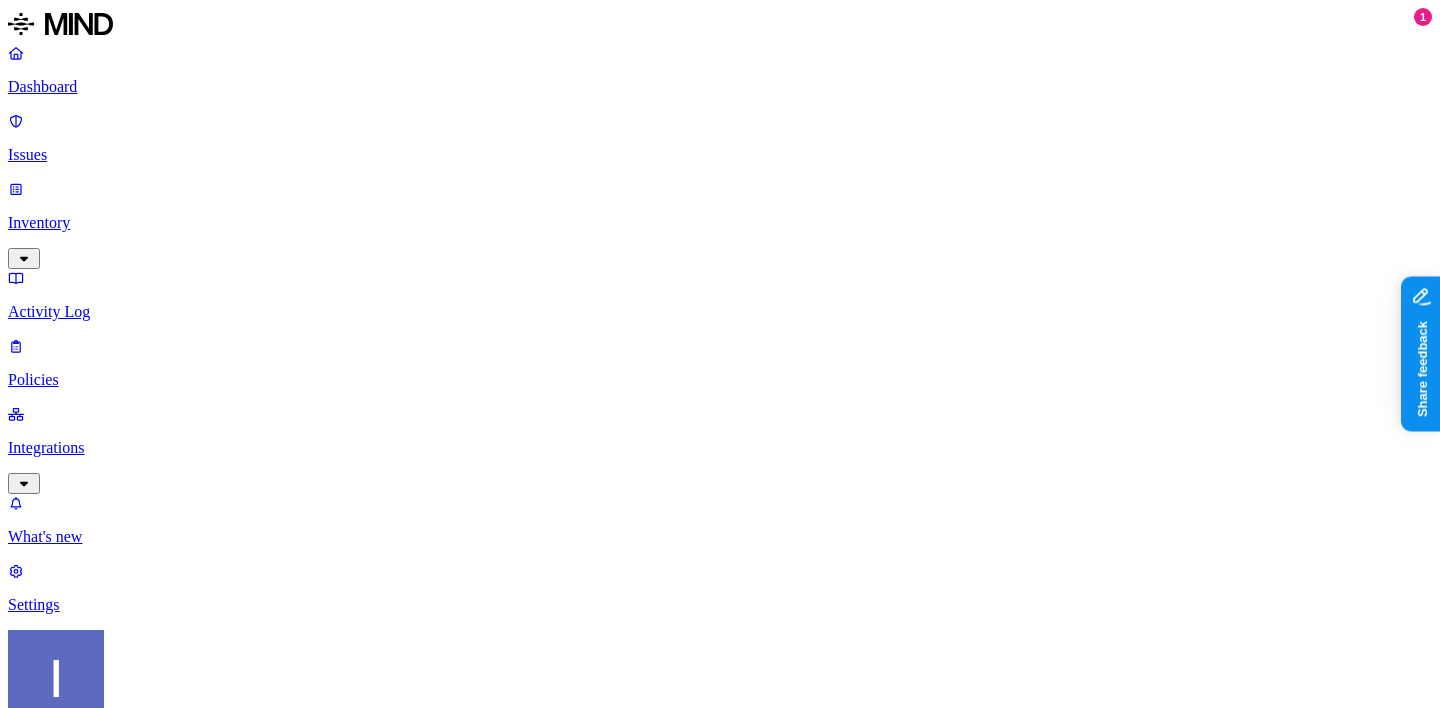 click on "Secret shared with external user" at bounding box center (329, 1075) 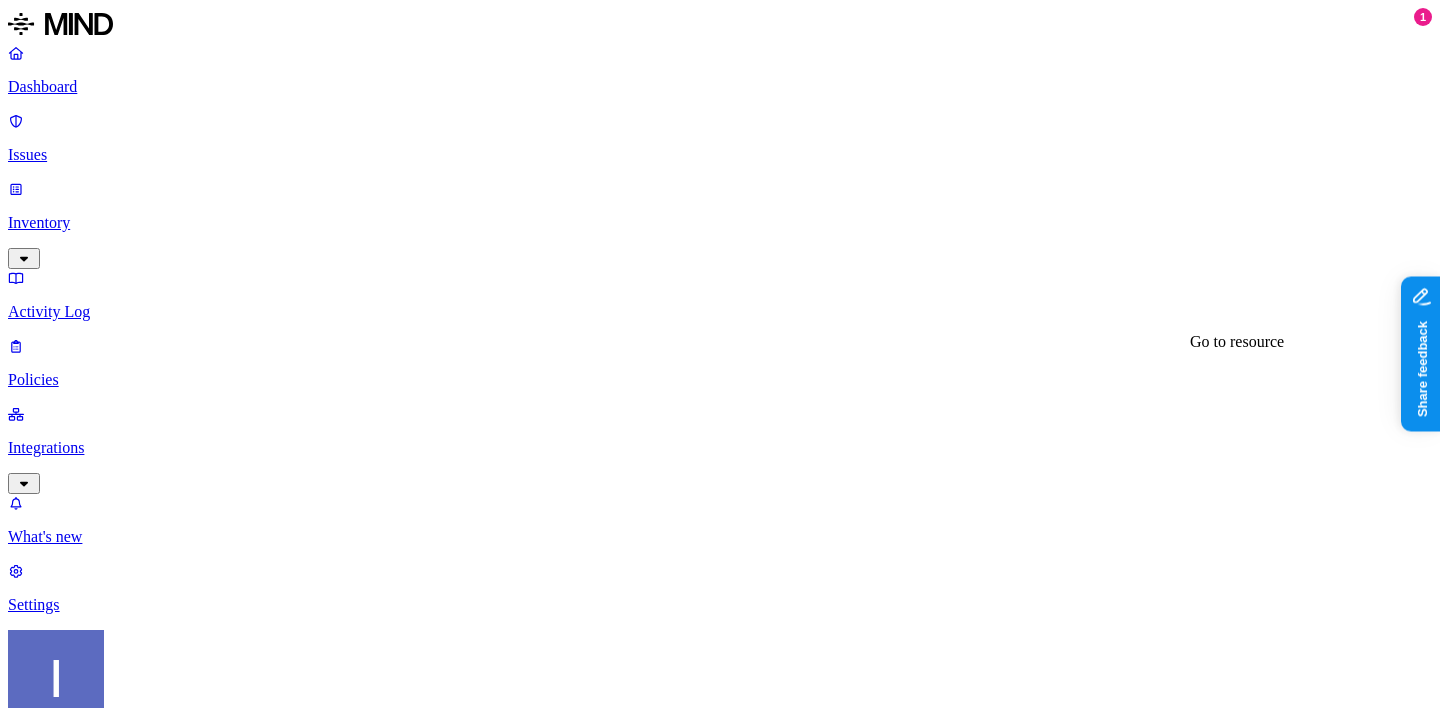 click on "Add_to_Autopilot 2.zip" at bounding box center (100, 4296) 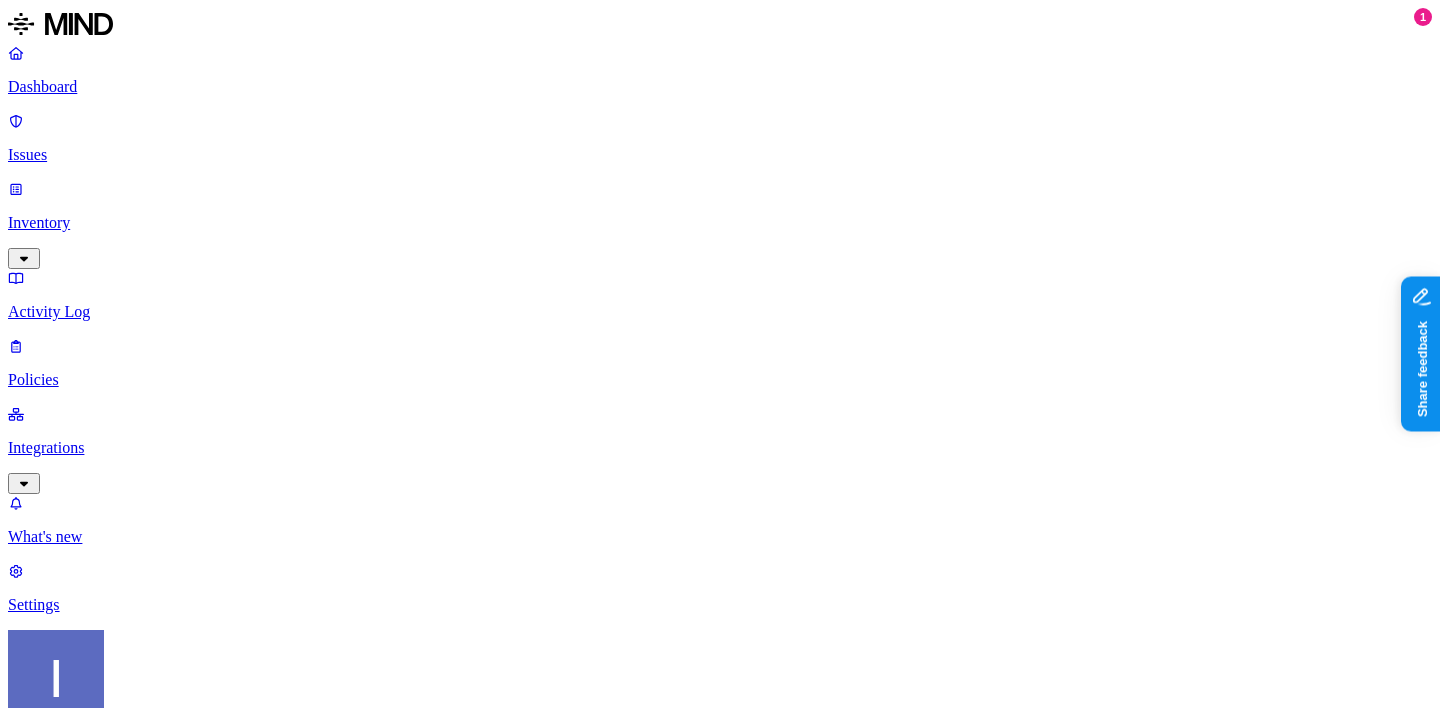 click on "Risk category Exposure" at bounding box center (720, 1078) 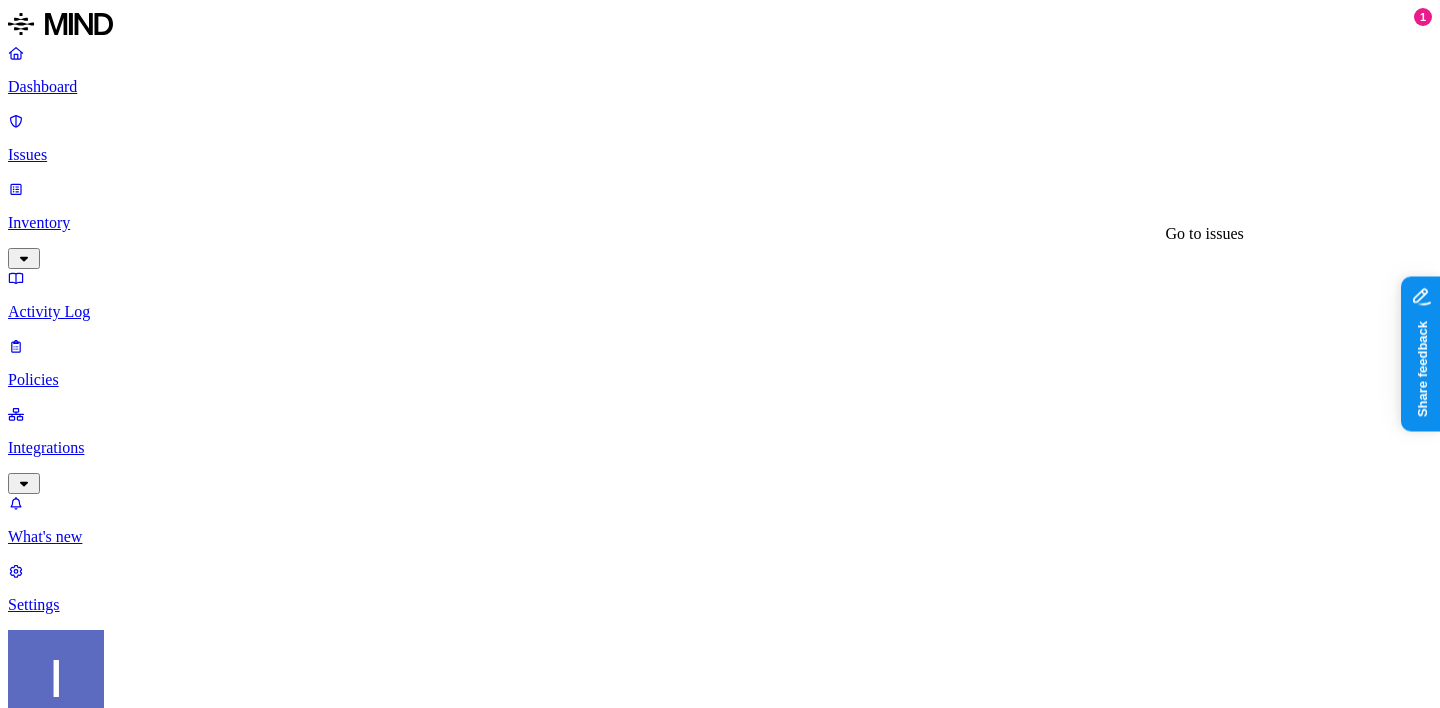 click 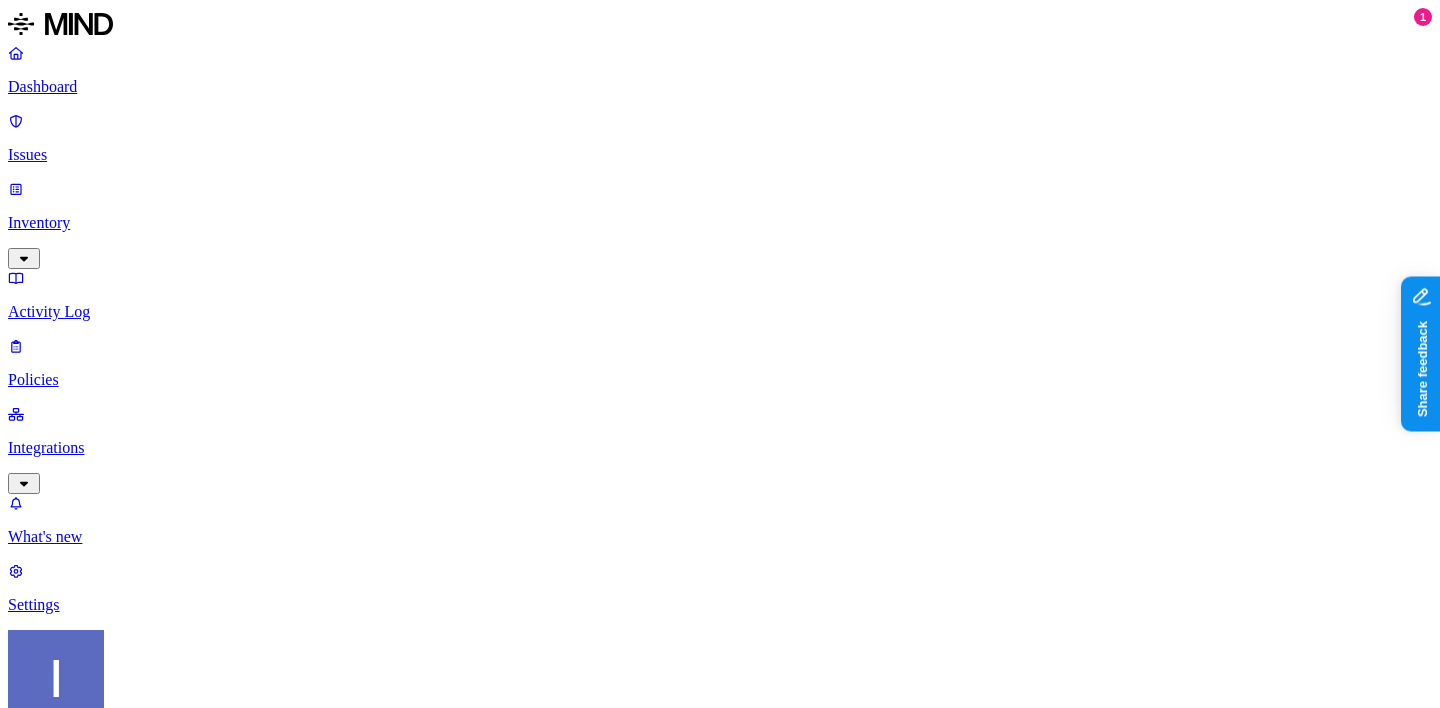 scroll, scrollTop: 296, scrollLeft: 0, axis: vertical 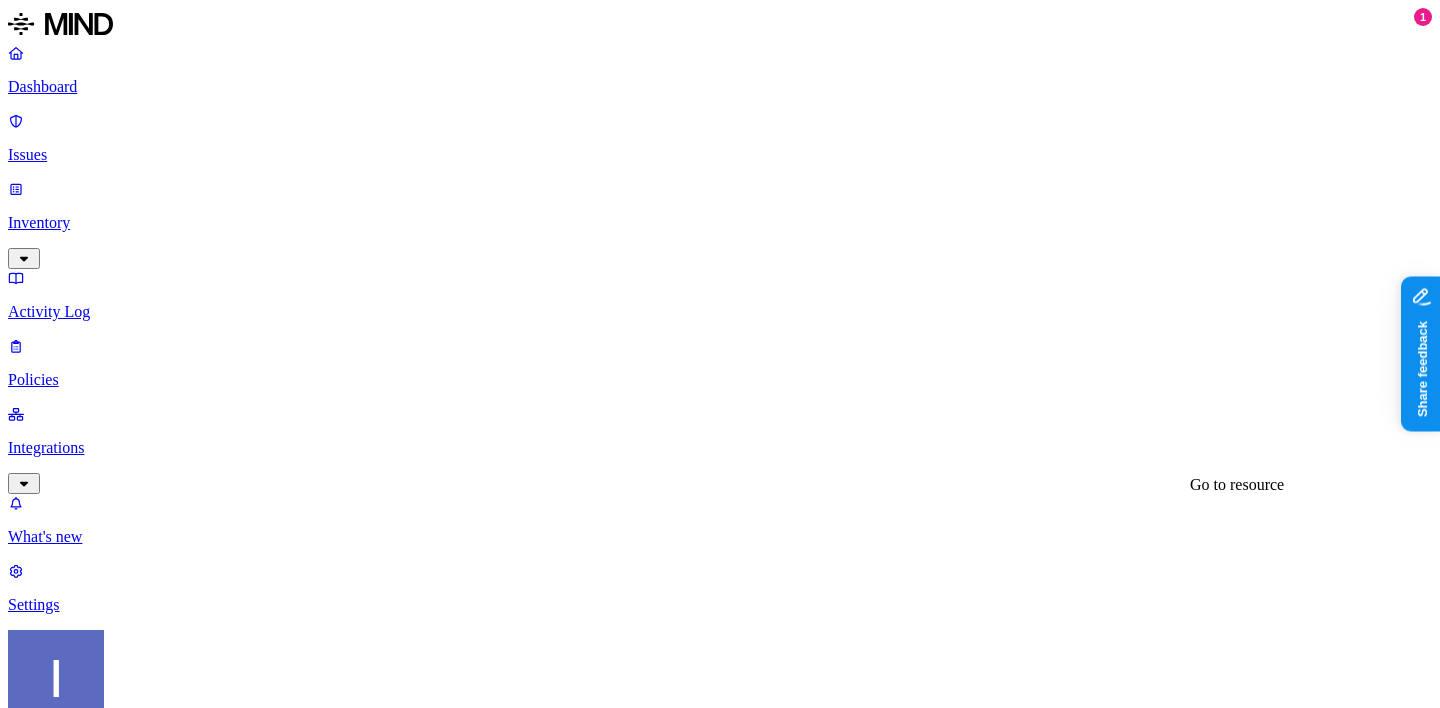 click on "Zero Touch Deployment Intro - 20 Dec, 2024 2.pptx" at bounding box center (174, 4258) 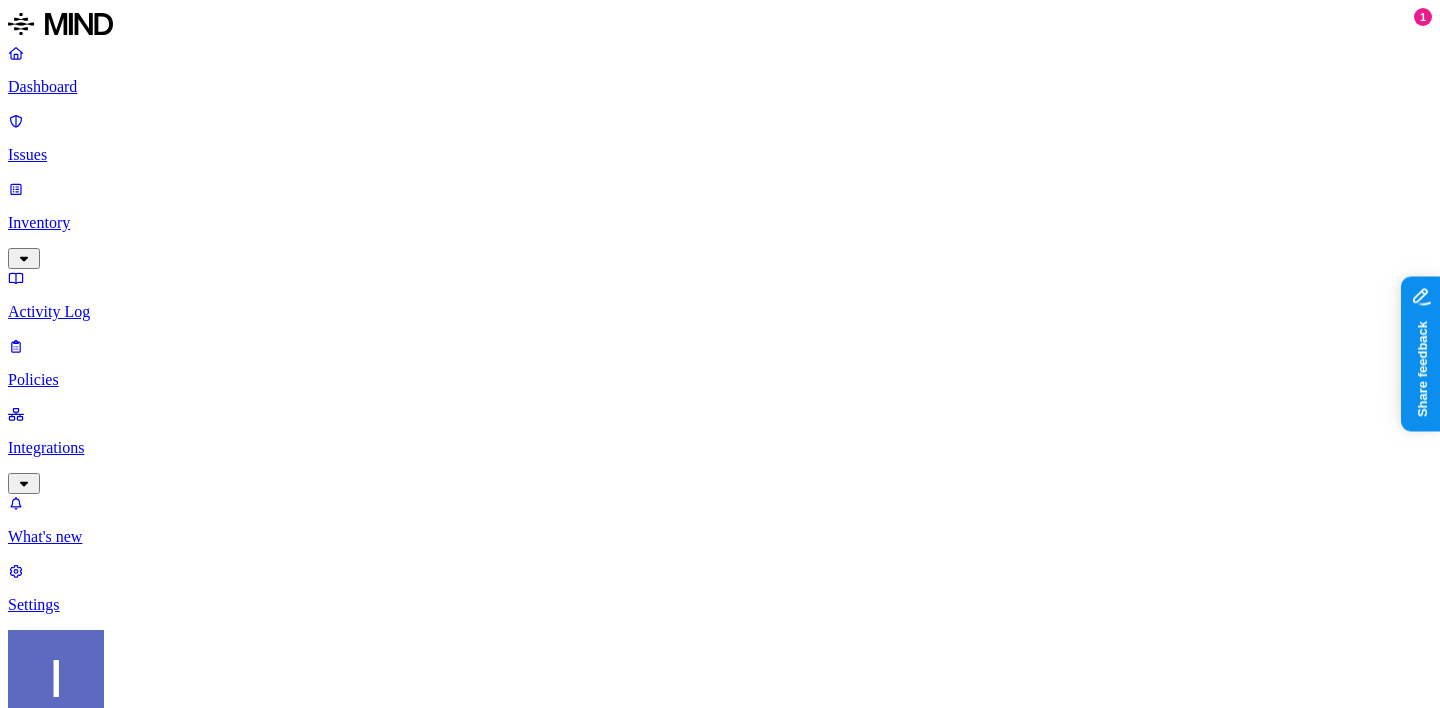 scroll, scrollTop: 338, scrollLeft: 0, axis: vertical 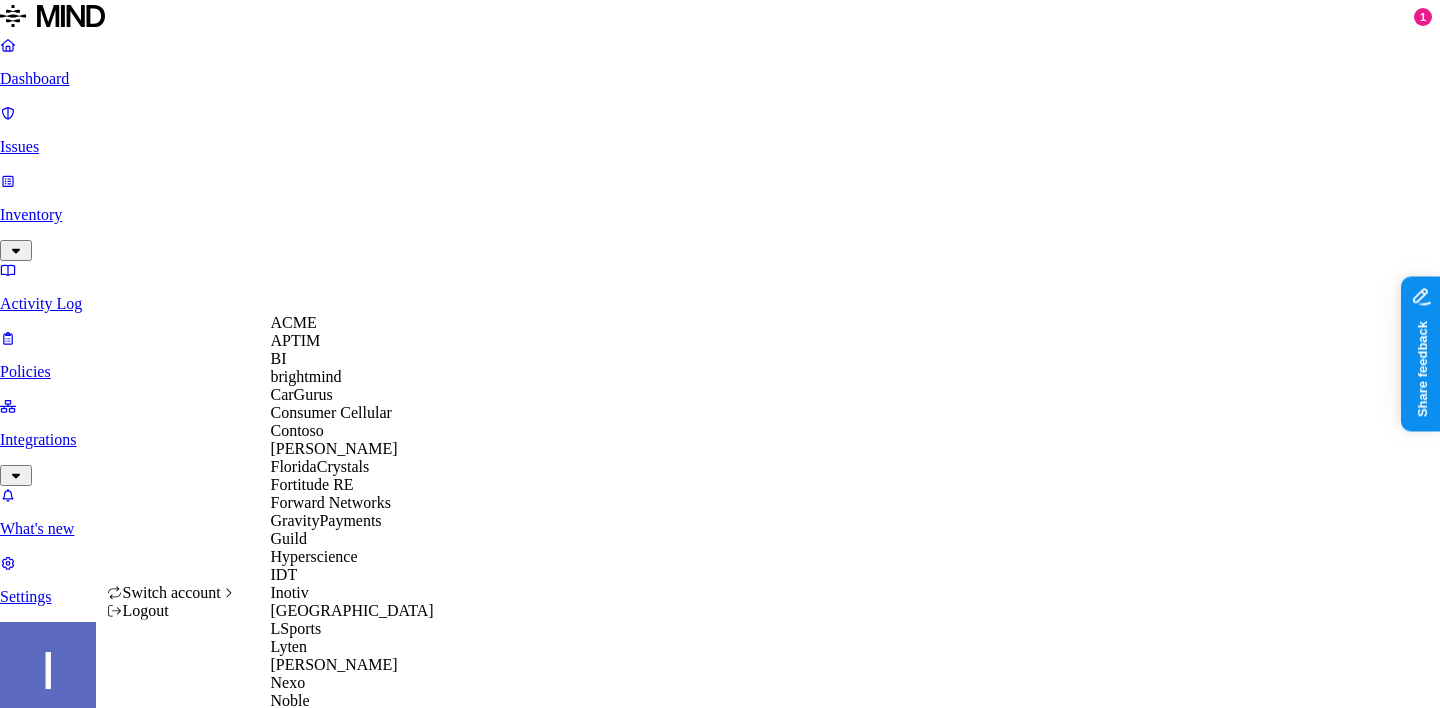 click on "Plaid" at bounding box center (352, 791) 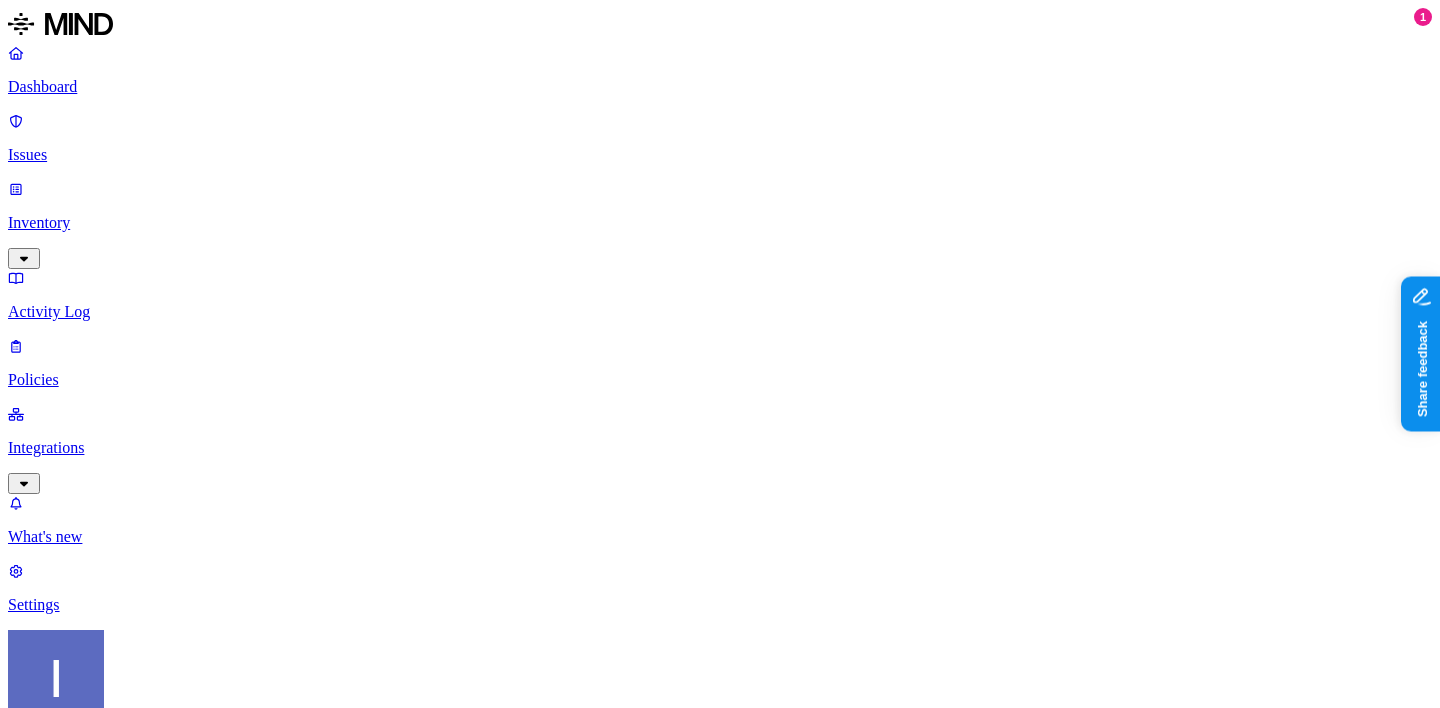 scroll, scrollTop: 296, scrollLeft: 0, axis: vertical 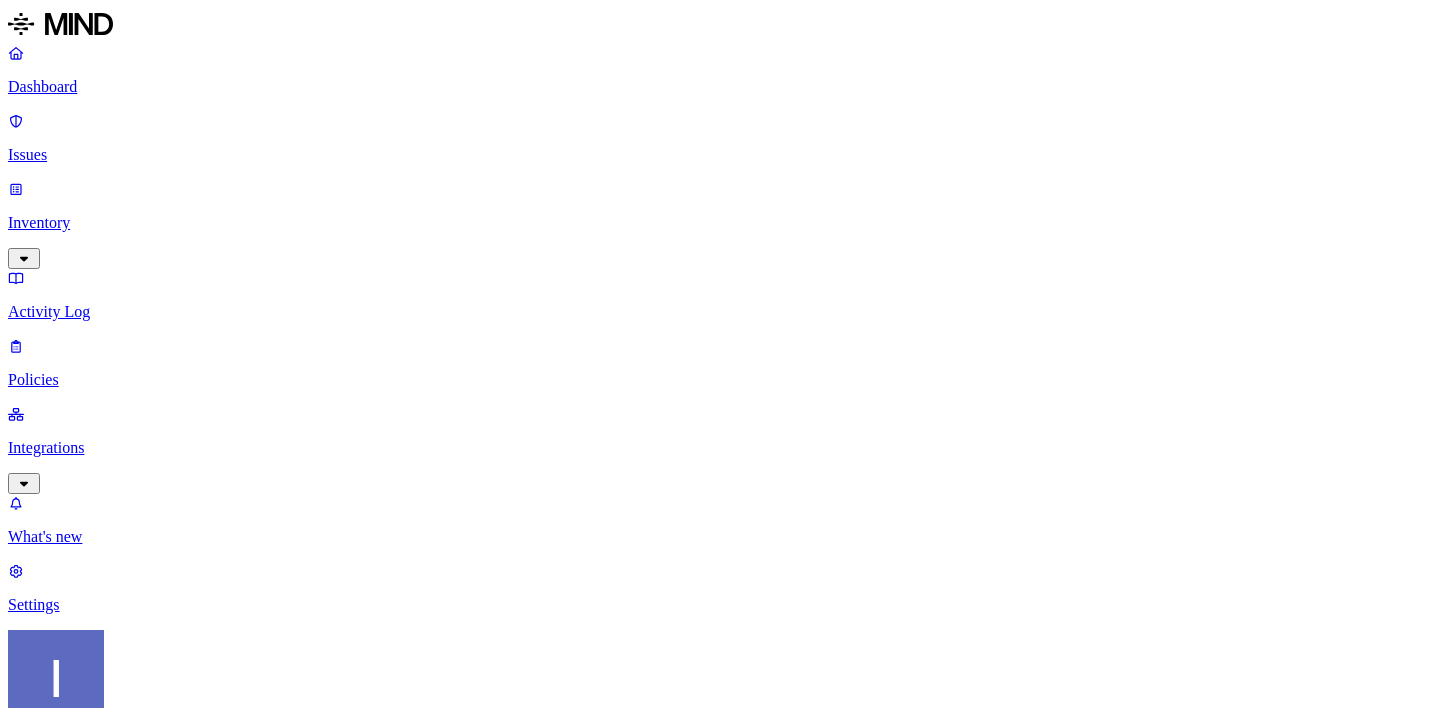 click on "Dashboard Issues Inventory Activity Log Policies Integrations What's new Settings Itai Schwartz ‌" at bounding box center (720, 412) 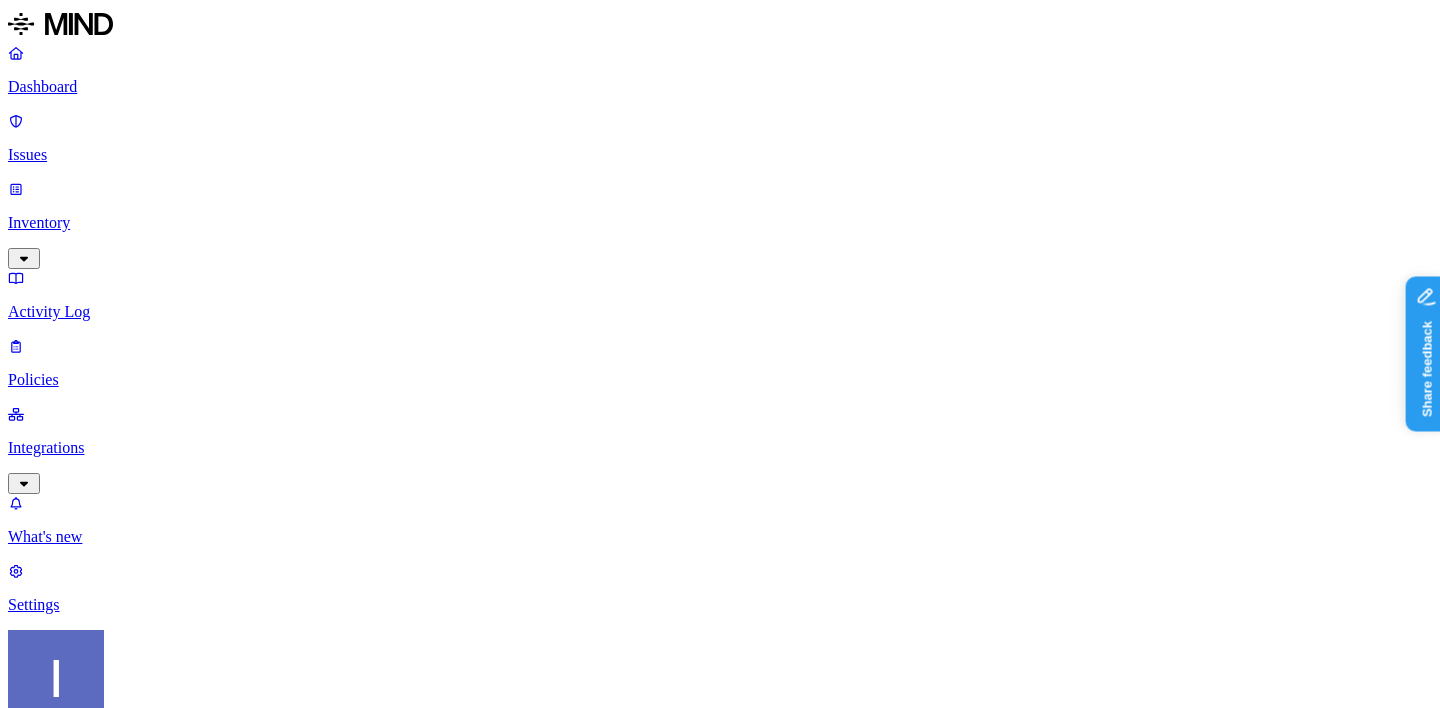 scroll, scrollTop: 0, scrollLeft: 0, axis: both 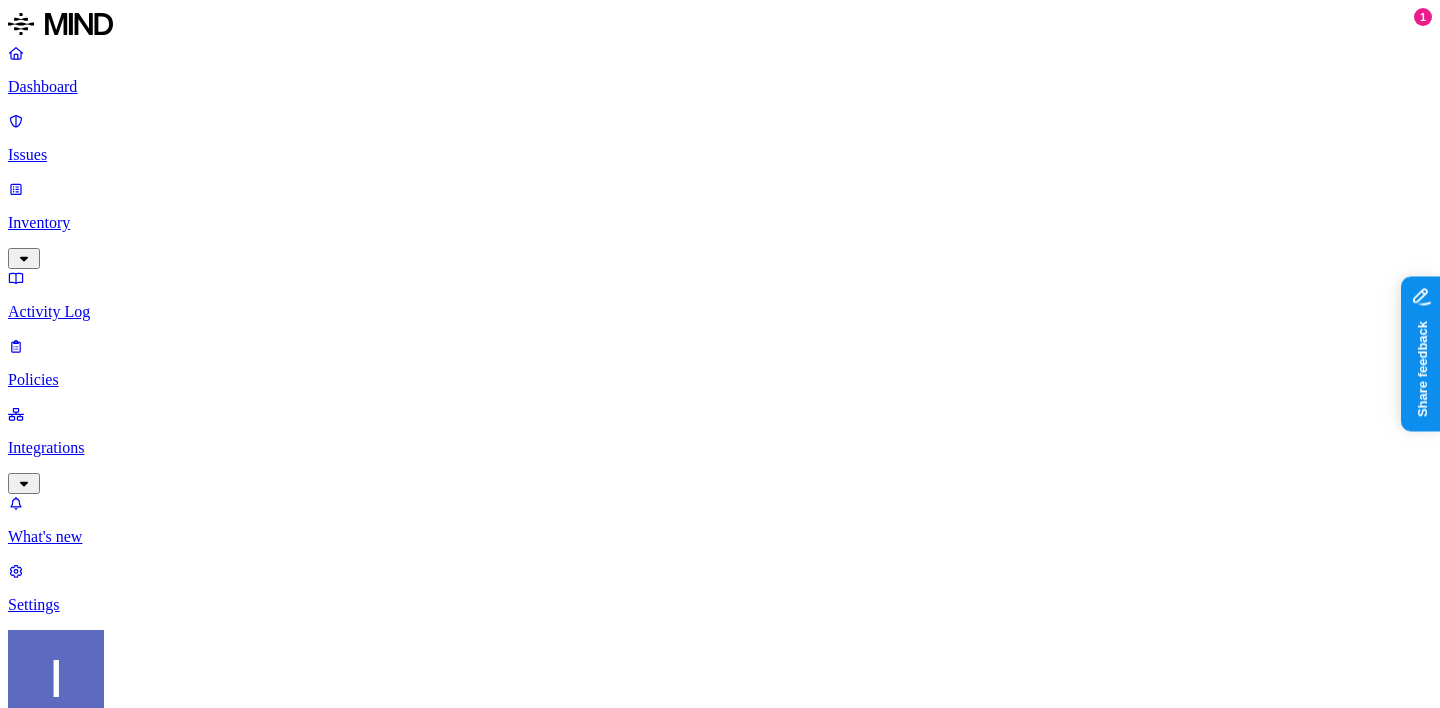 click on "Dashboard" at bounding box center [720, 87] 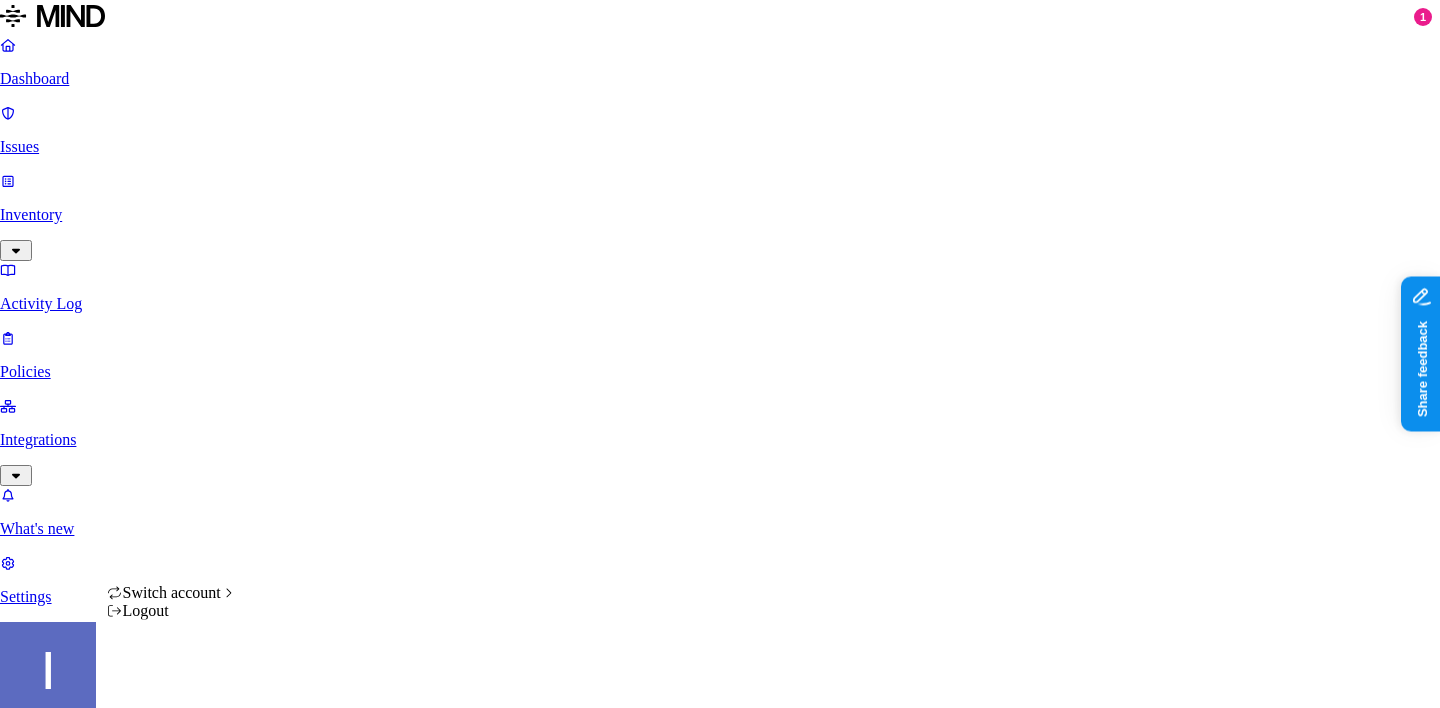 click on "Dashboard Issues Inventory Activity Log Policies Integrations What's new 1 Settings Itai Schwartz Plaid Dashboard 0 Discovery Detection Prevention Last update: 12:01 PM Scanned resources 1.08M Resources by integration 1.05M MIND_drive_poc 16.2K Plaid Confluence 12.4K Plaid PII 164K Person Name 146K Email address 127K Address 46.9K Phone number 41.6K Date of birth 2.28K IBAN 1.46K PCI 570 Credit card 570 Secrets 611 Password 334 Encryption Key 212 AWS credentials 25 Github credentials 20 OpenAI API Key 14 GCP credentials 9 Other 130K Source code 130K Top resources with sensitive data Resource Sensitive records Owner Last access CampaignMembers_2020-5-6_1815.csv Credit card 1 SSN 1 Email address 5000 IBAN 1 Person Name 128 Address 3643 Phone number 5000 Salesforce Contact.xlsx SSN 1 Email address 5000 Person Name 521 Address 3050 Phone number 5000 Jun 11, 2025, 12:50 PM RAW_DATA-mvelopes-institution-top20000.xml Email address 3248 Address 5000 Phone number 5000 Finicity Institutions Email address 2957" at bounding box center [720, 1692] 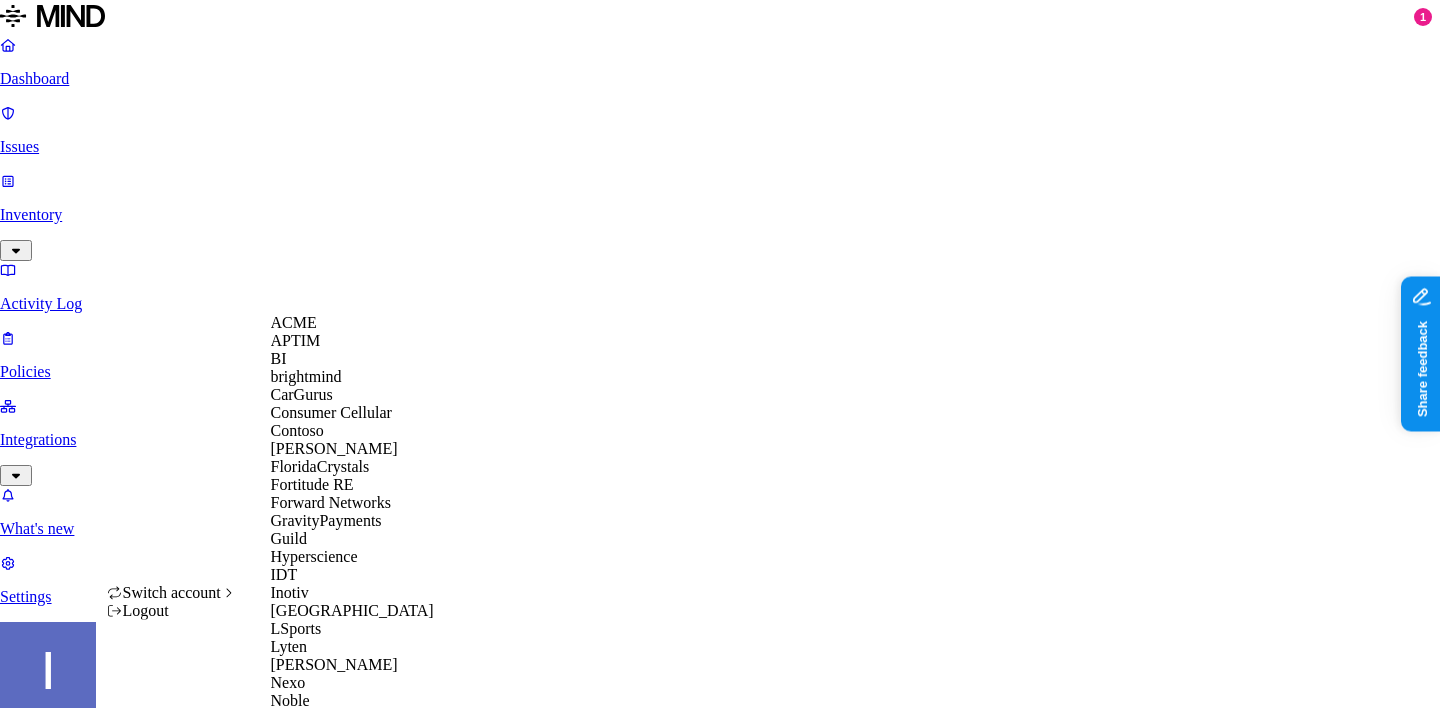 scroll, scrollTop: 0, scrollLeft: 0, axis: both 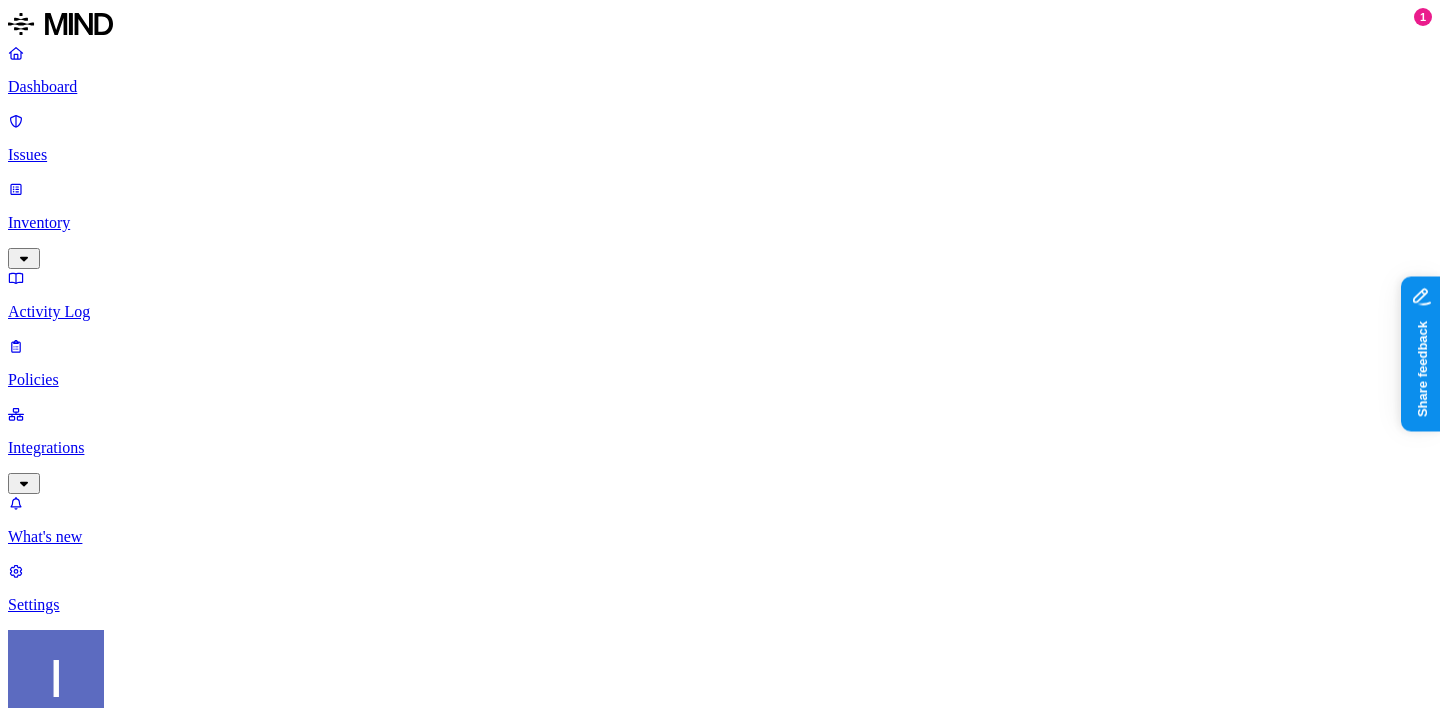click on "Integrations" at bounding box center [720, 448] 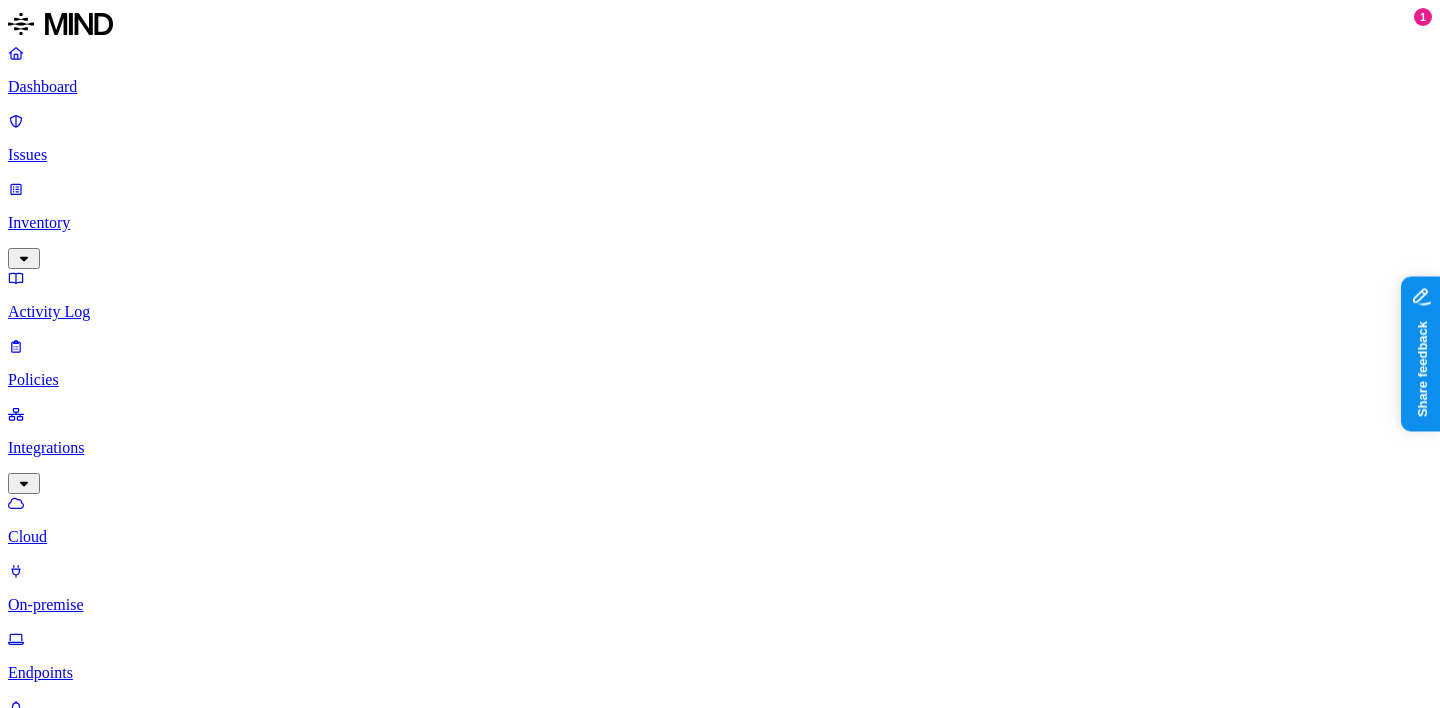 scroll, scrollTop: 0, scrollLeft: 0, axis: both 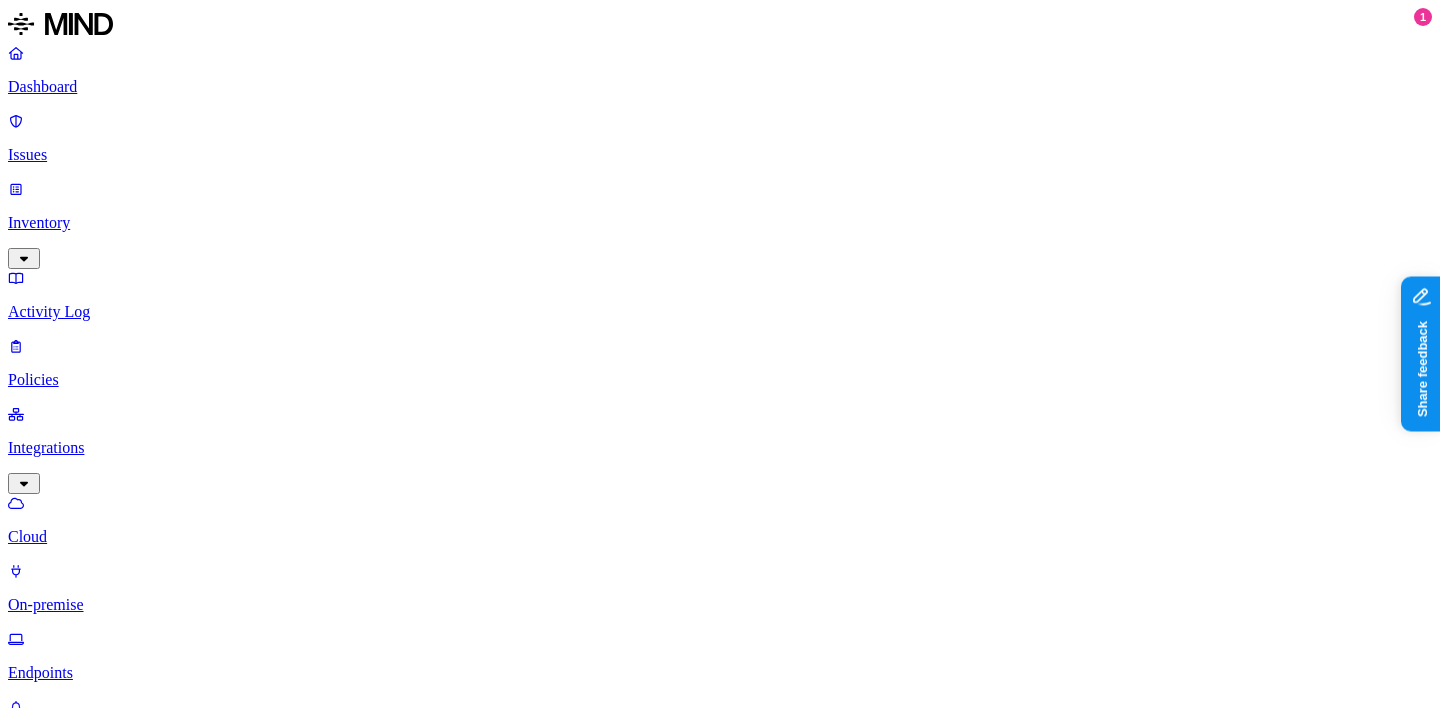click on "What's new" at bounding box center [720, 724] 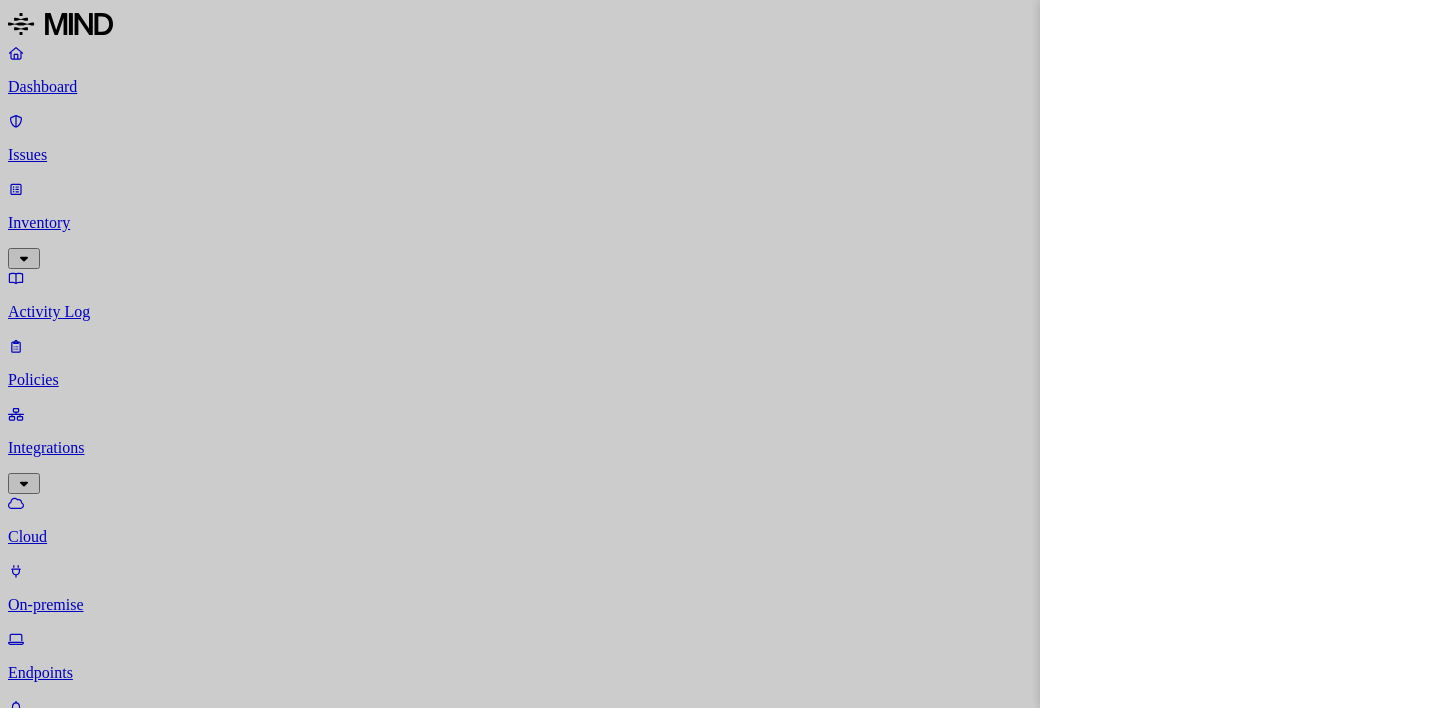 click at bounding box center [720, 354] 